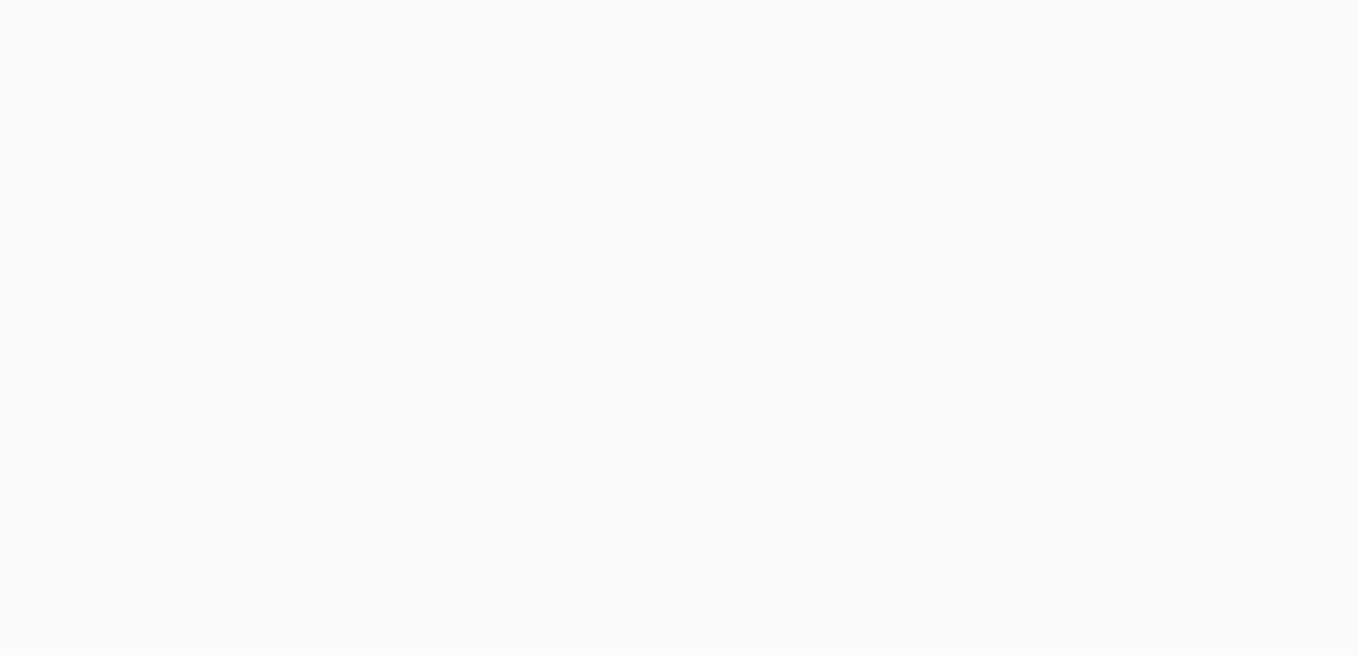 scroll, scrollTop: 0, scrollLeft: 0, axis: both 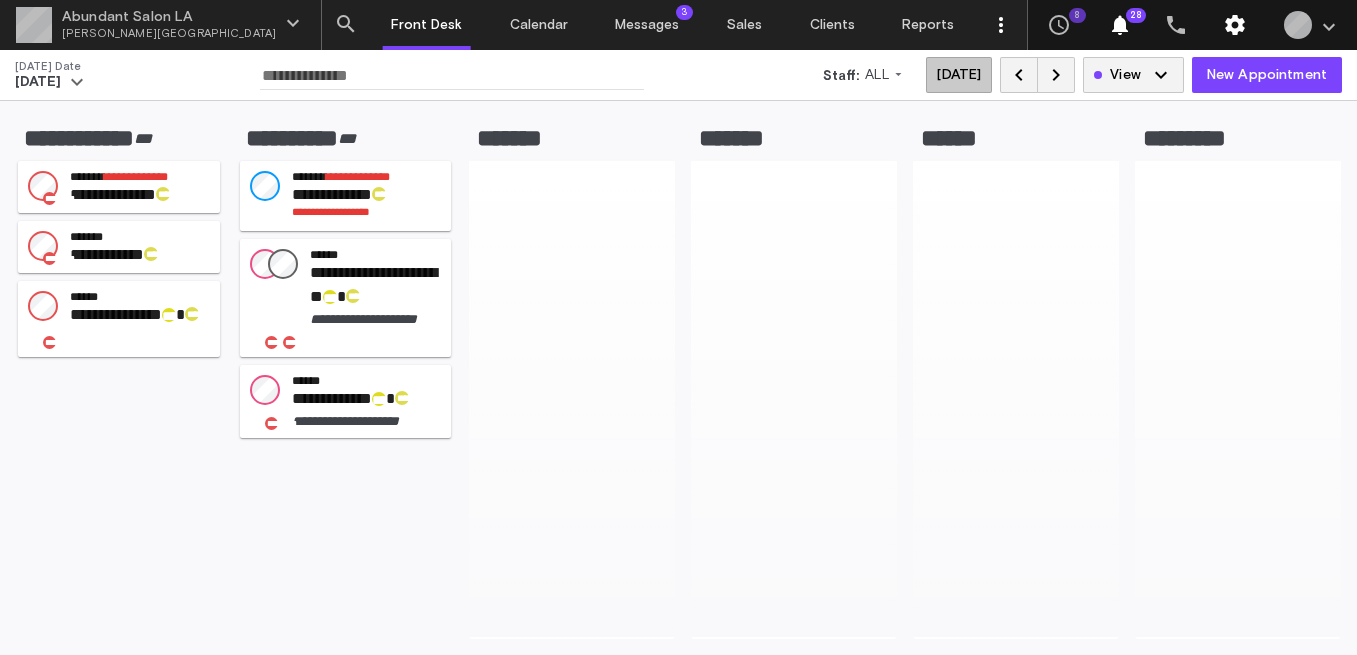click on "settings" at bounding box center [1235, 25] 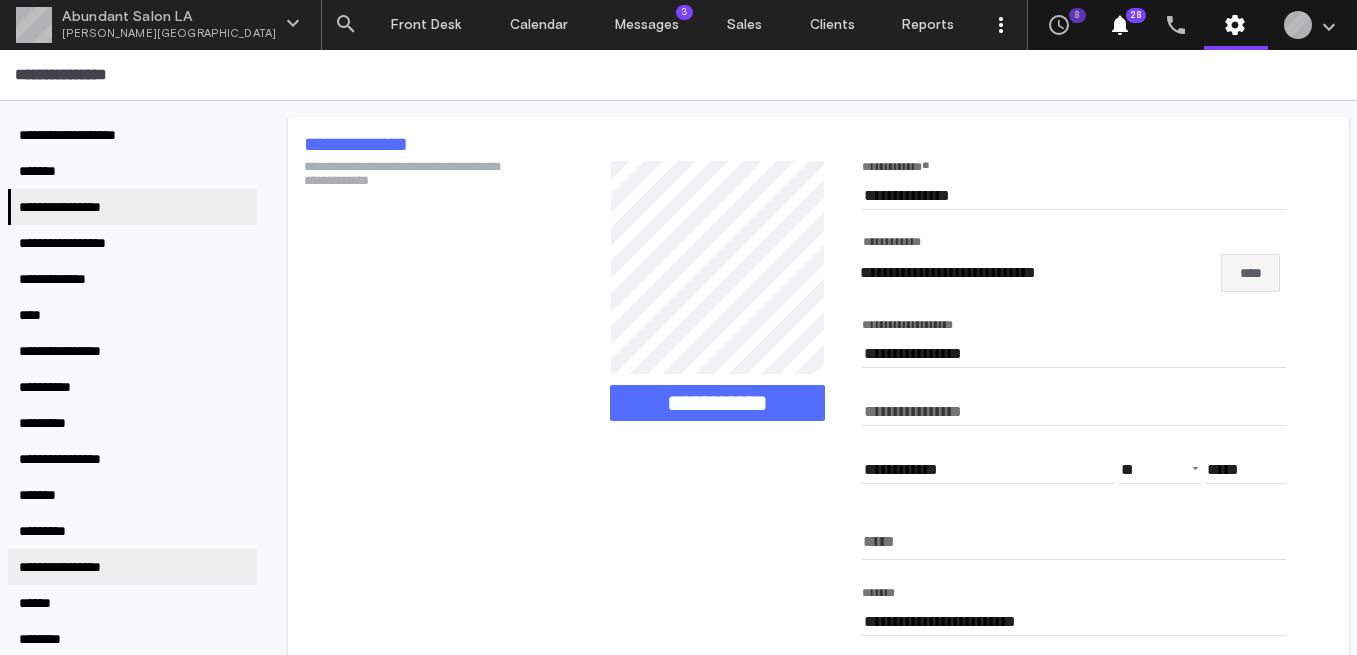 click on "**********" at bounding box center (78, 567) 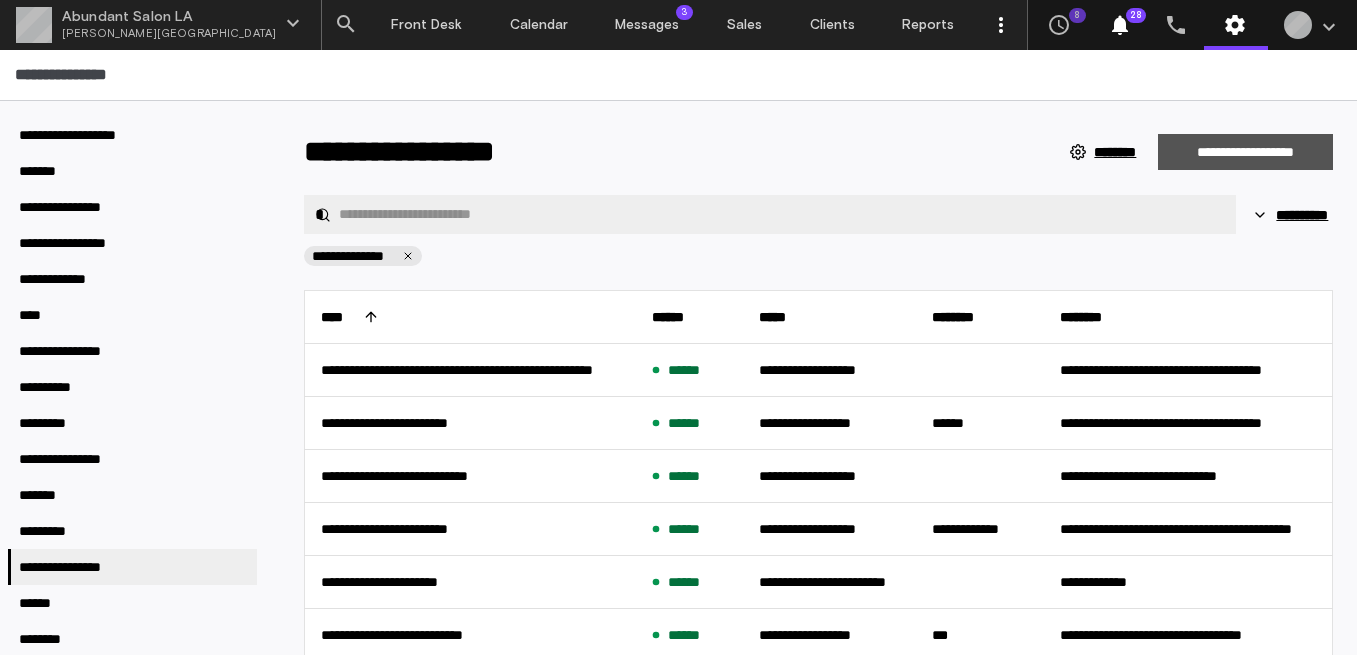 click on "**********" at bounding box center (1245, 152) 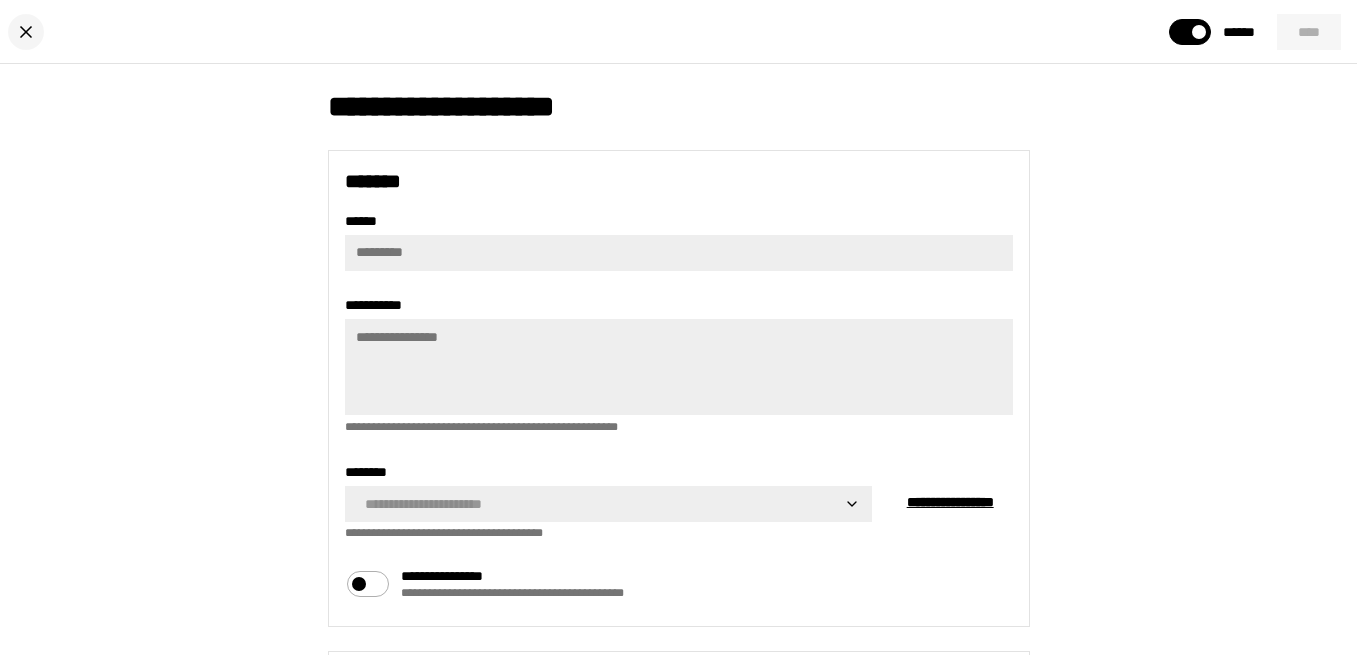 click at bounding box center (26, 32) 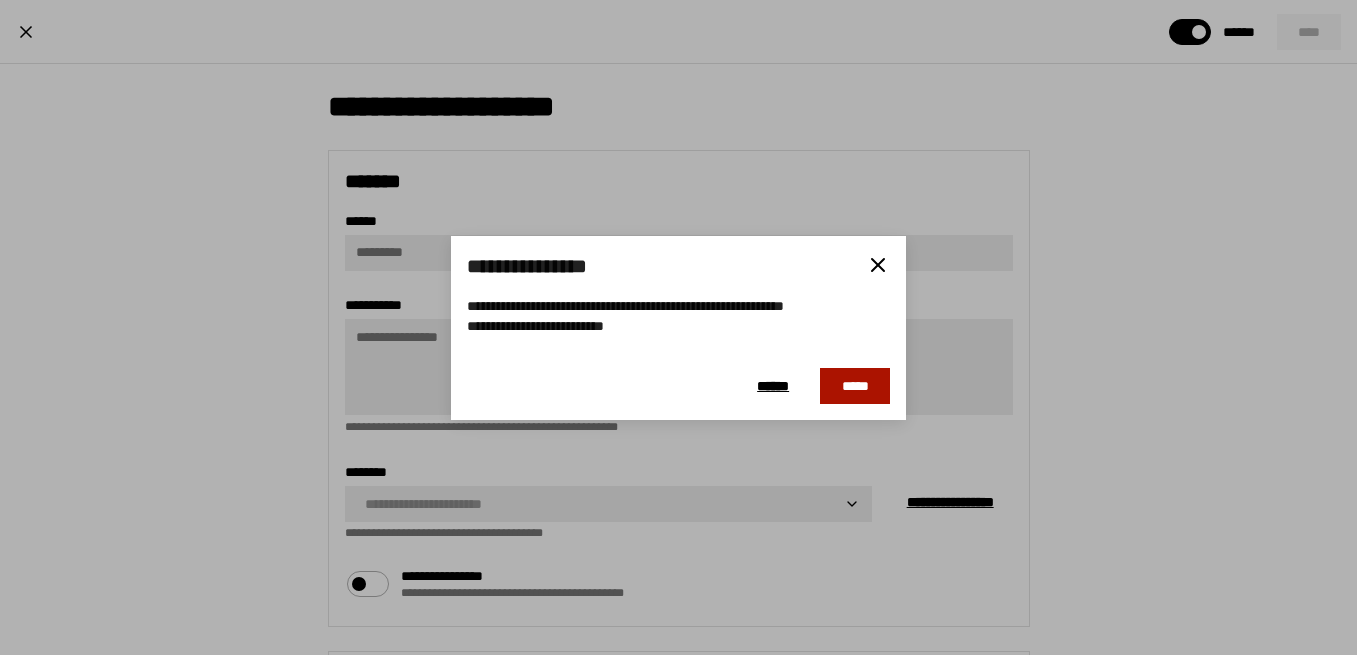 click on "*****" at bounding box center (855, 386) 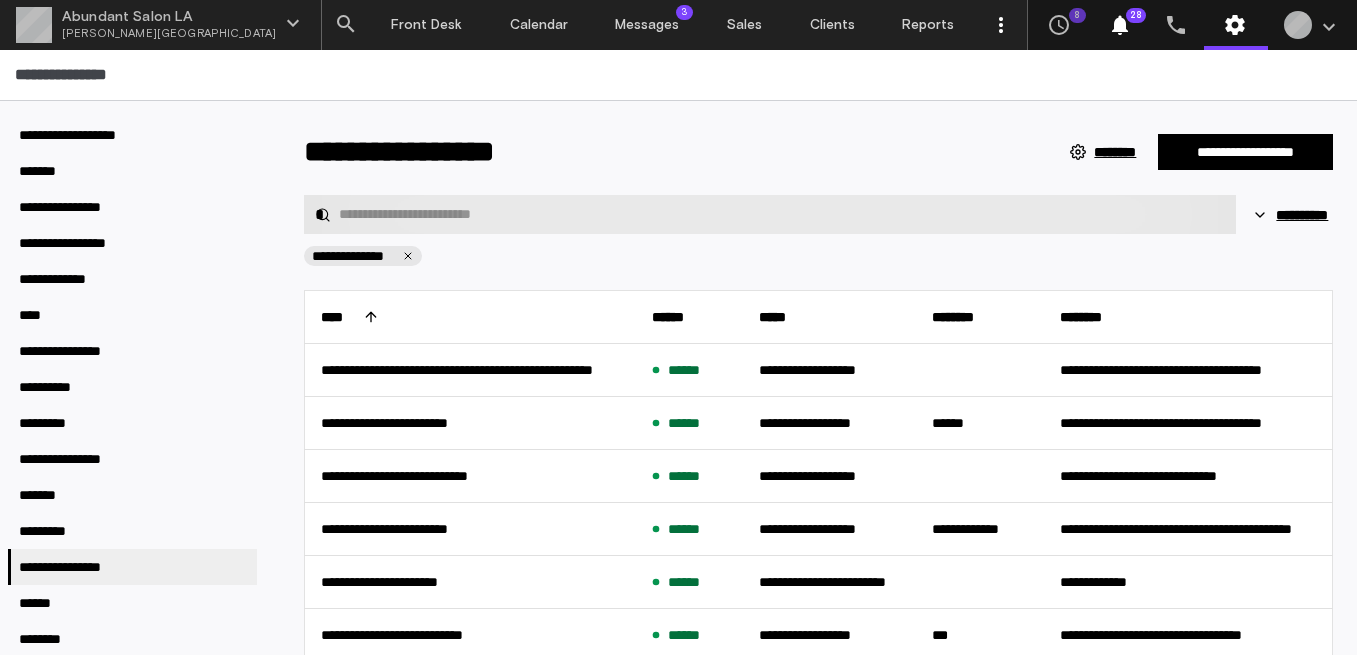 click on "*" at bounding box center [770, 214] 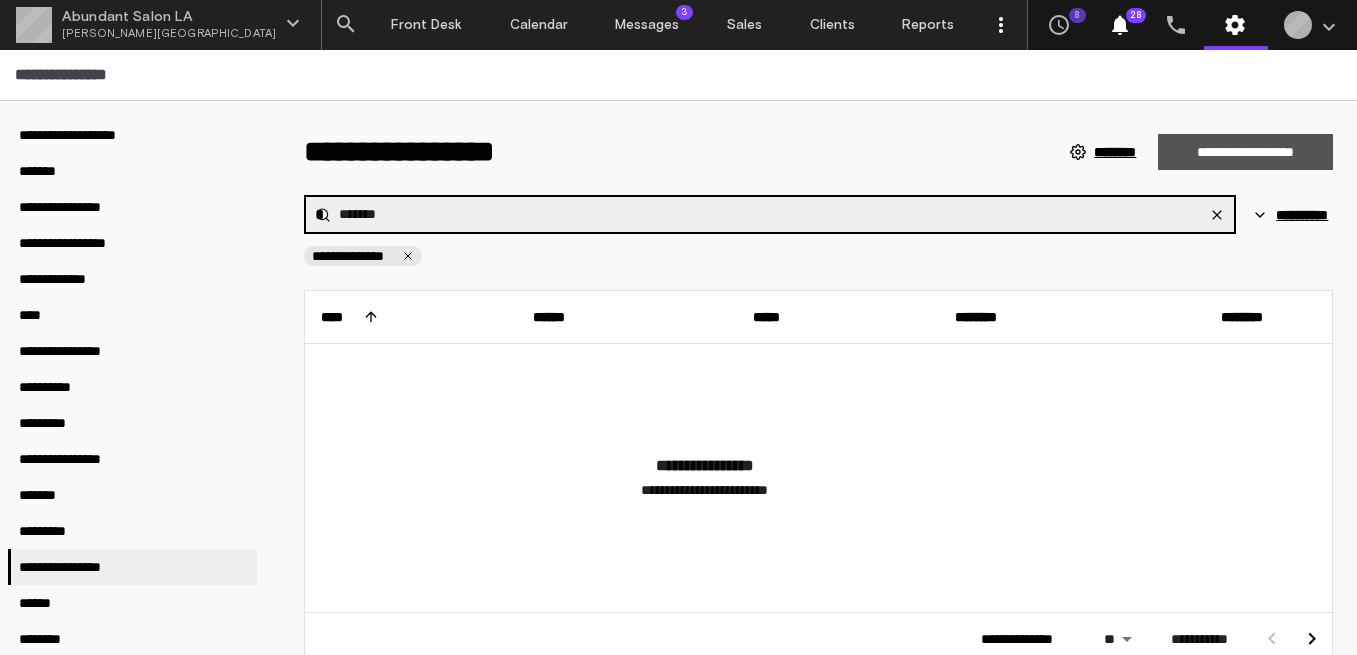 type on "*******" 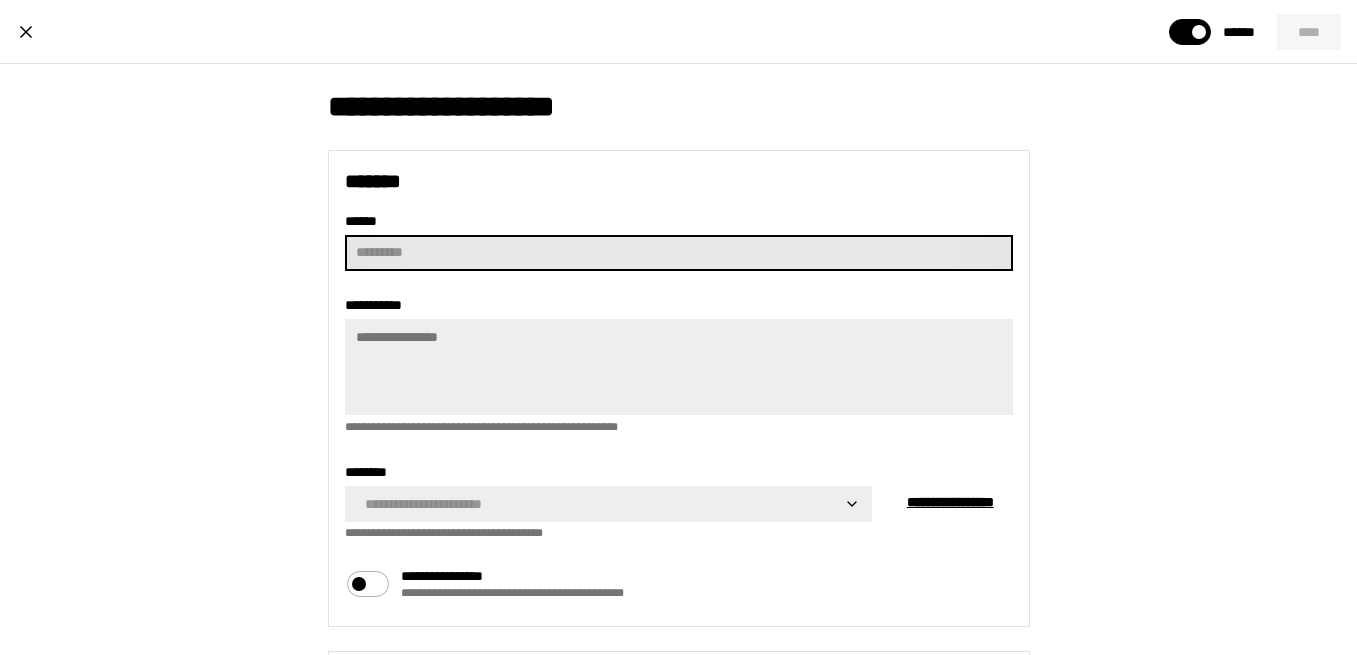 click at bounding box center [679, 253] 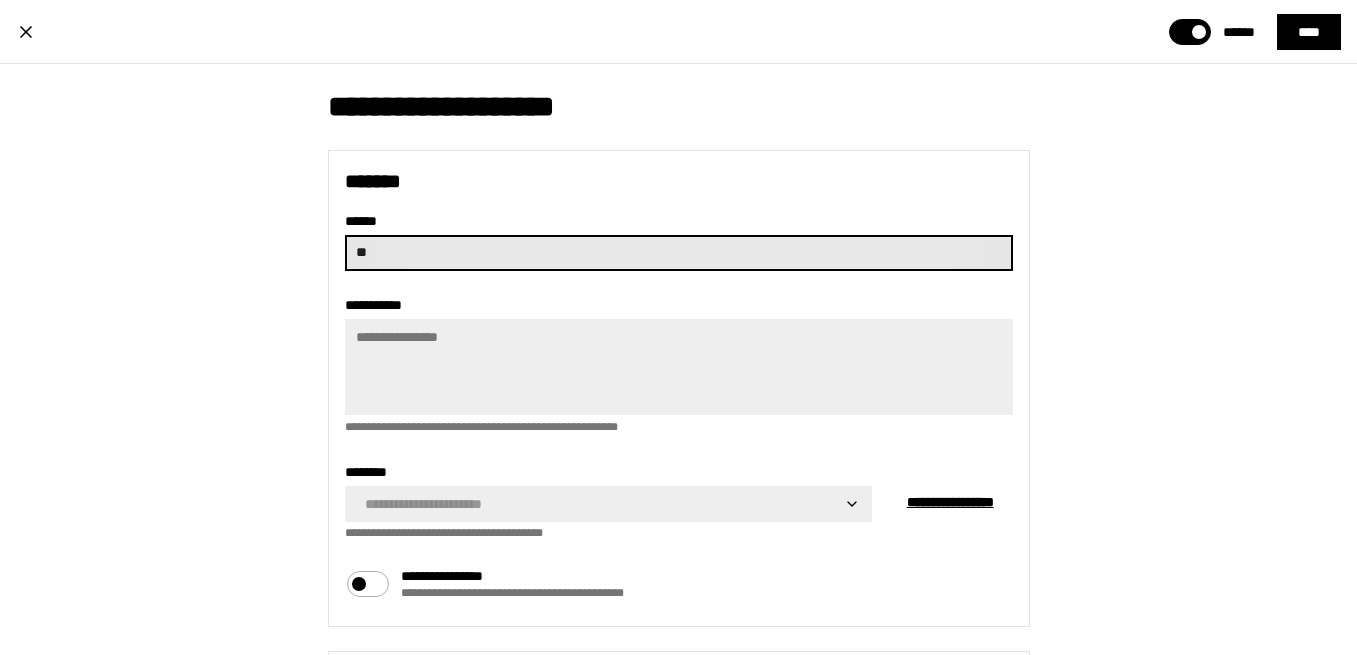type on "*" 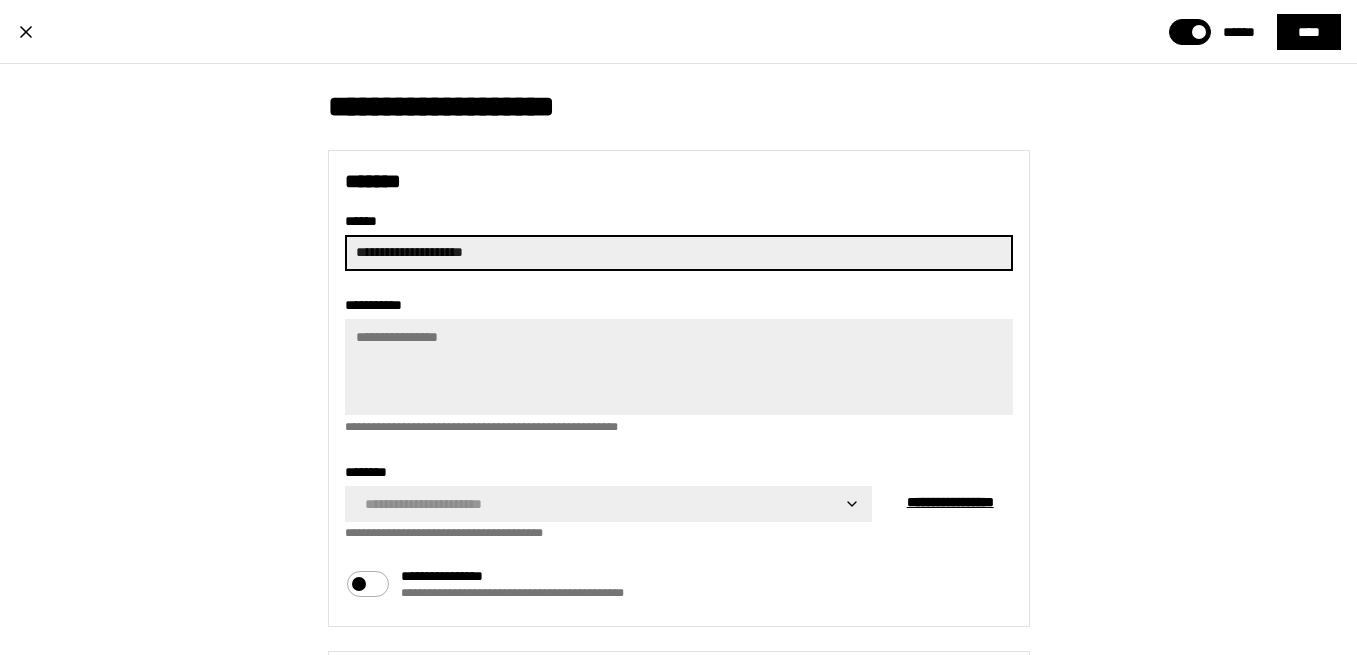 type on "**********" 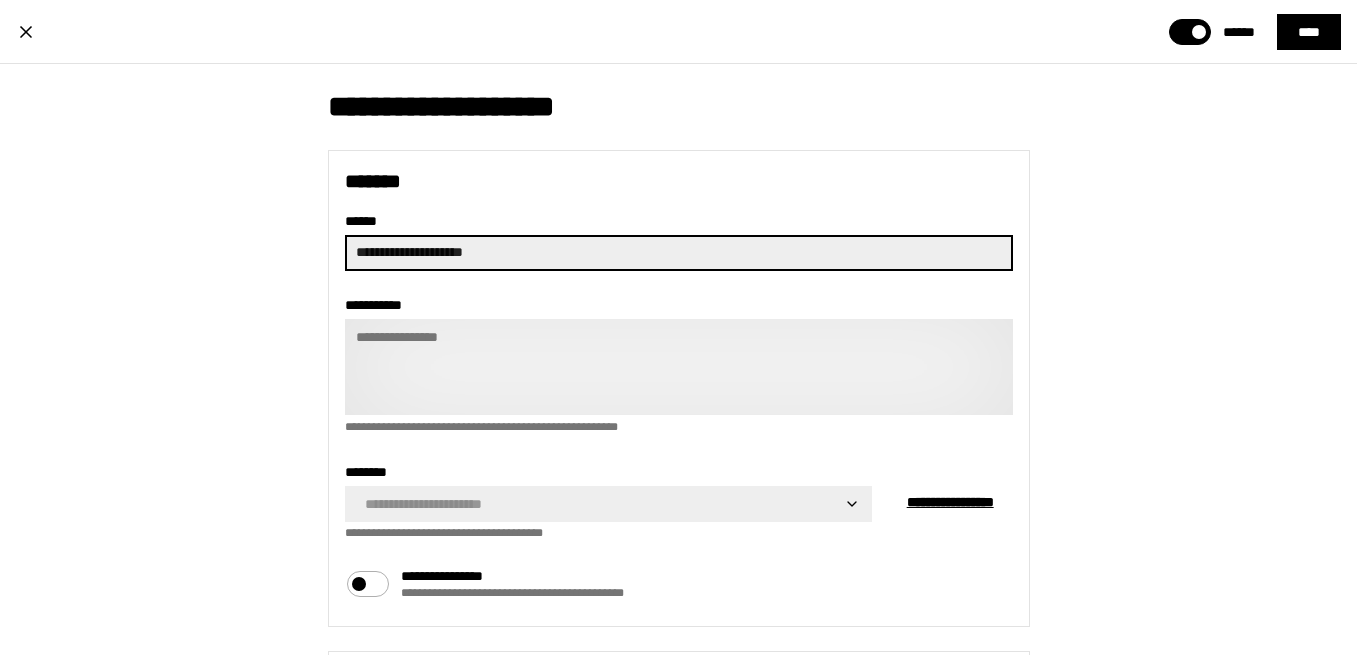 click on "**********" at bounding box center (679, 367) 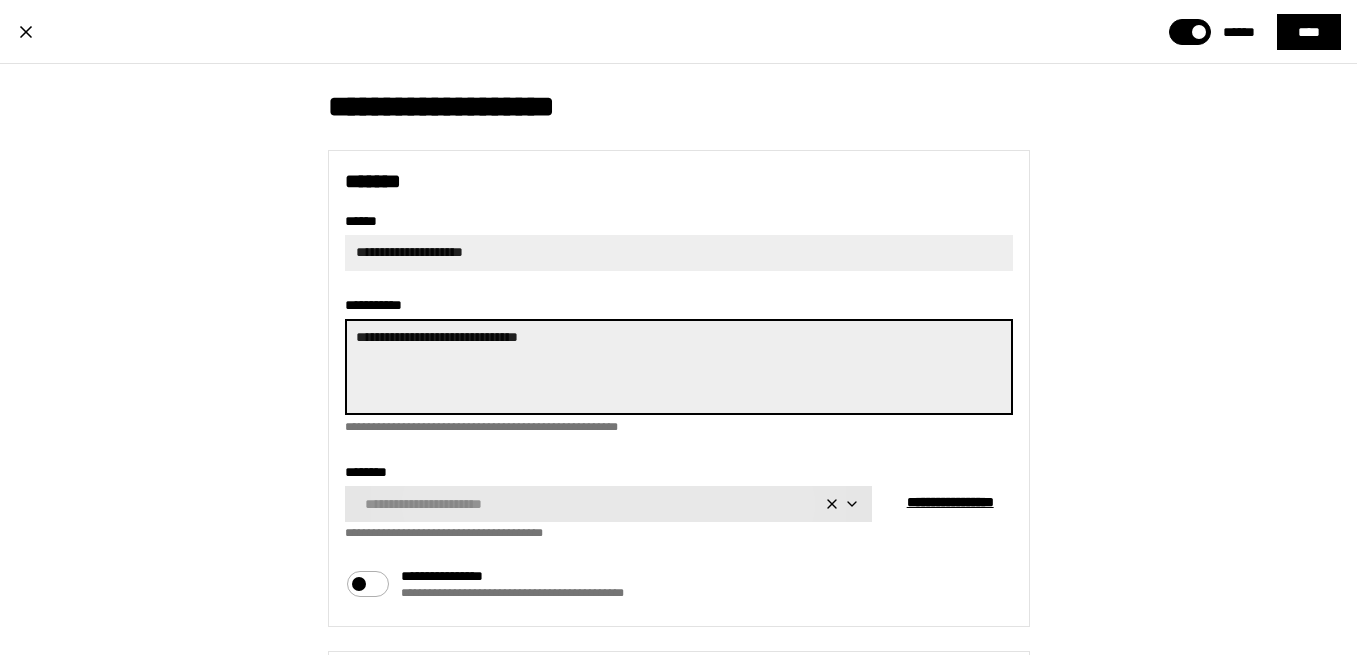 type on "**********" 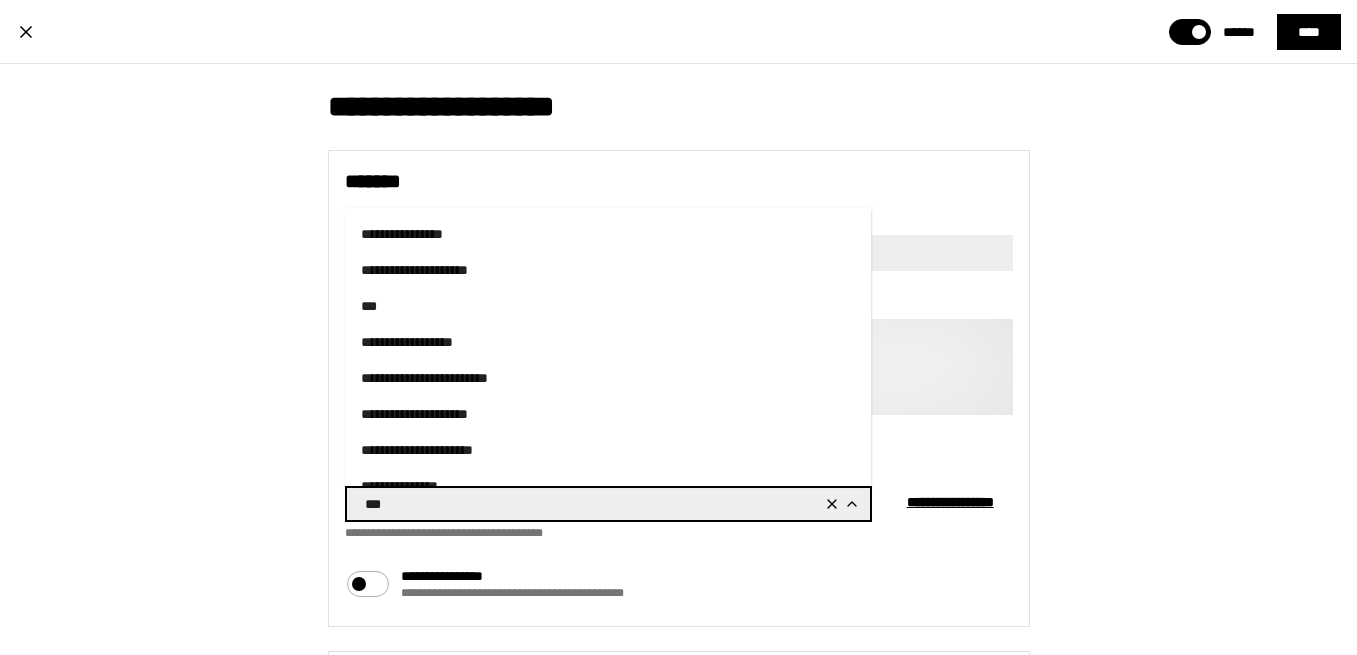 click on "**********" at bounding box center [608, 342] 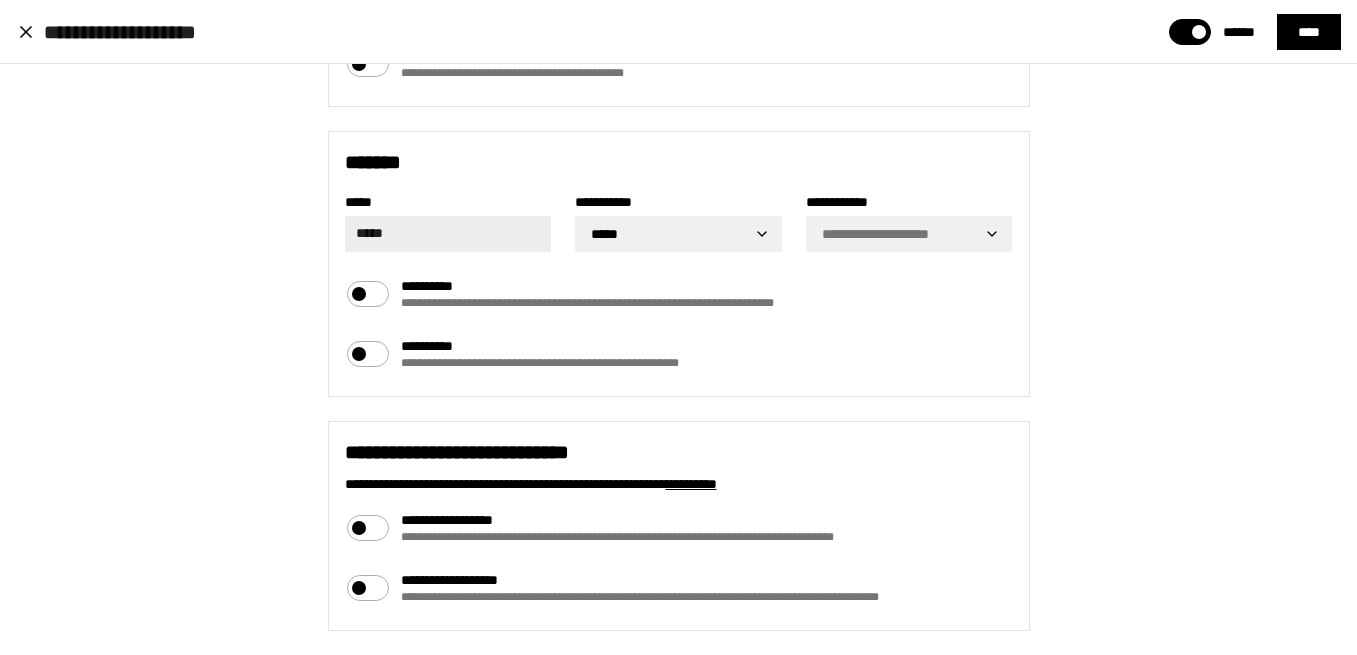 scroll, scrollTop: 526, scrollLeft: 0, axis: vertical 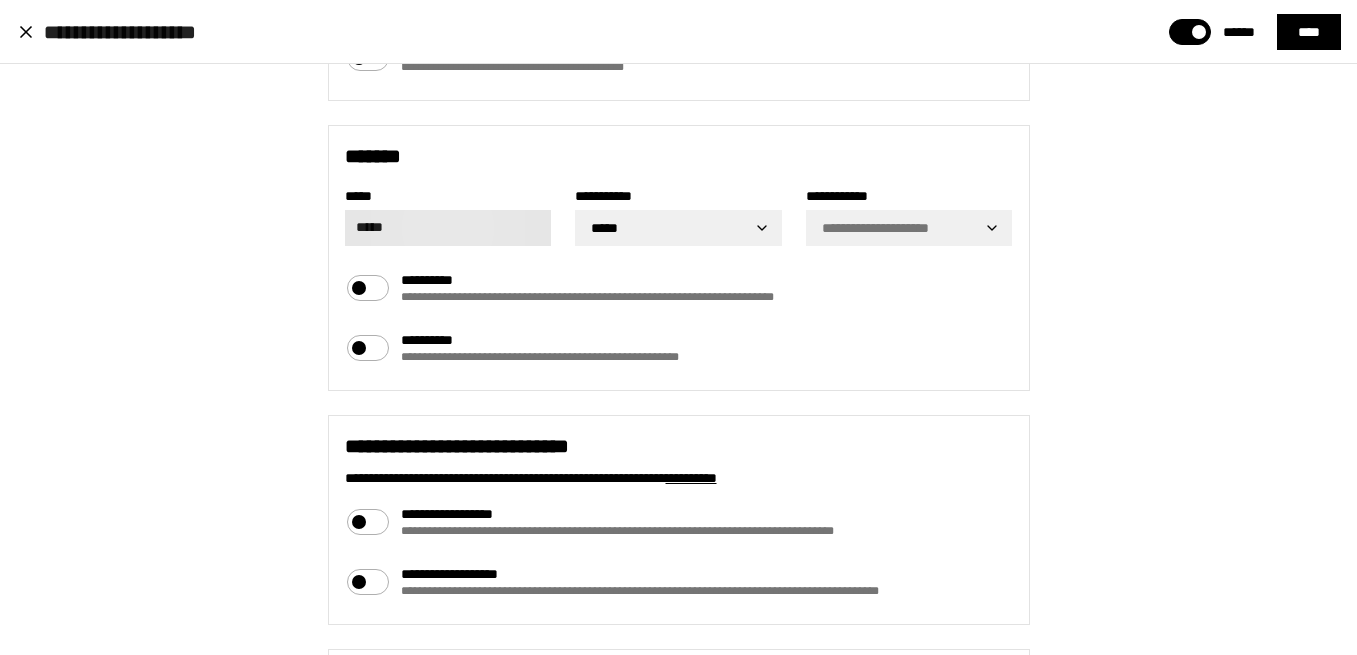 type on "**********" 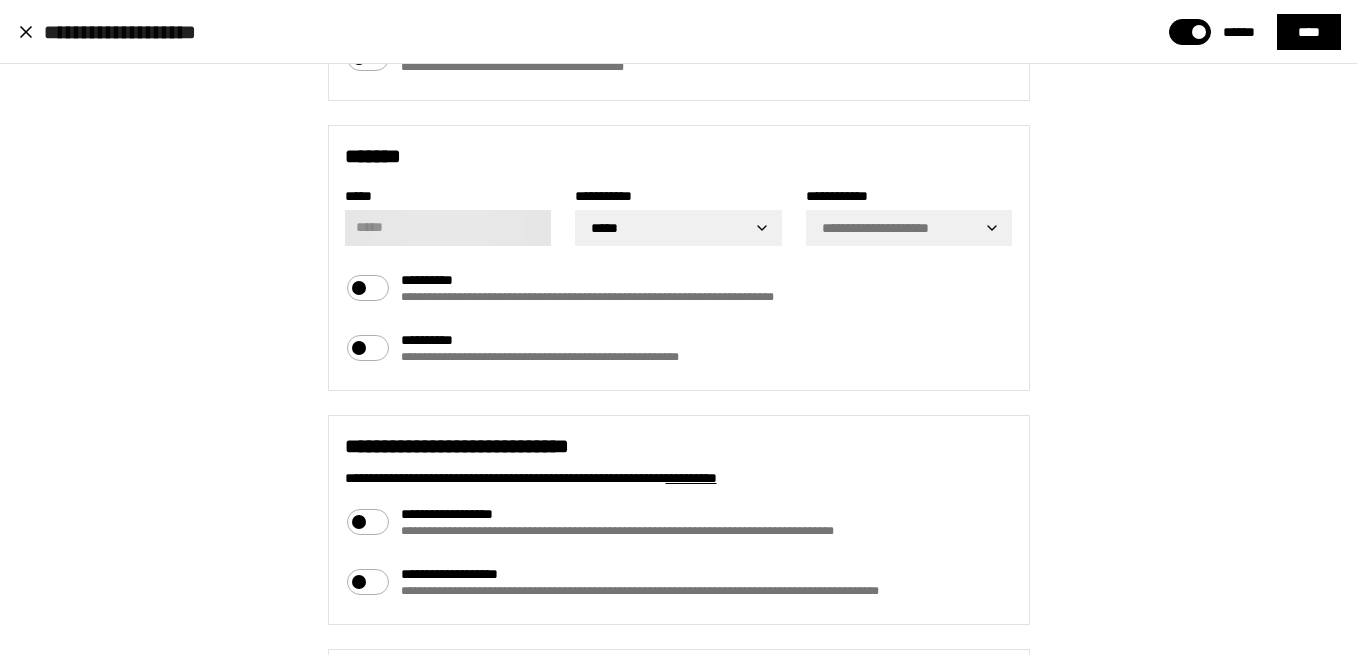 click on "*****" at bounding box center [448, 228] 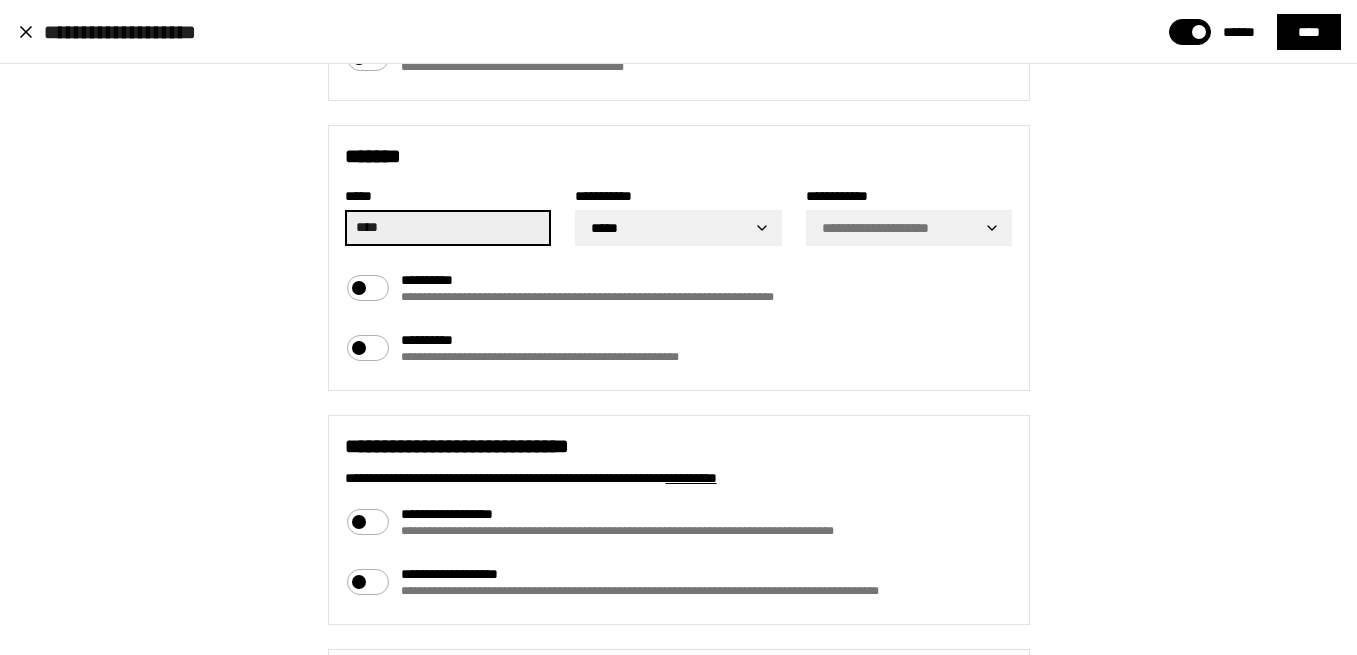 type on "*******" 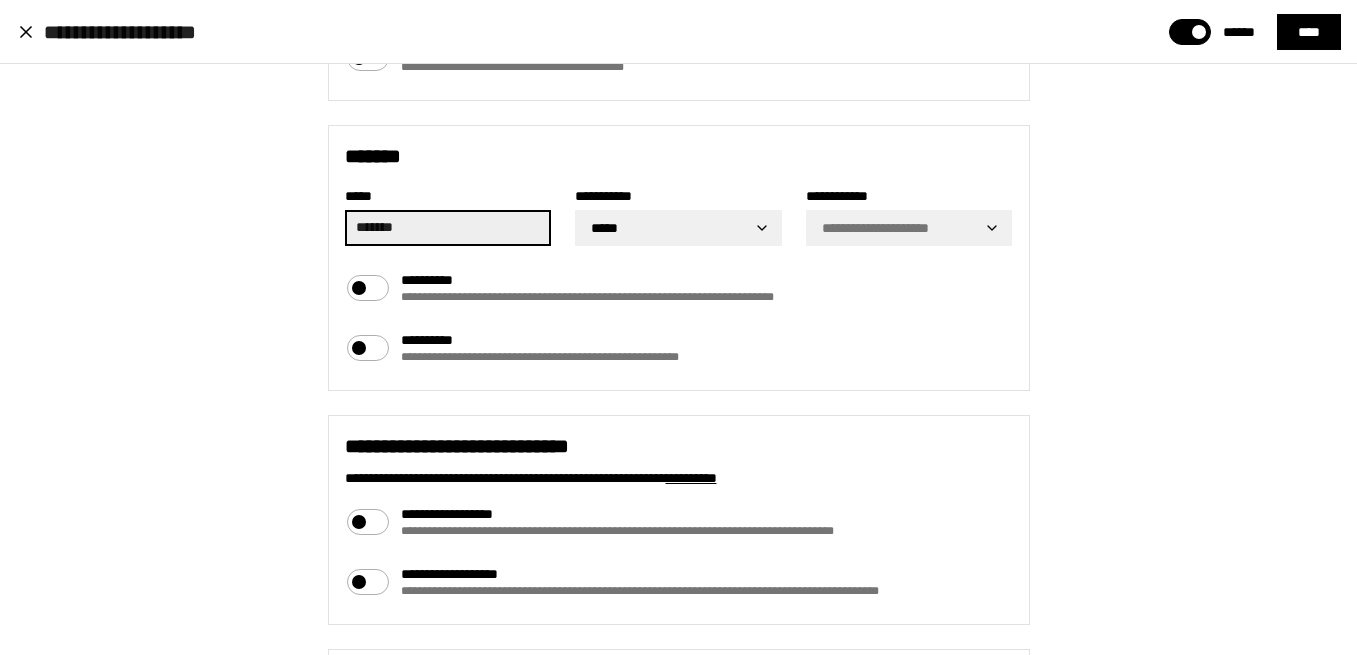 click on "**********" at bounding box center (678, 628) 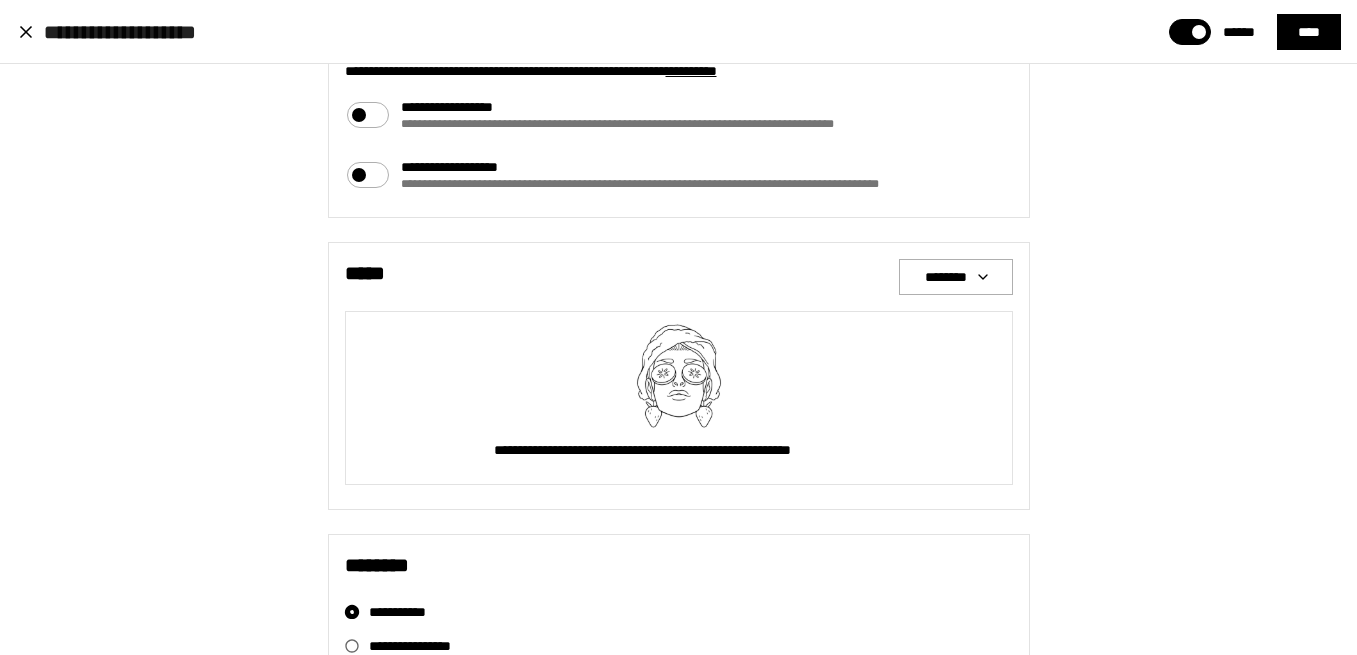 scroll, scrollTop: 935, scrollLeft: 0, axis: vertical 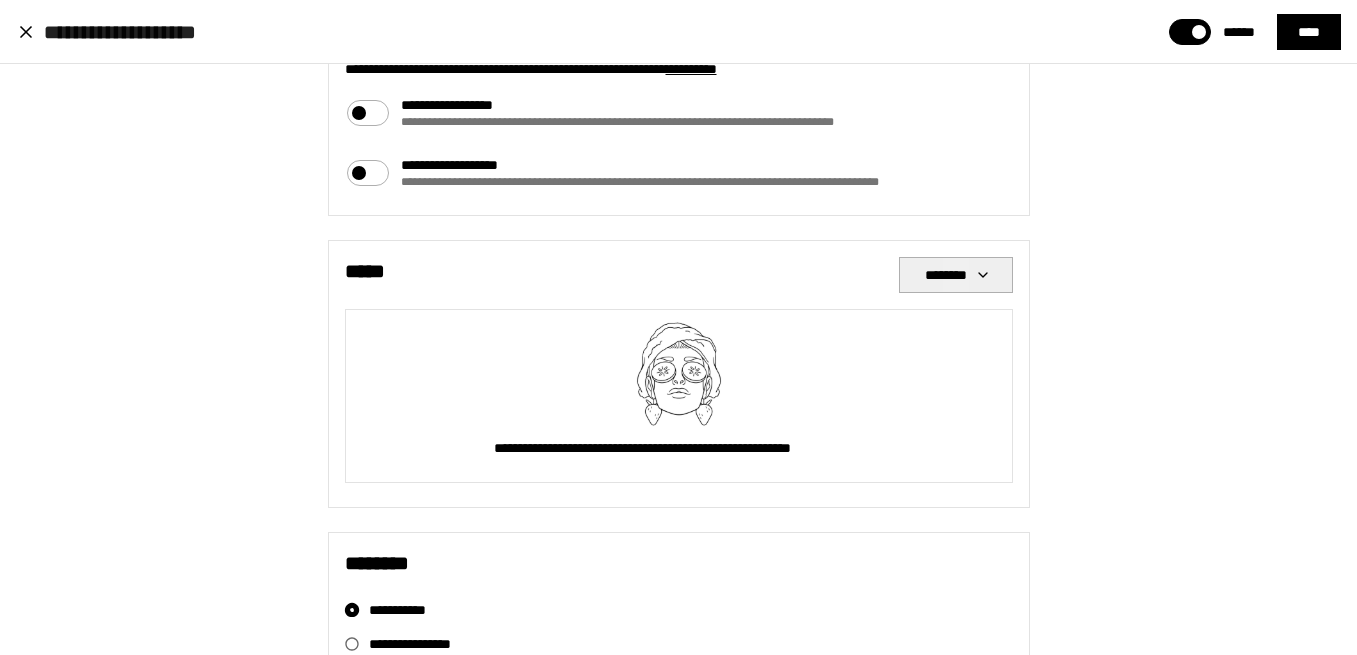 click on "********" at bounding box center [956, 275] 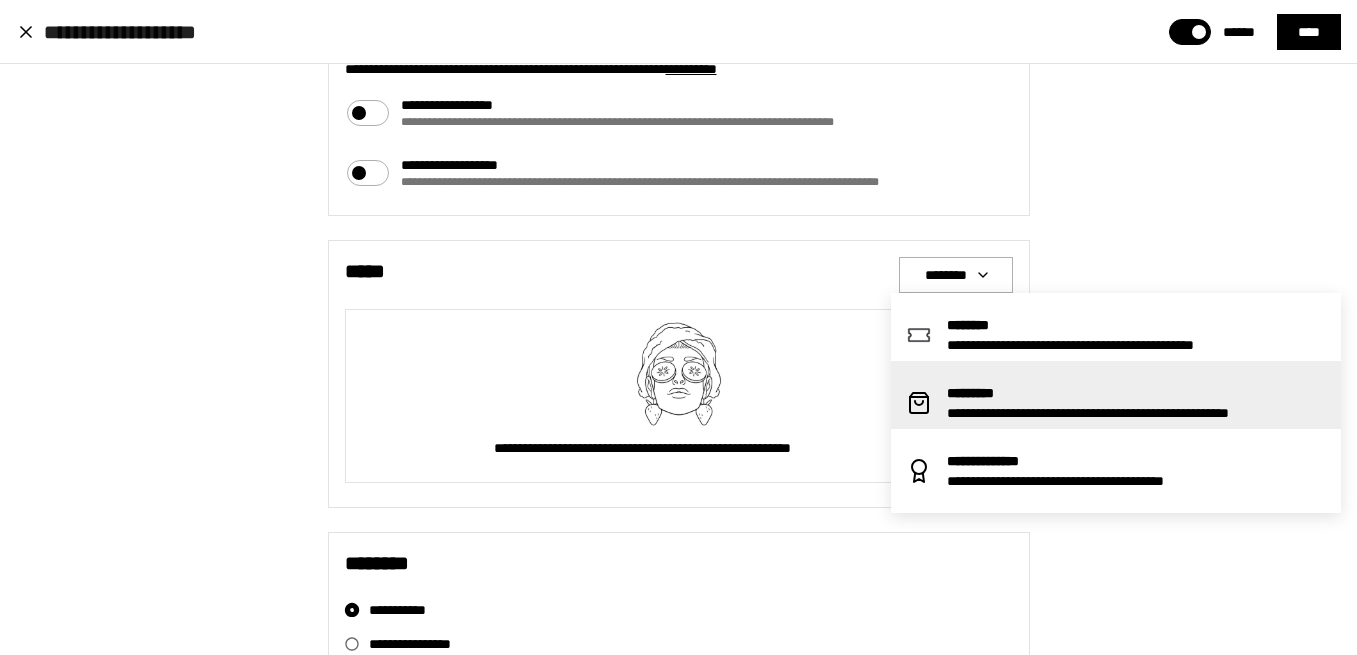 click on "**********" at bounding box center (1136, 413) 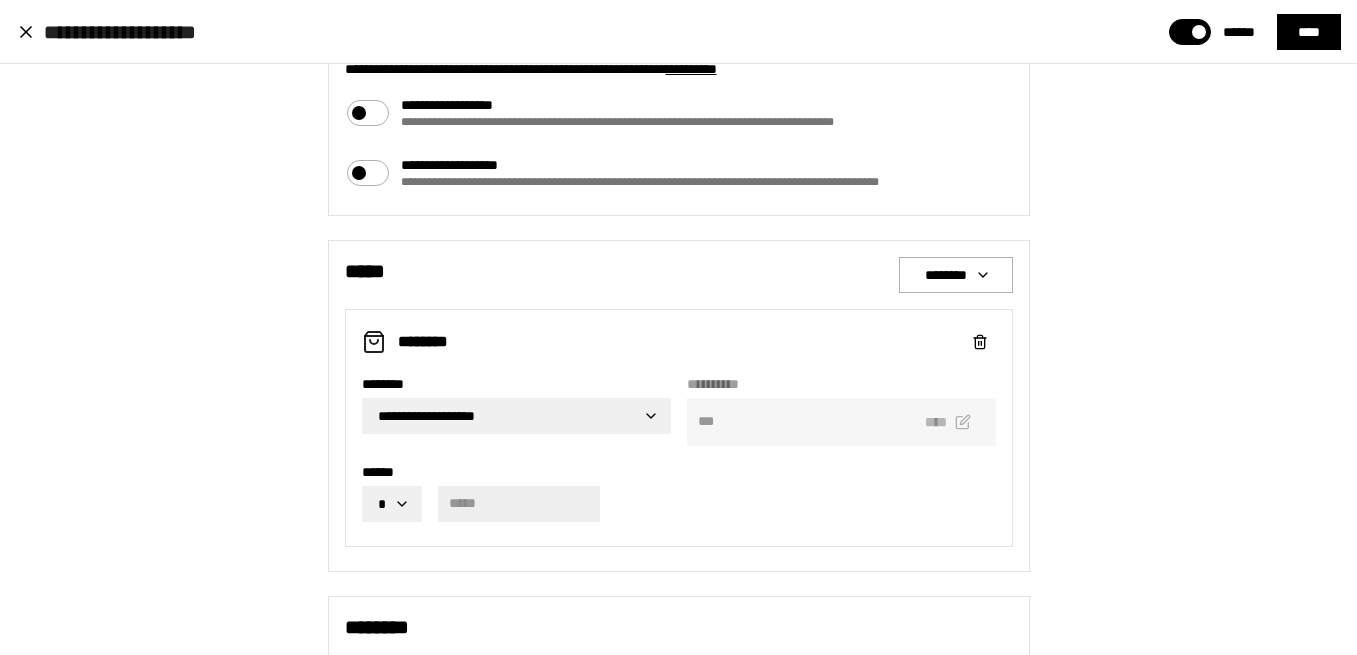 click on "*** ****" at bounding box center (841, 422) 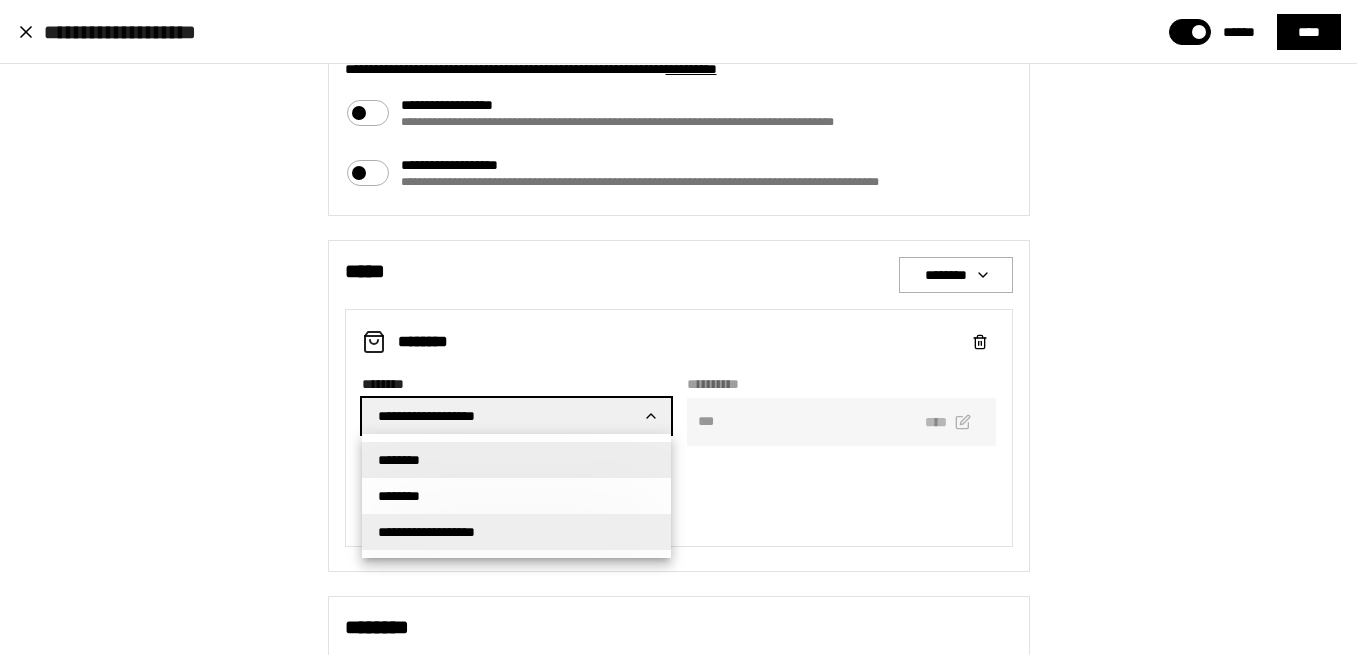 click on "********" at bounding box center (516, 460) 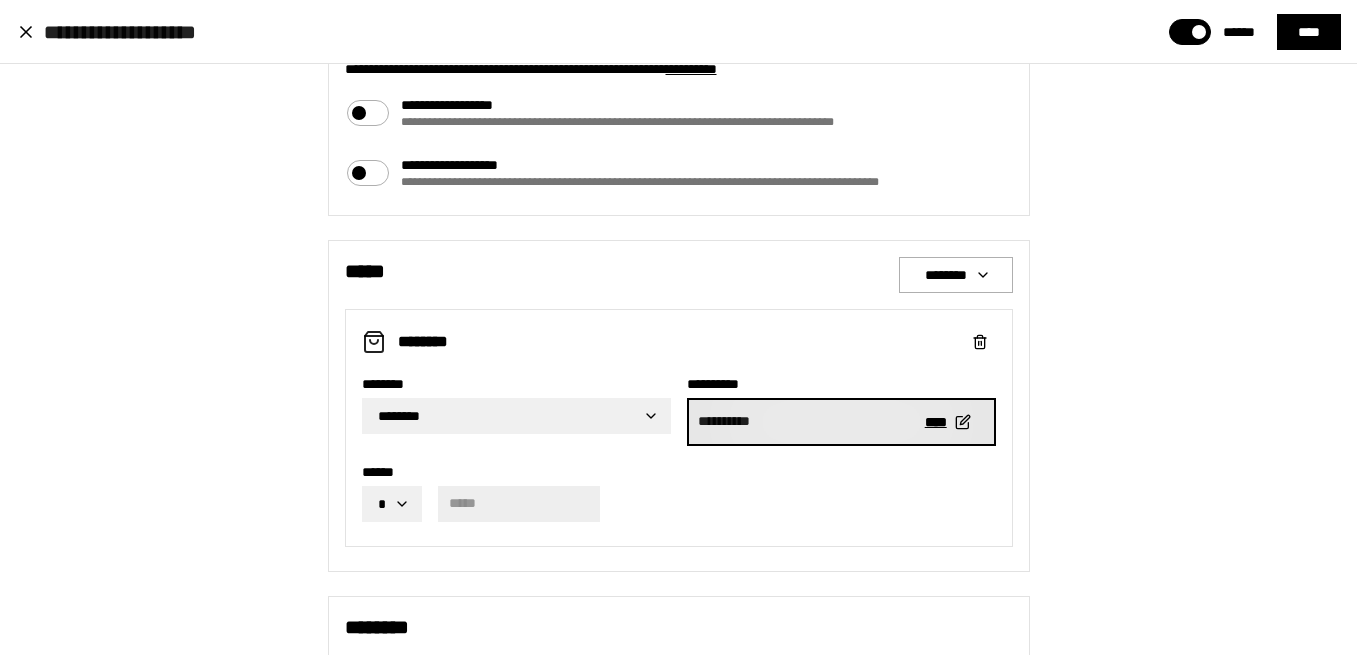 click on "**********" at bounding box center (798, 422) 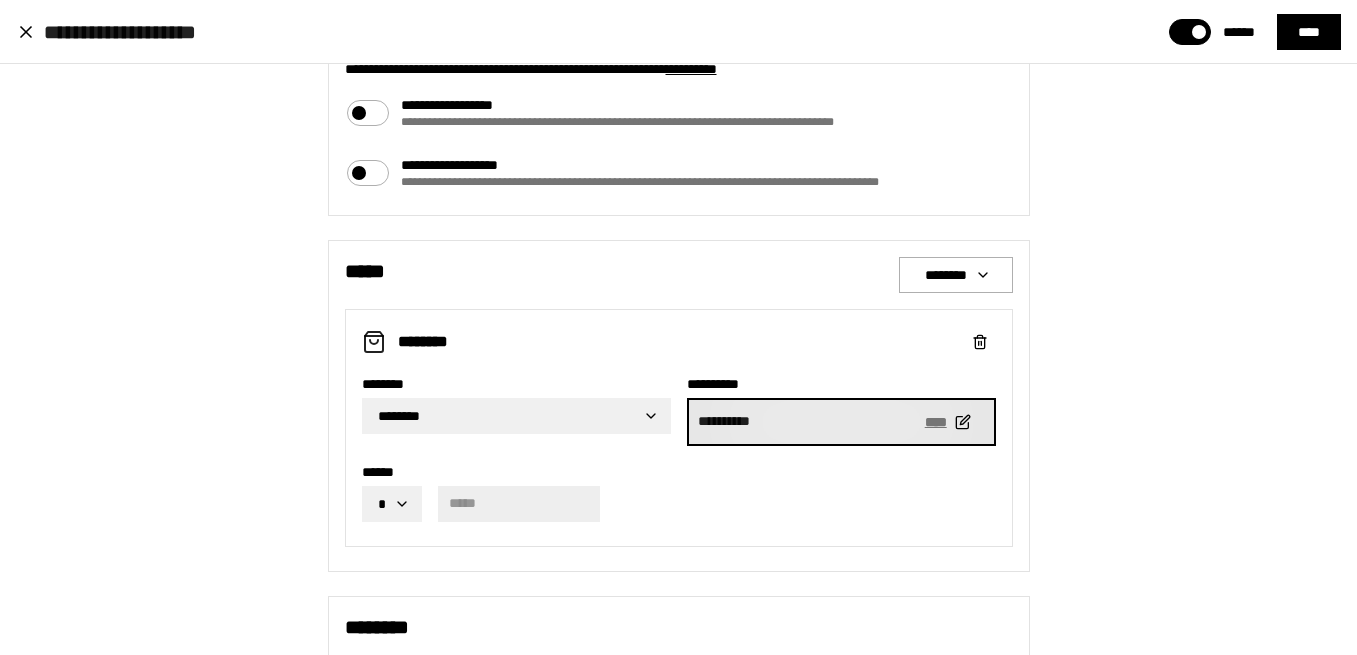 click on "****" at bounding box center [946, 422] 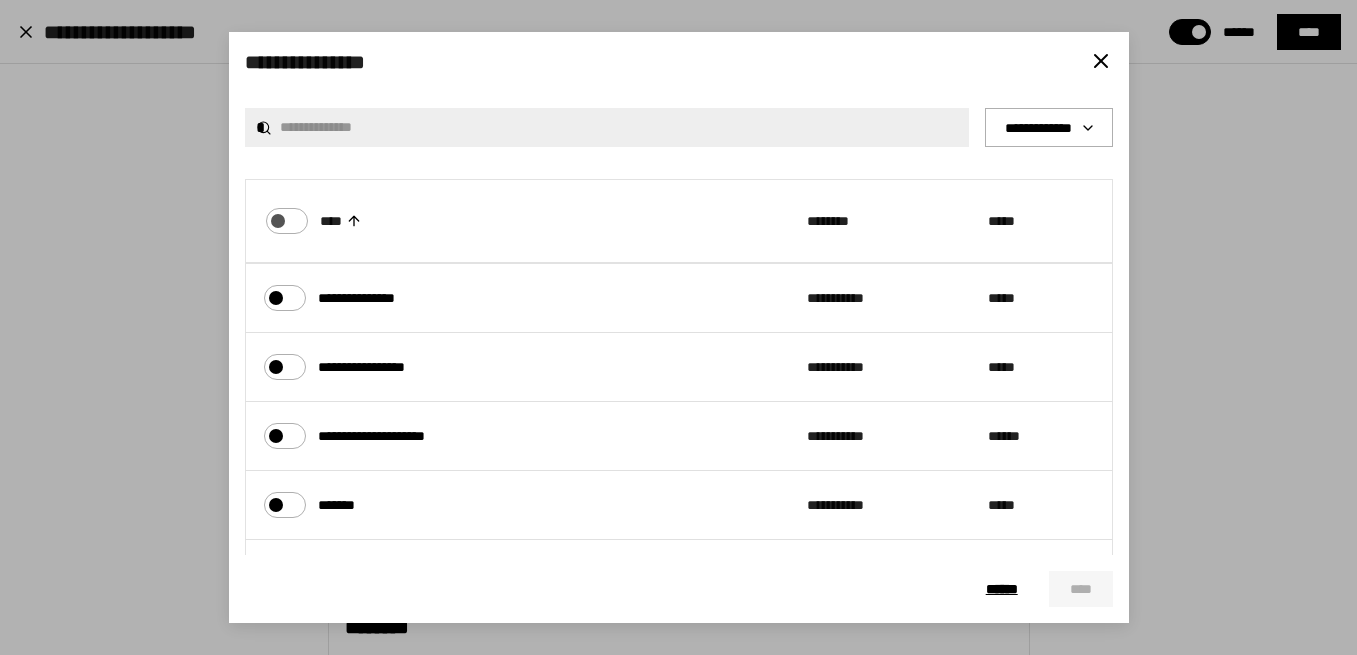 click at bounding box center [275, 216] 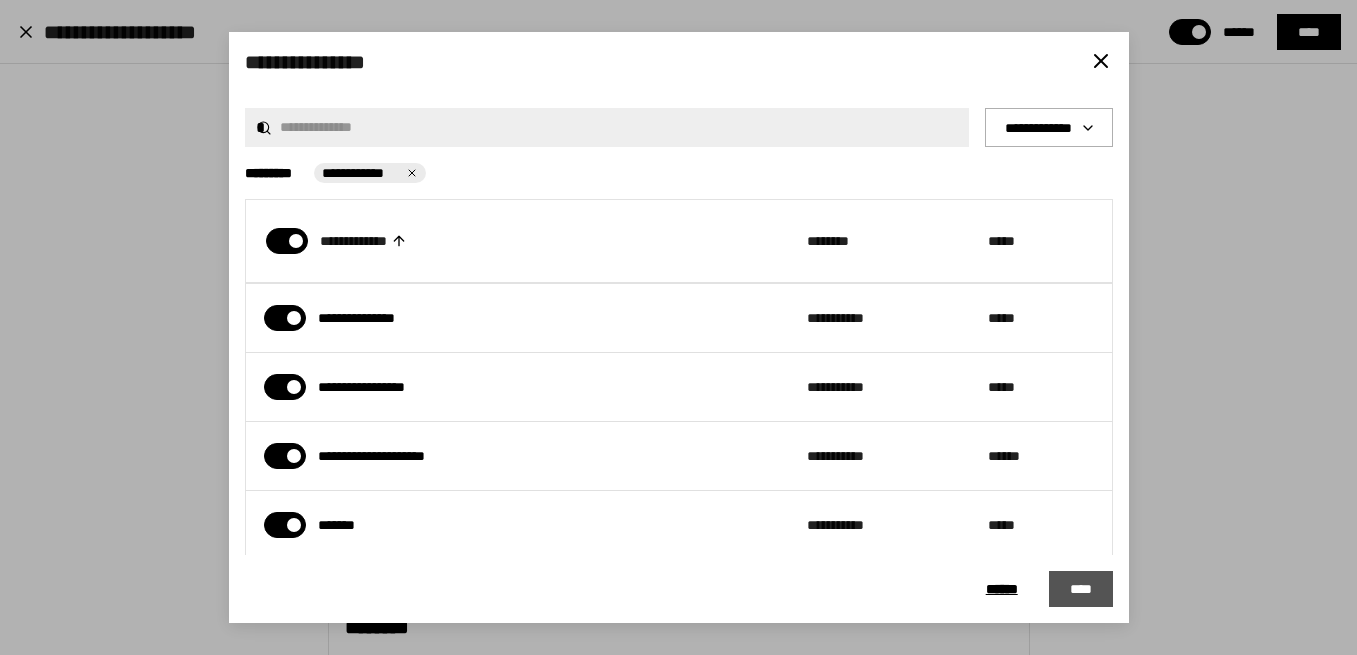 click on "****" at bounding box center [1081, 589] 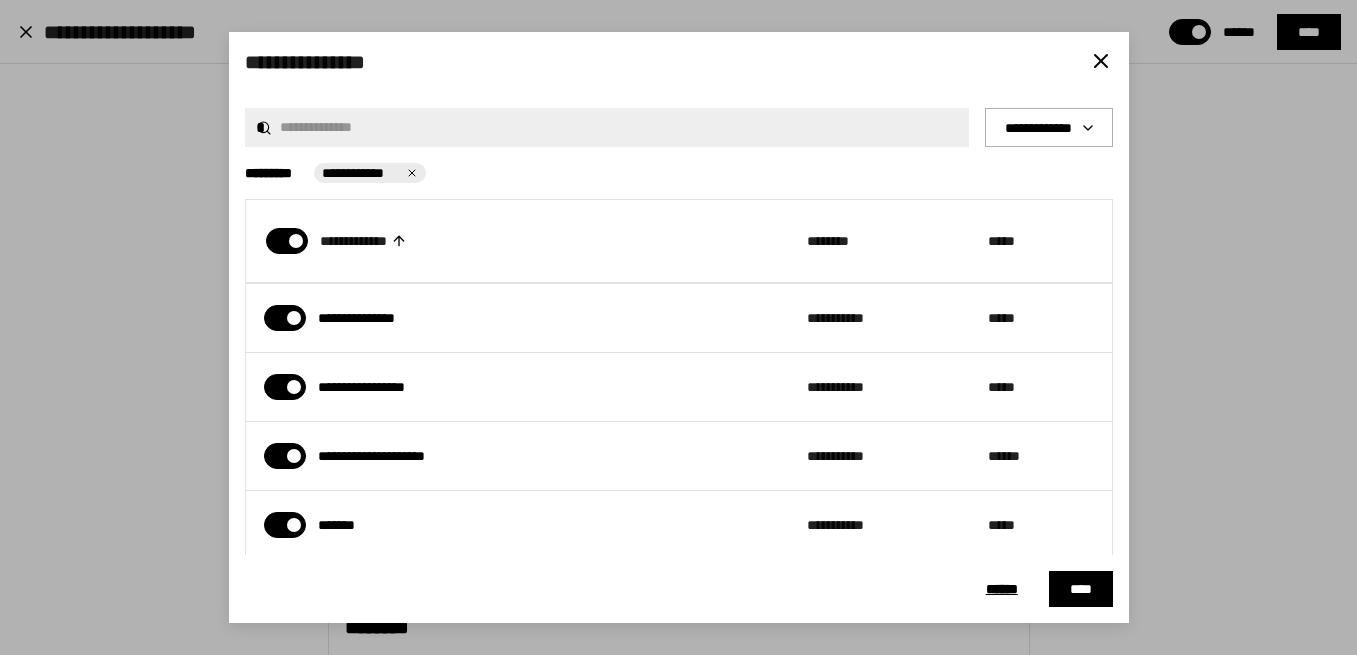 type on "***" 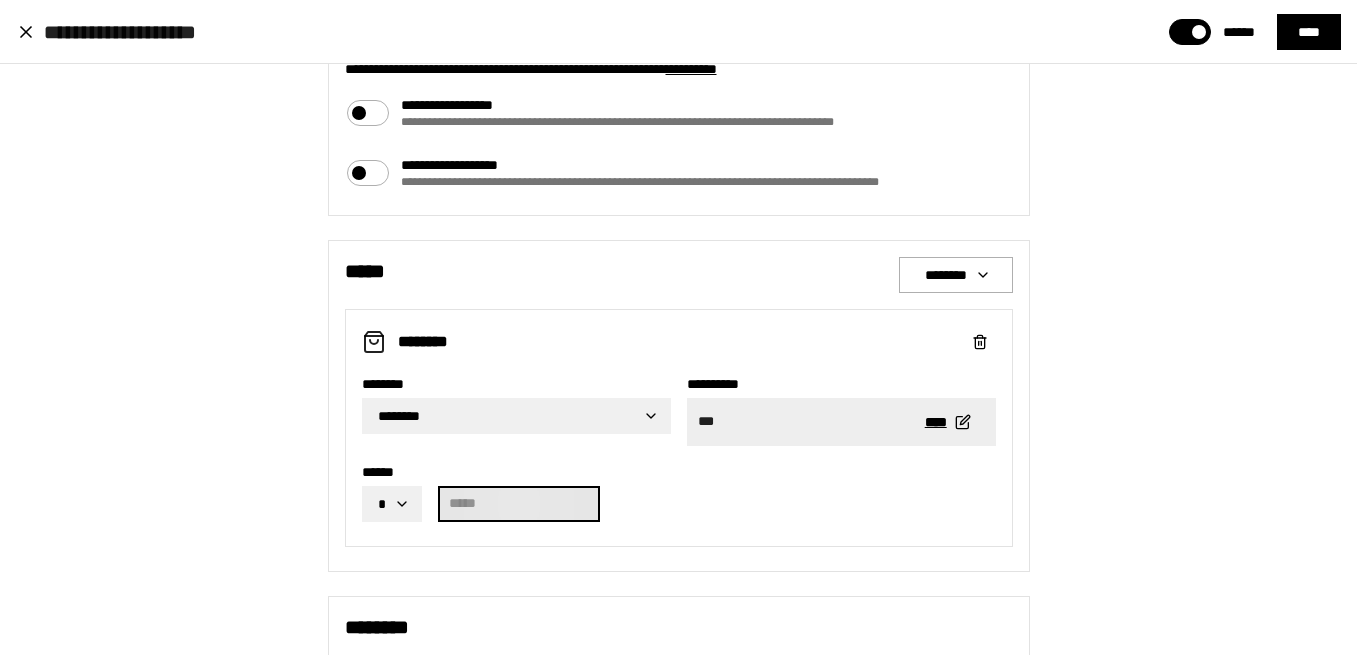 click at bounding box center [519, 504] 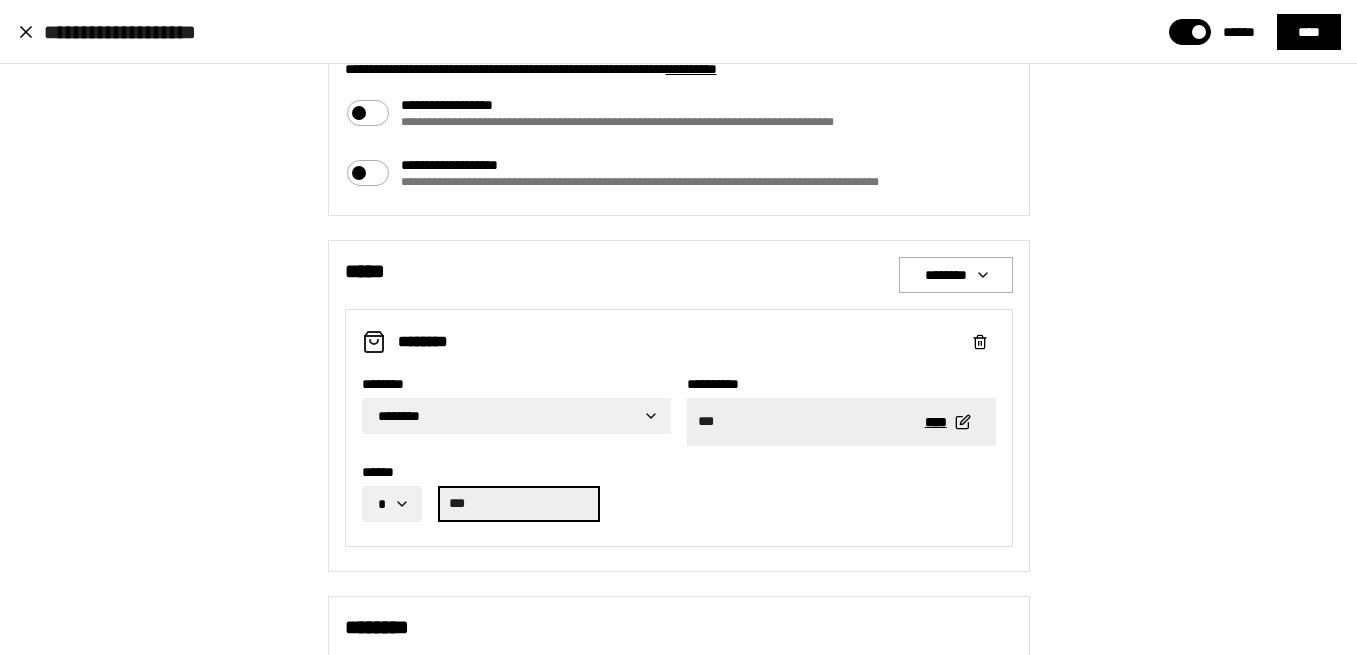 type on "***" 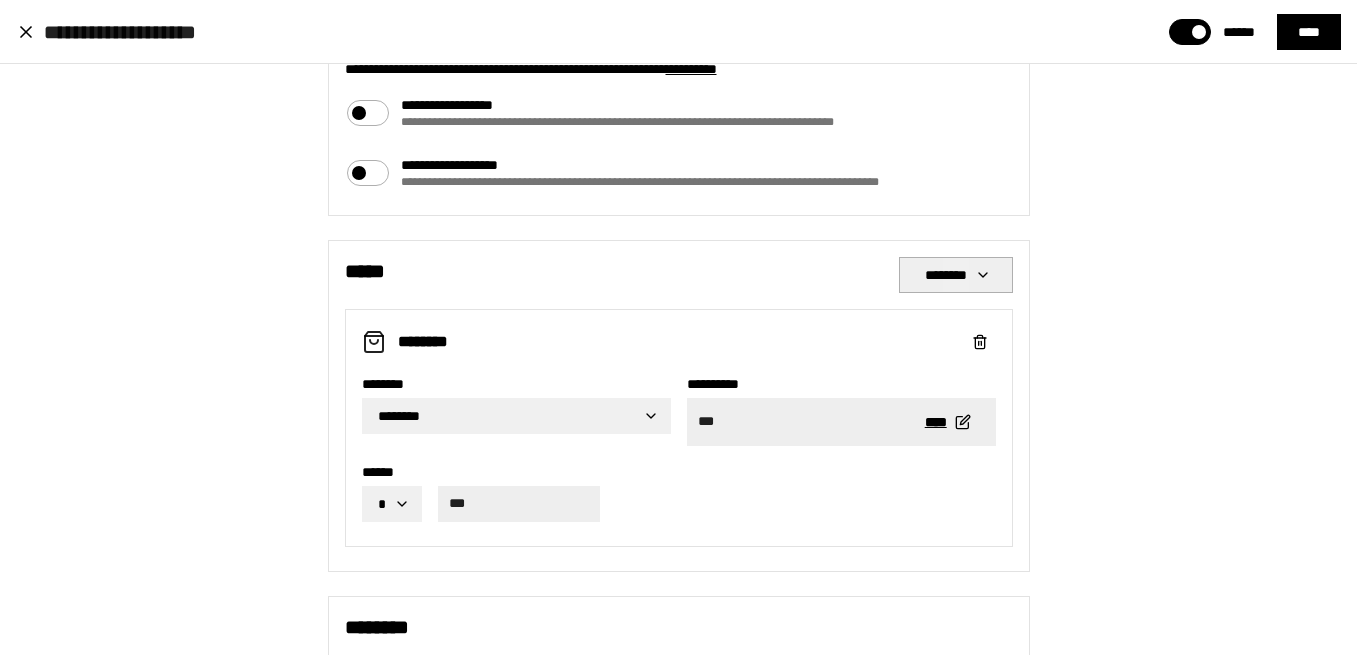 click on "********" at bounding box center [956, 275] 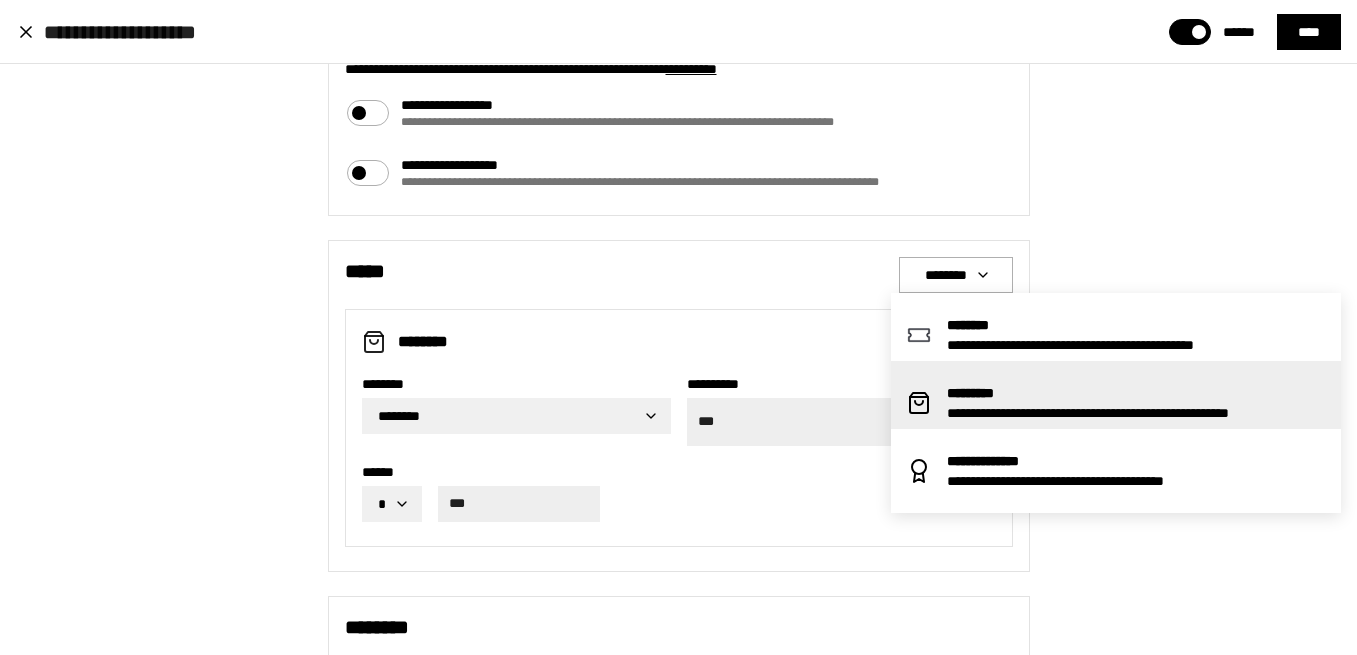 click on "*********" at bounding box center (1136, 393) 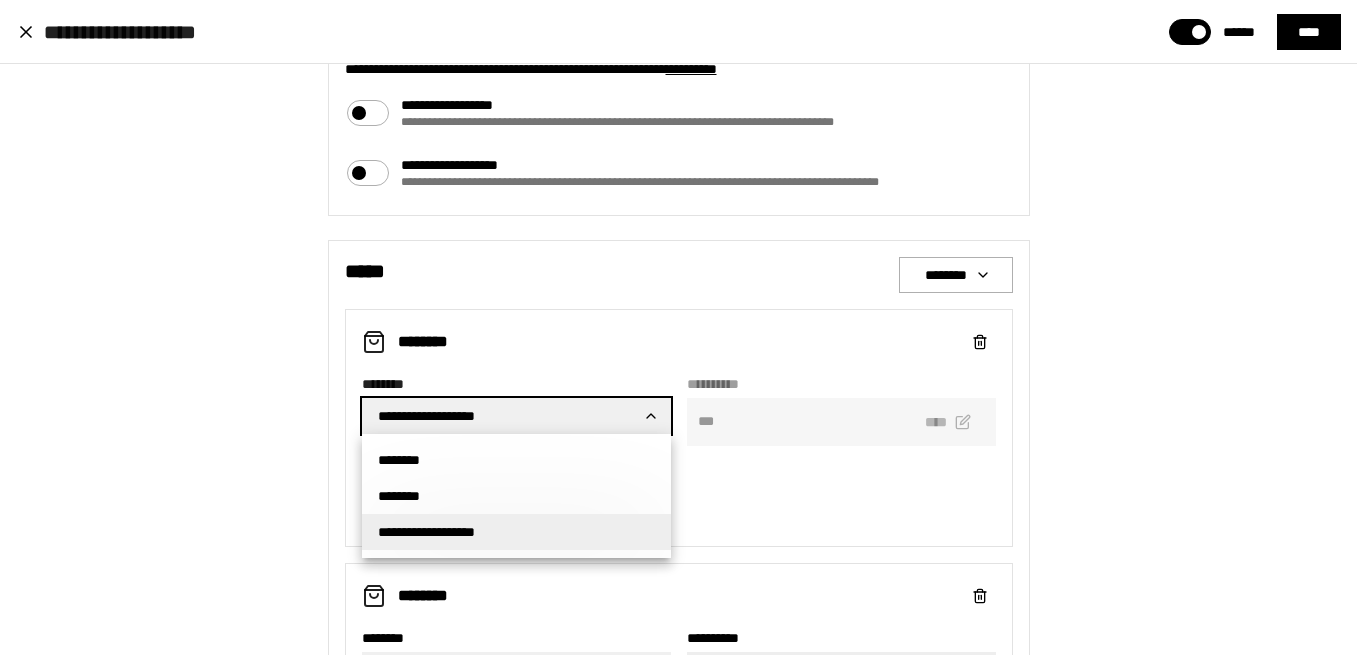 click on "**********" at bounding box center [678, 327] 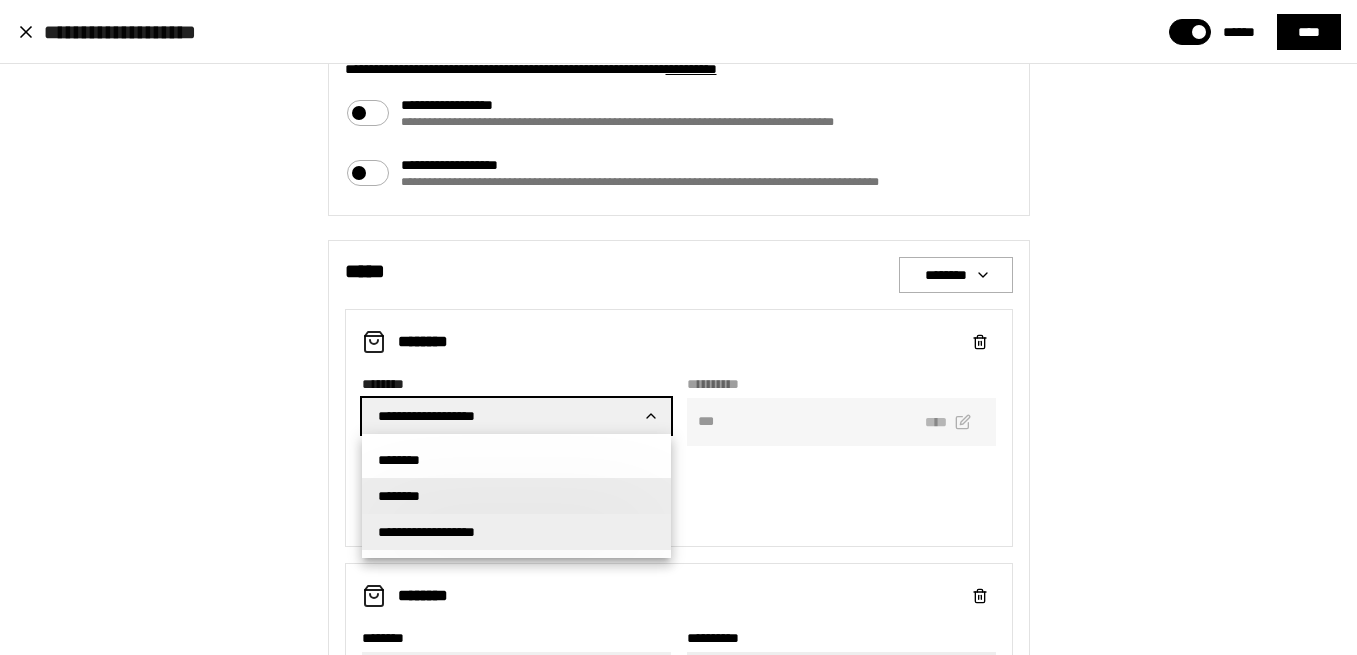 click on "********" at bounding box center (516, 496) 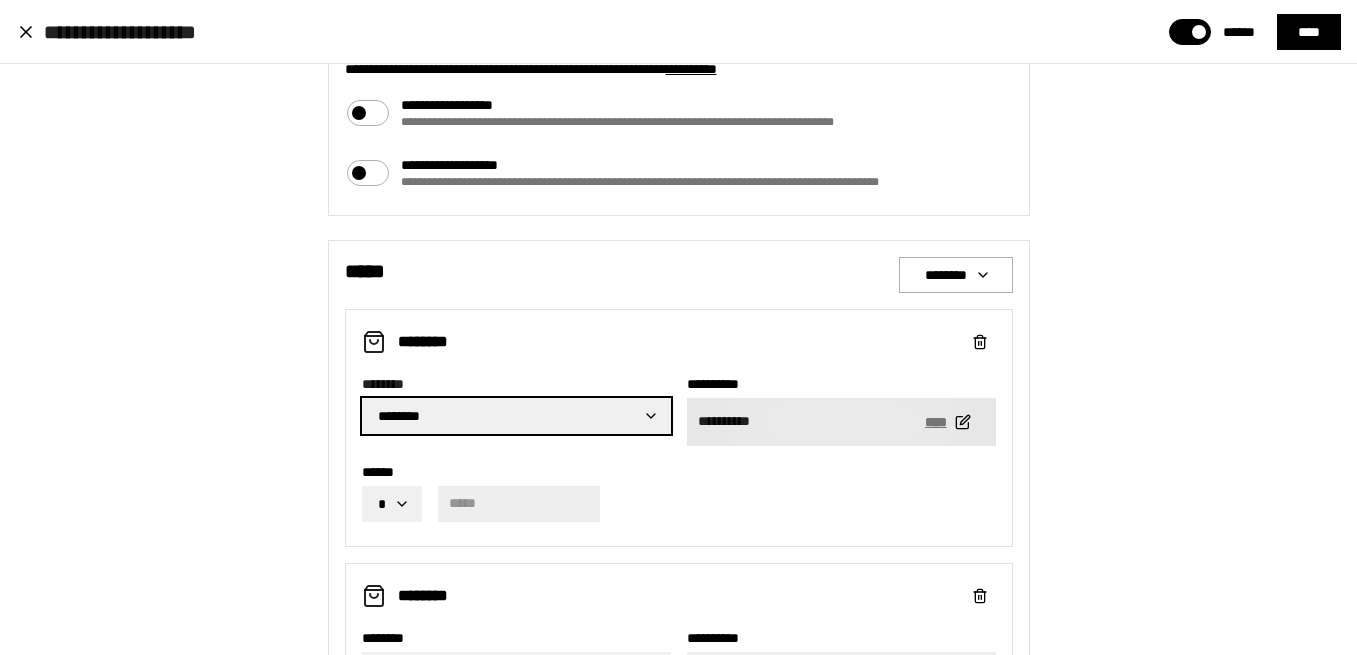 click on "****" at bounding box center [946, 422] 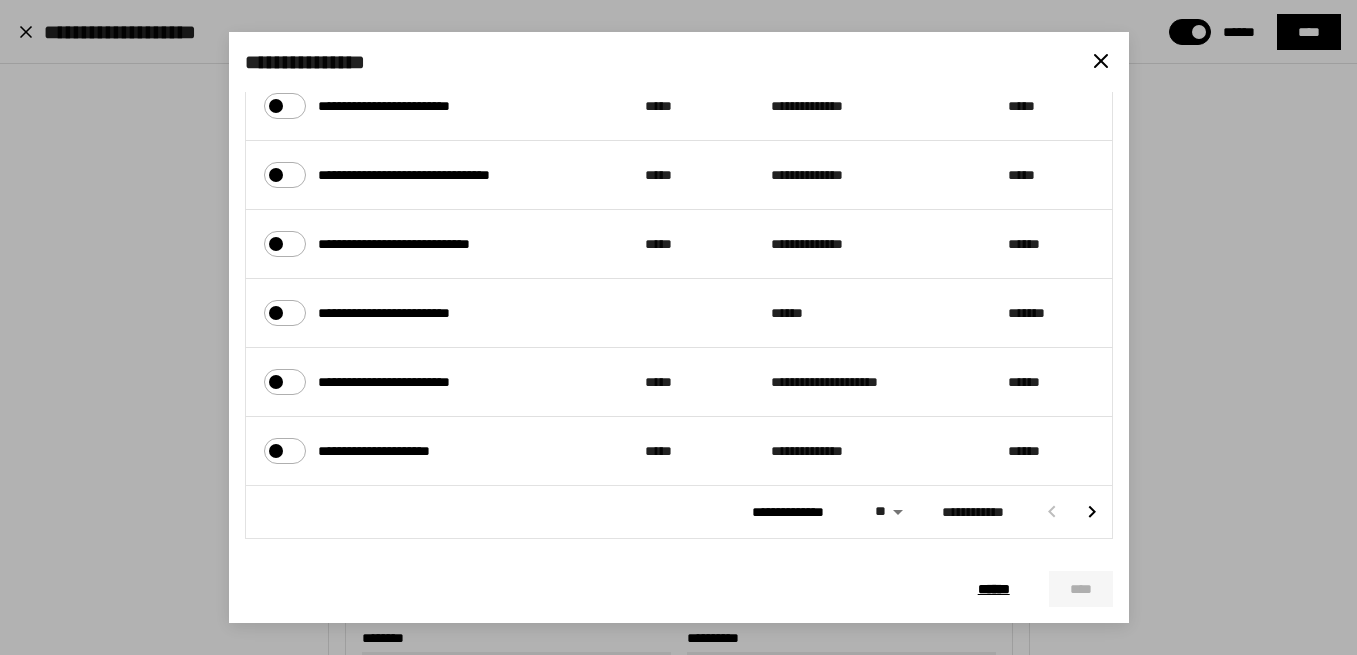 scroll, scrollTop: 0, scrollLeft: 0, axis: both 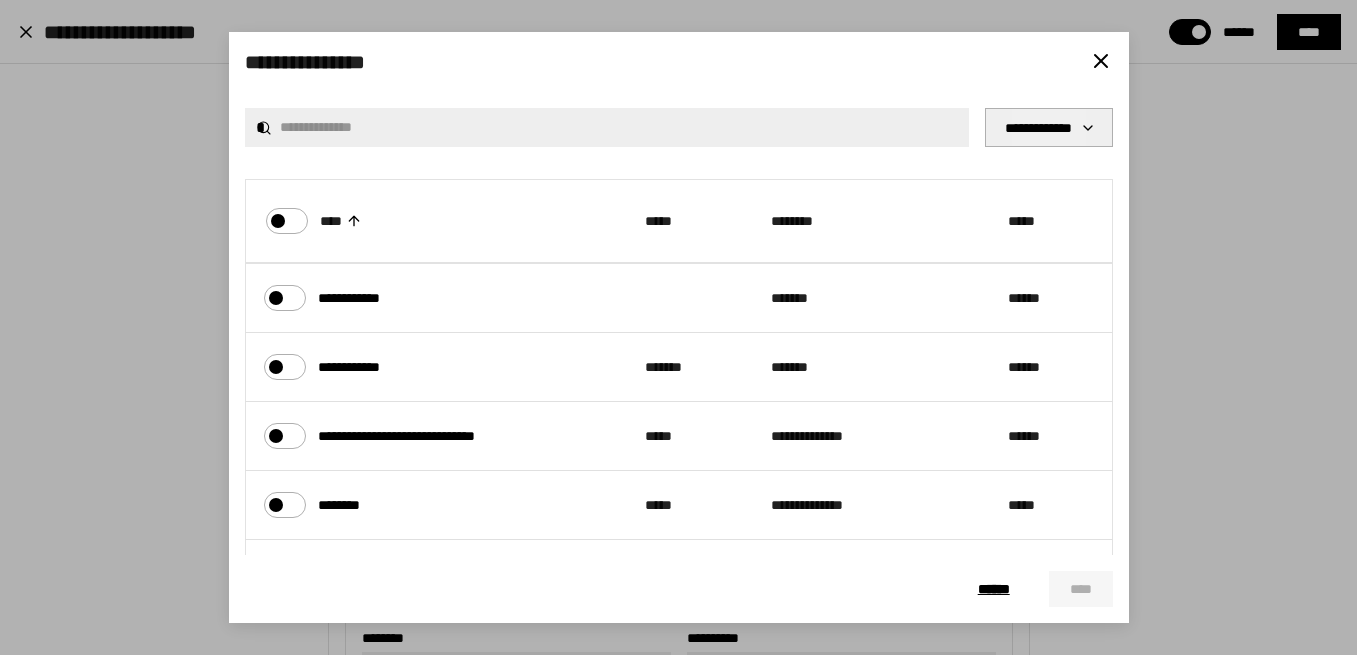click on "**********" at bounding box center (1049, 127) 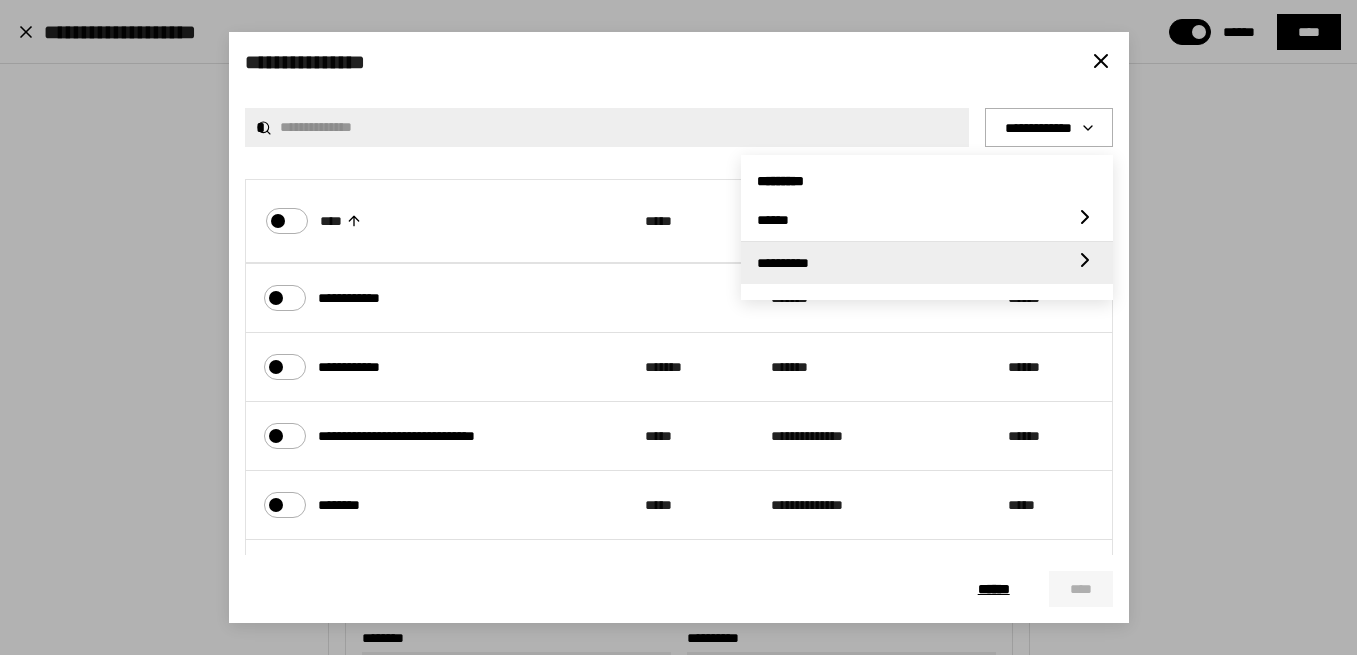 click on "**********" at bounding box center [915, 263] 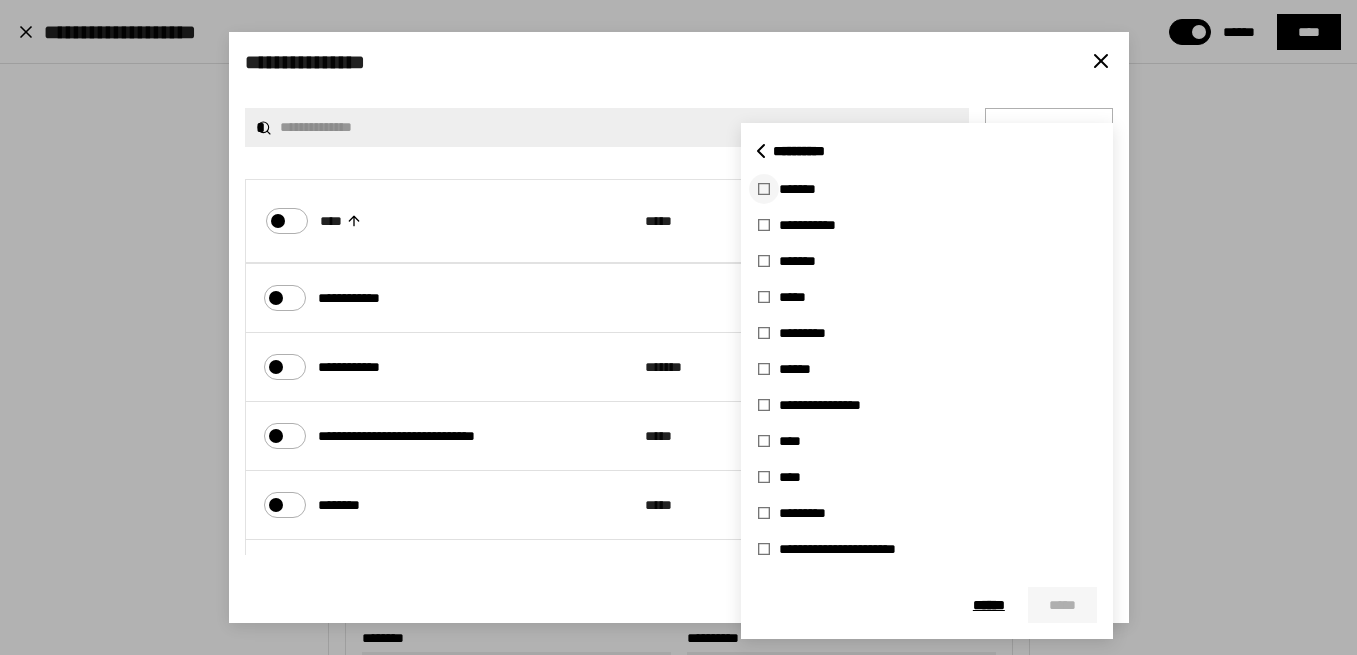 click on "*******" at bounding box center [764, 189] 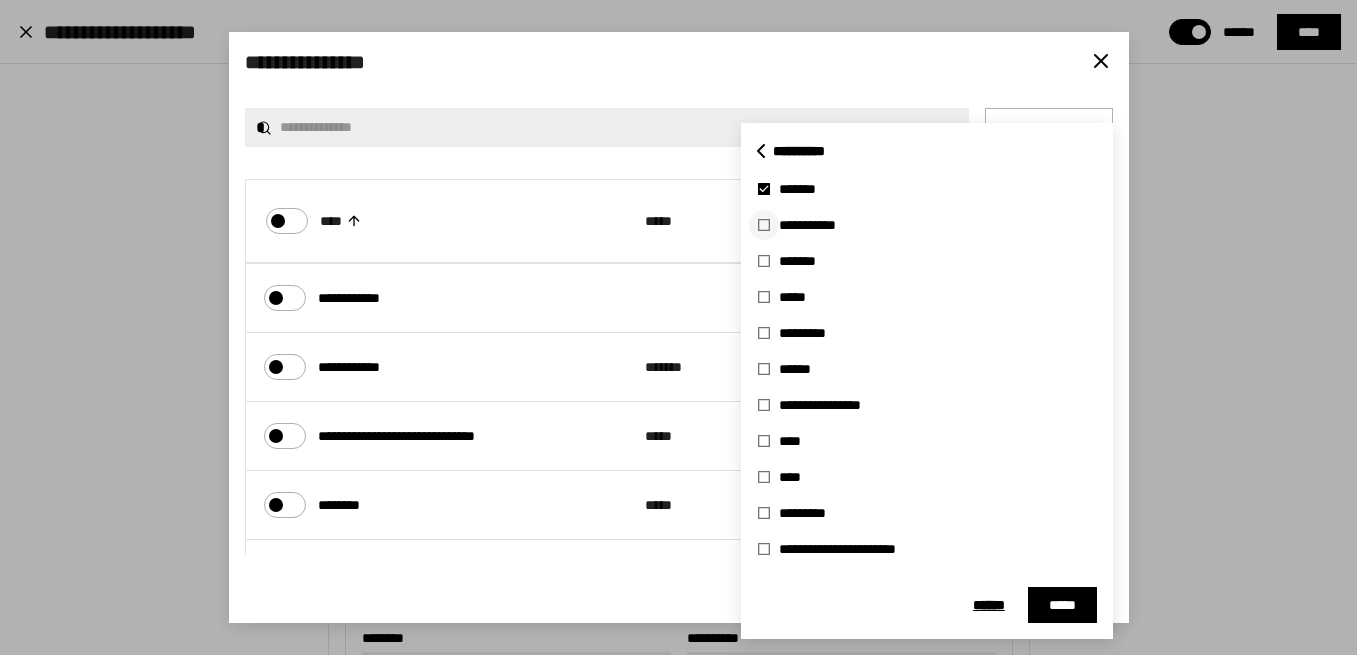 click on "**********" at bounding box center [764, 225] 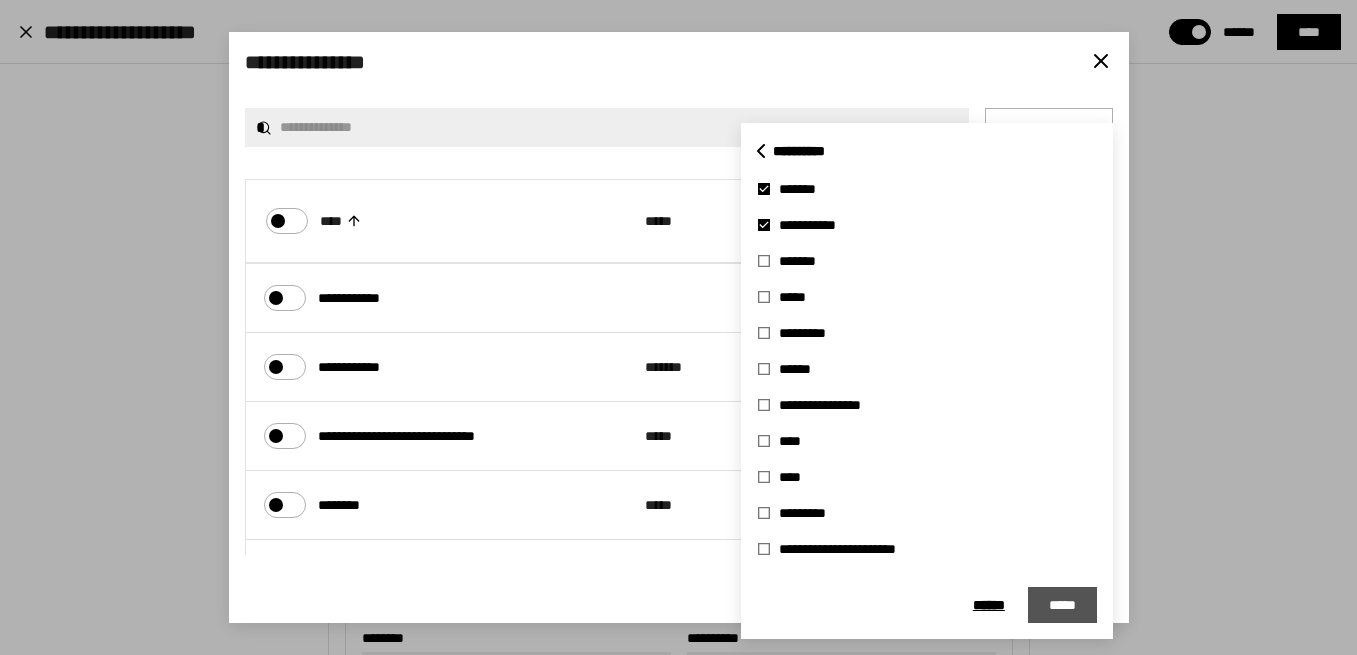 click on "*****" at bounding box center [1062, 605] 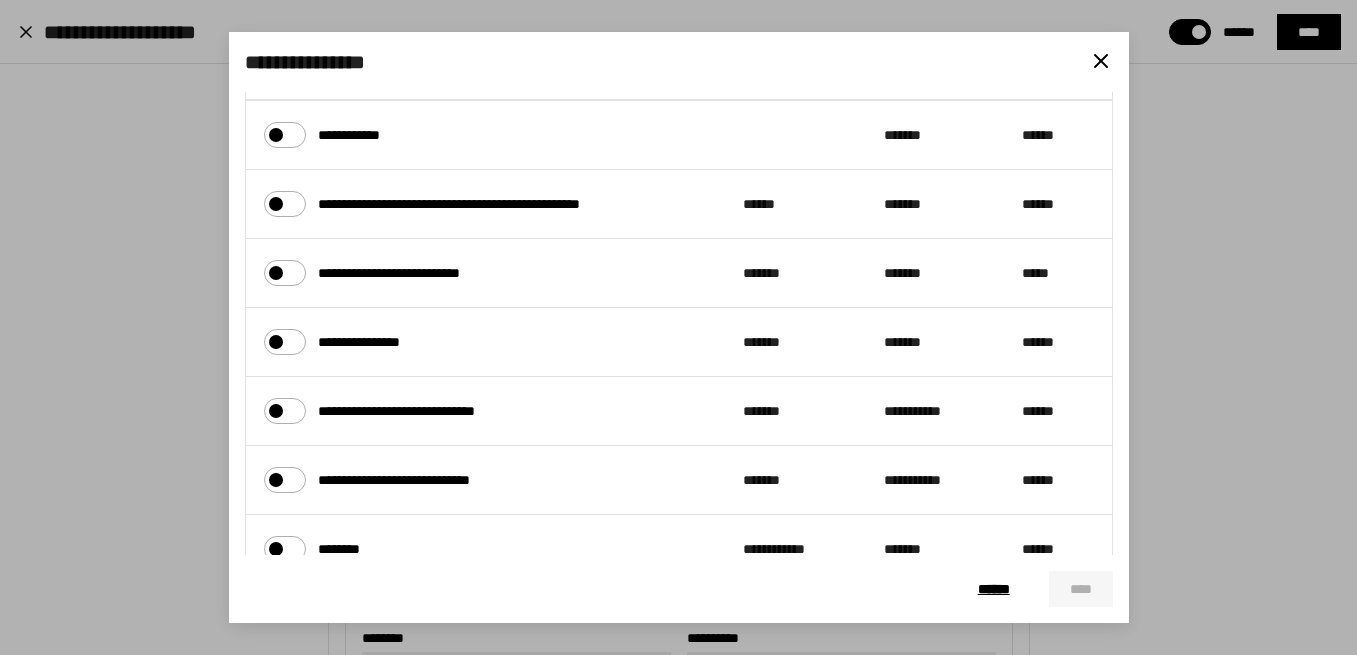 scroll, scrollTop: 181, scrollLeft: 0, axis: vertical 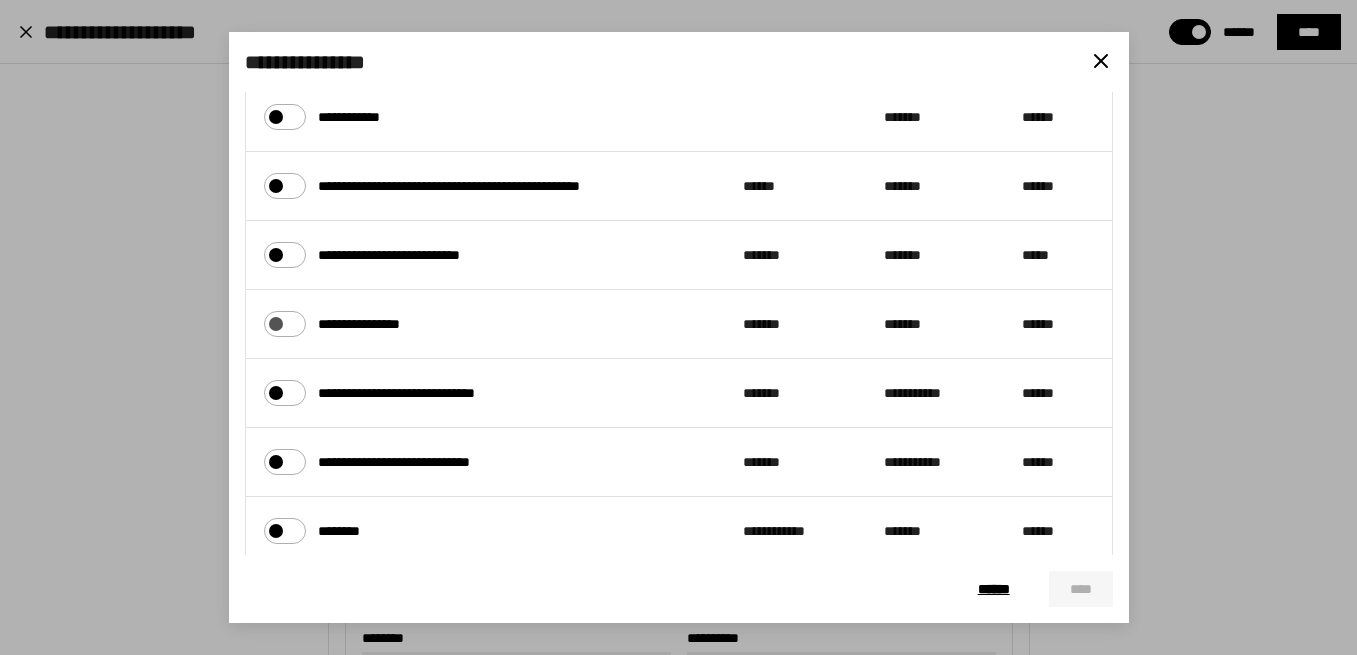 click on "**********" at bounding box center (273, 319) 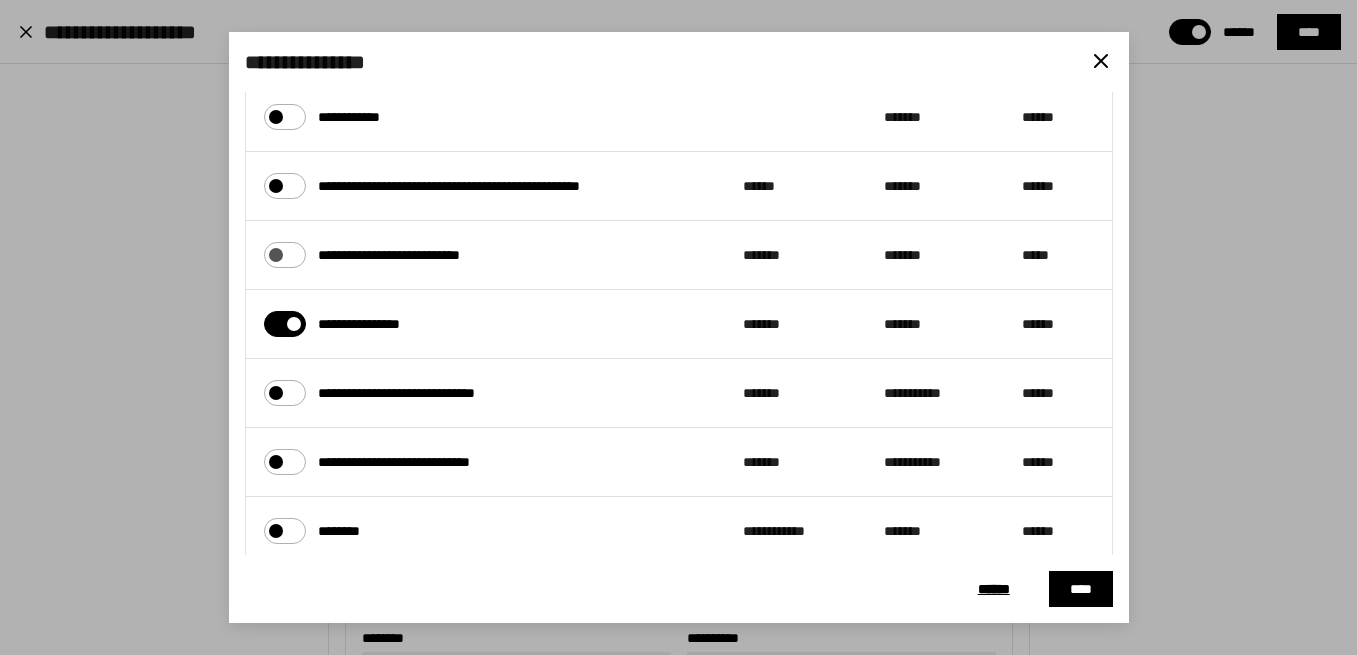 click on "**********" at bounding box center (273, 250) 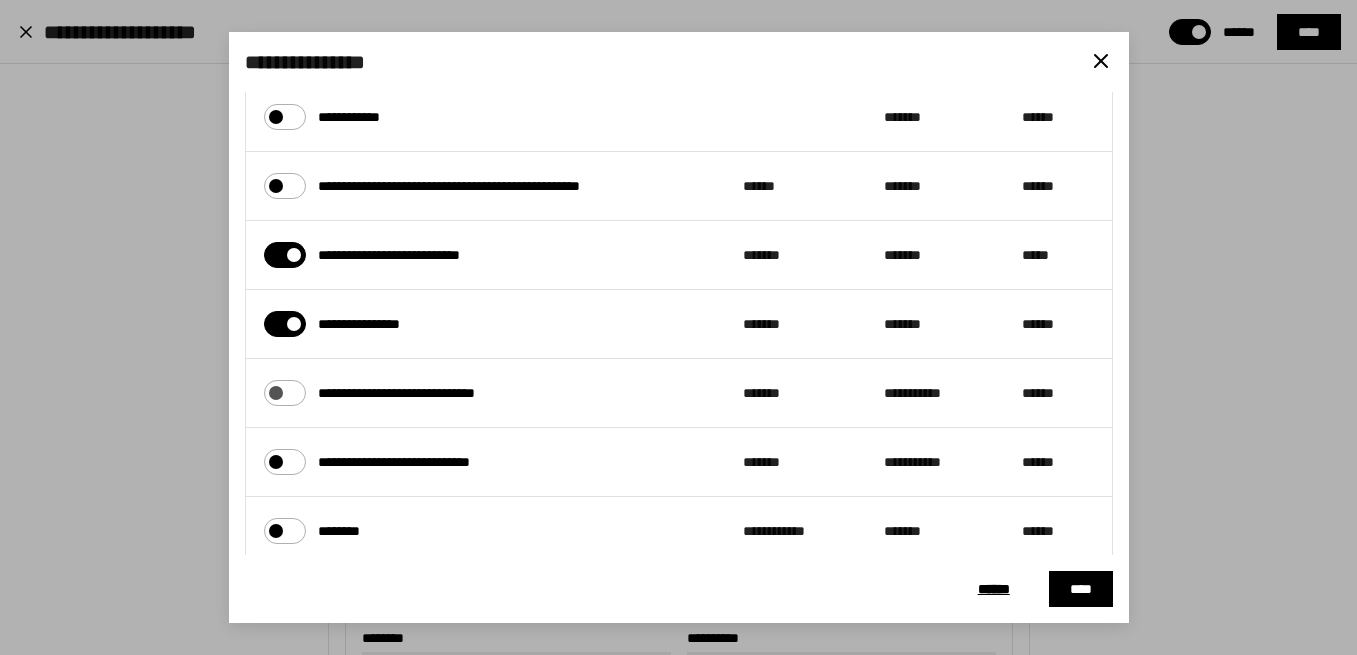 click on "**********" at bounding box center (273, 388) 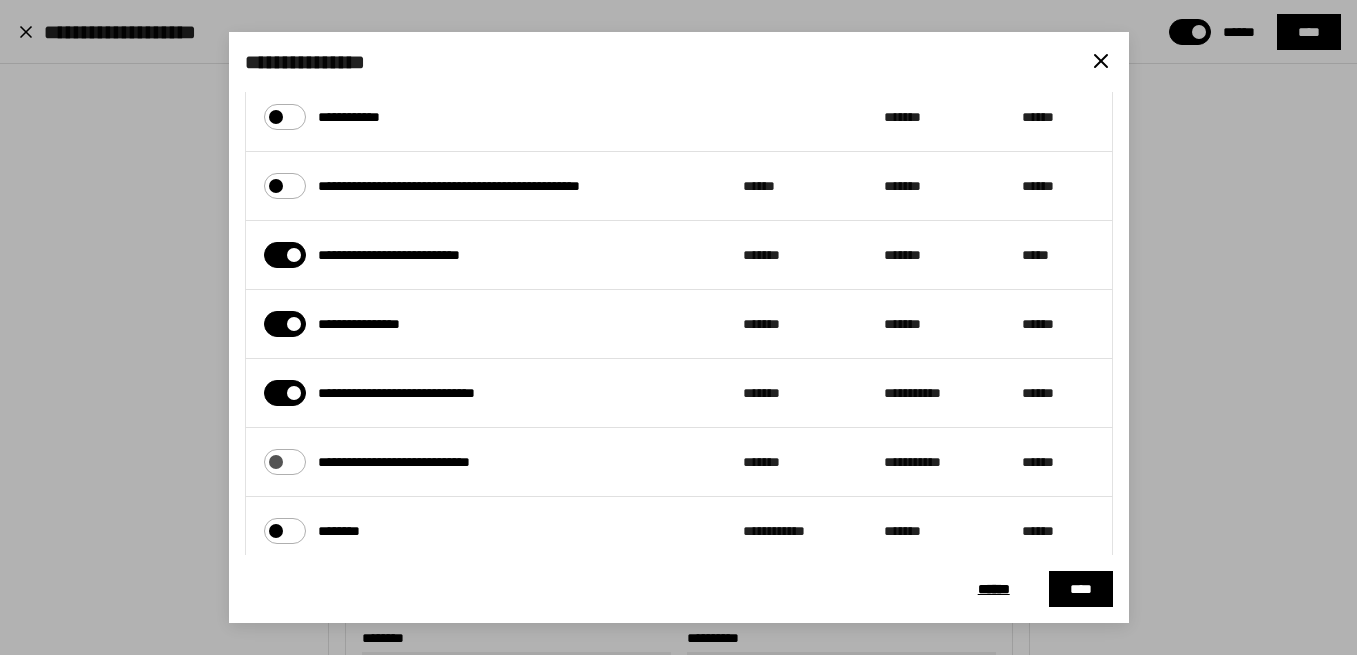 click on "**********" at bounding box center (273, 457) 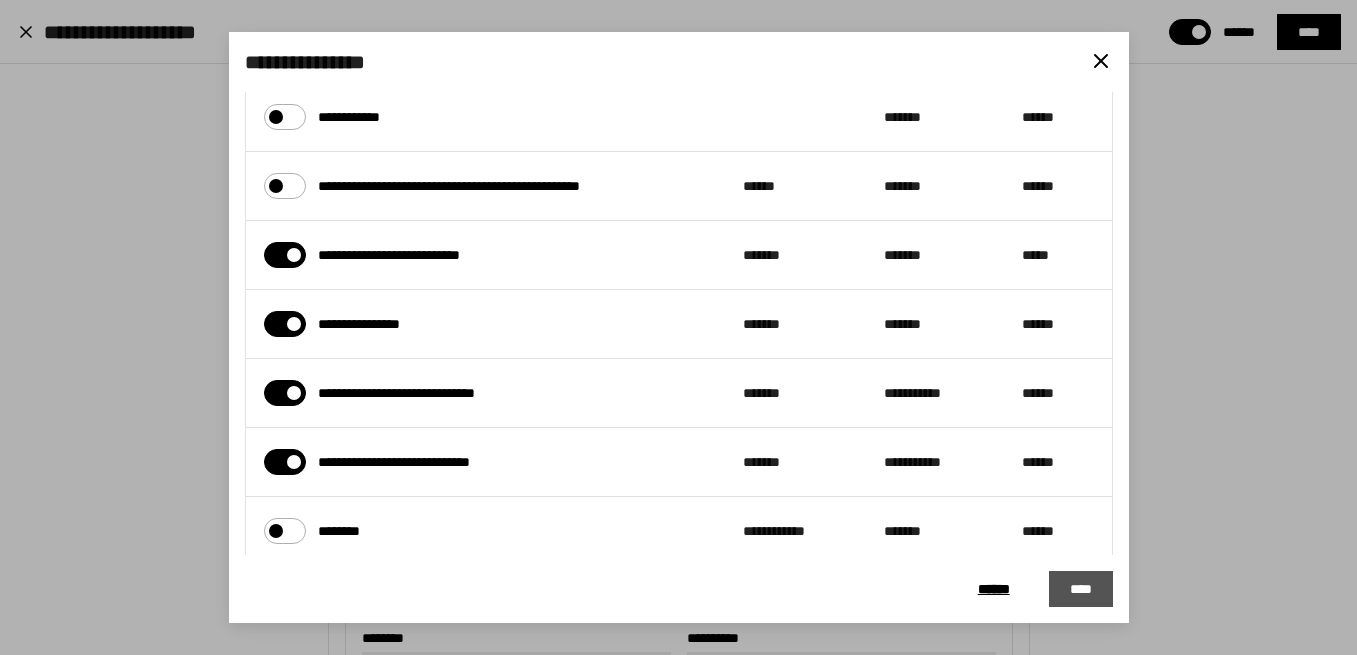 click on "****" at bounding box center (1081, 589) 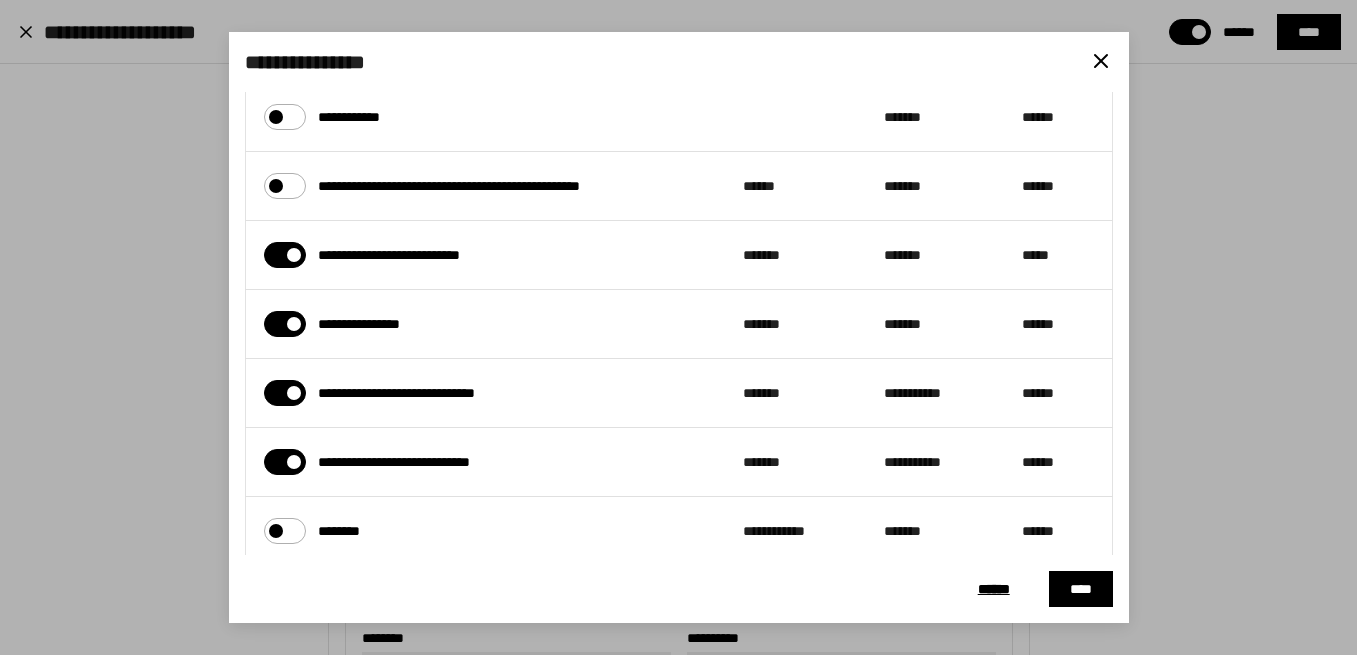 type on "**********" 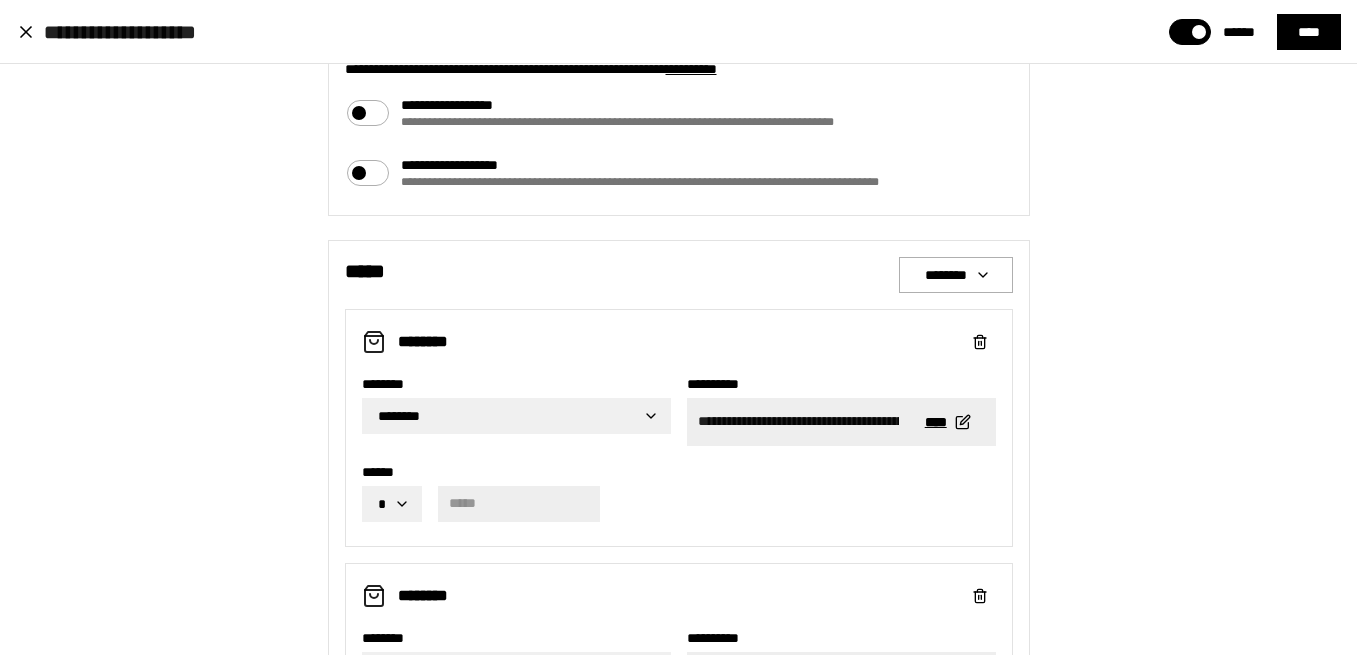scroll, scrollTop: 181, scrollLeft: 0, axis: vertical 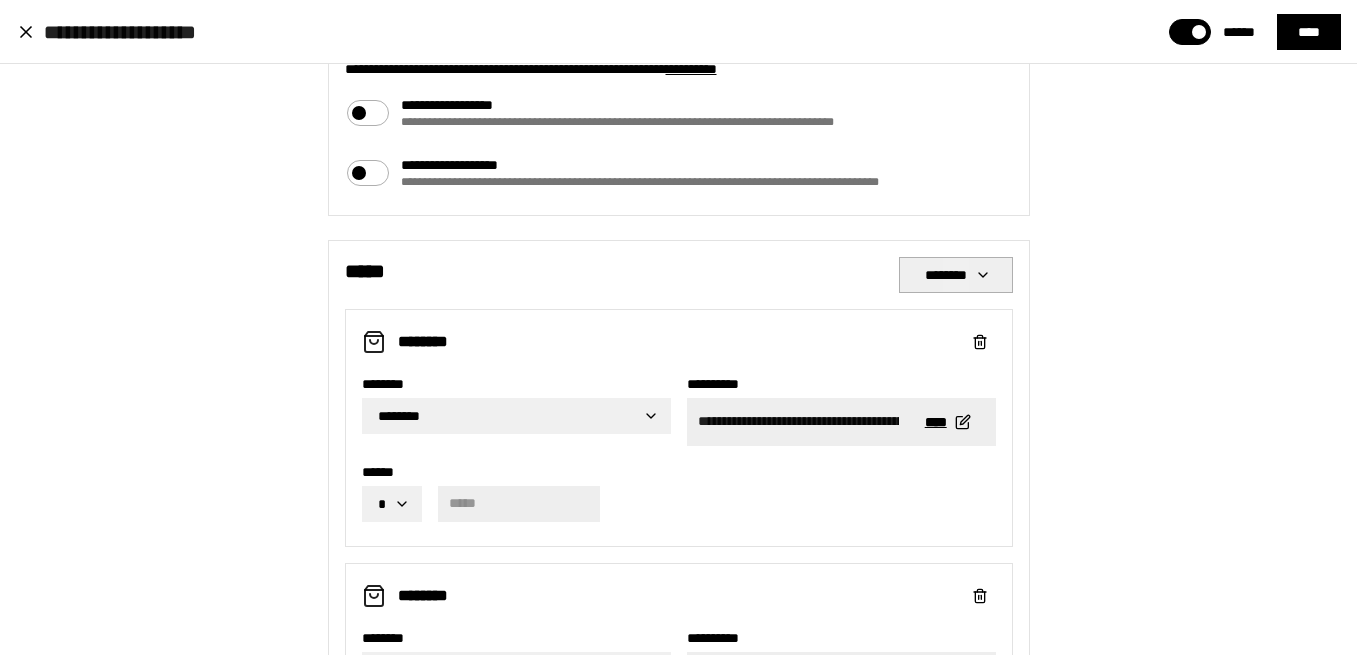 click 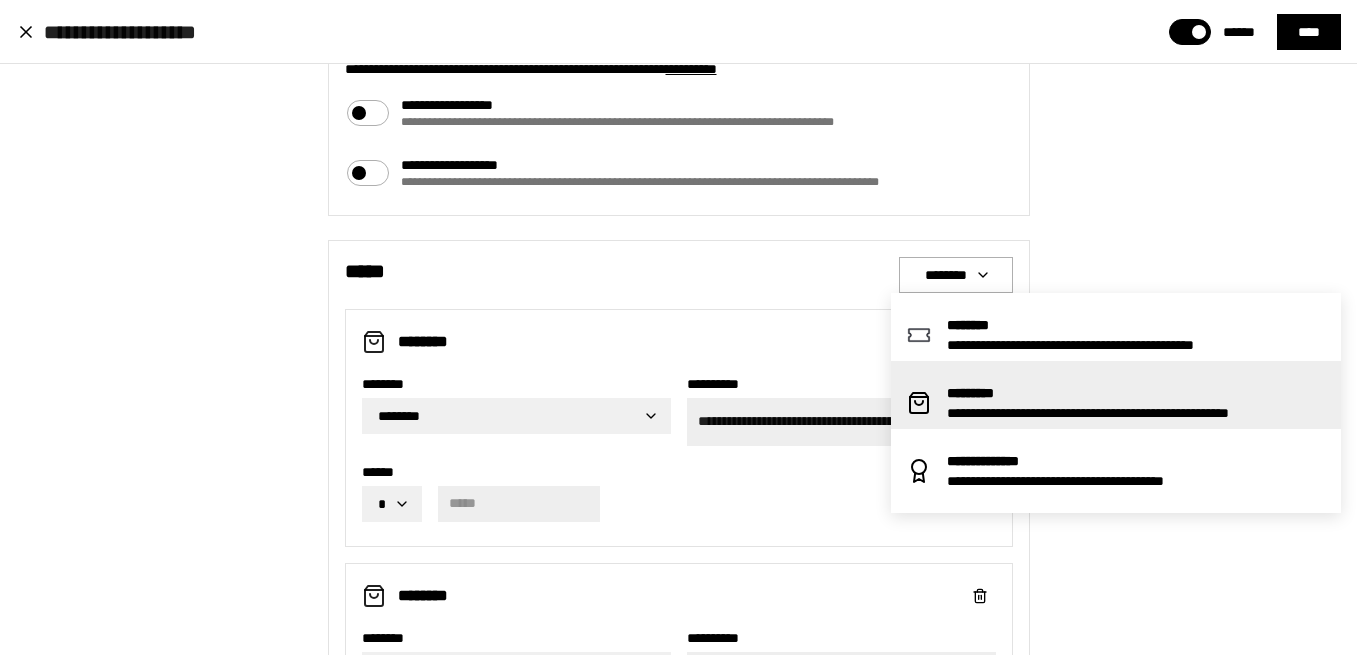 click on "*********" at bounding box center (1136, 393) 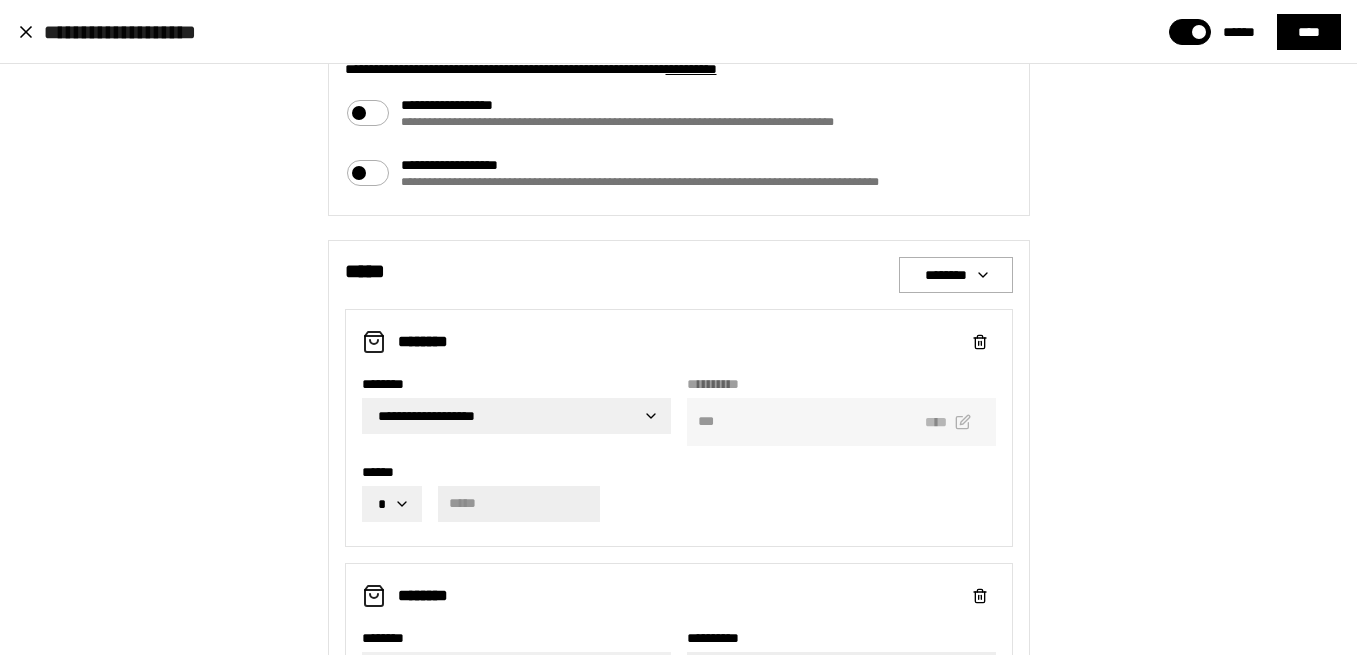 click on "**********" at bounding box center [678, 327] 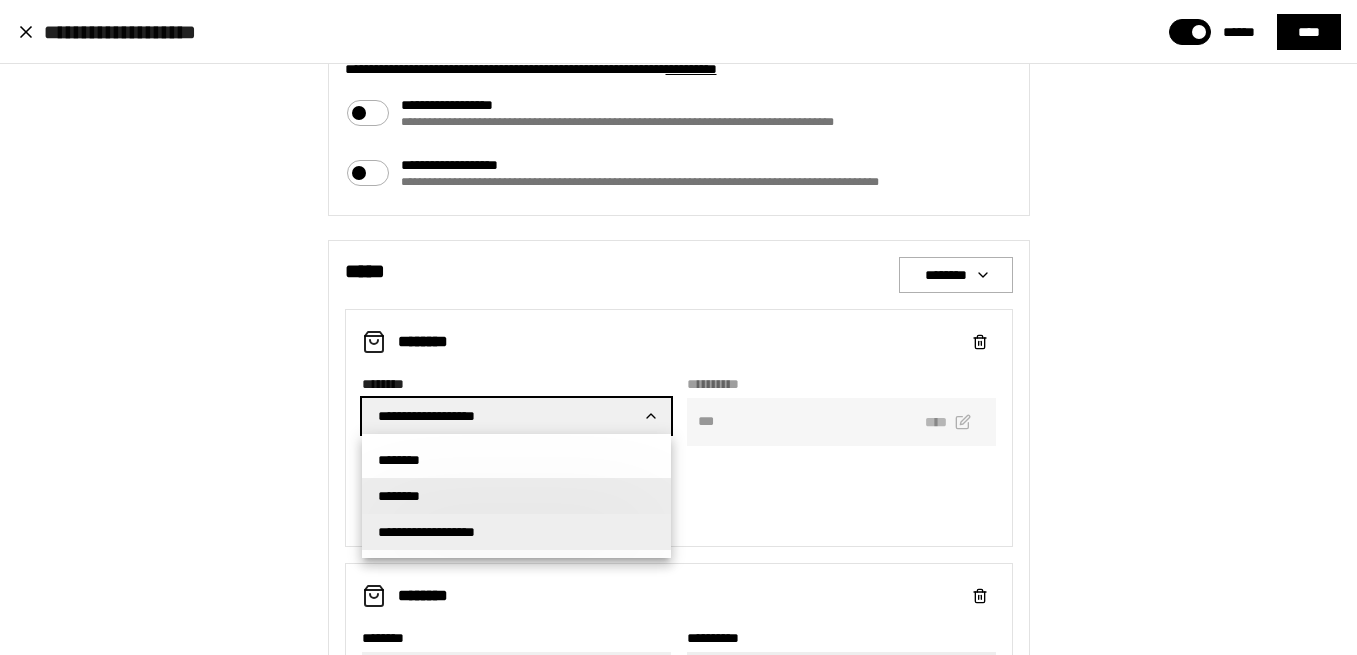 click on "********" at bounding box center [516, 496] 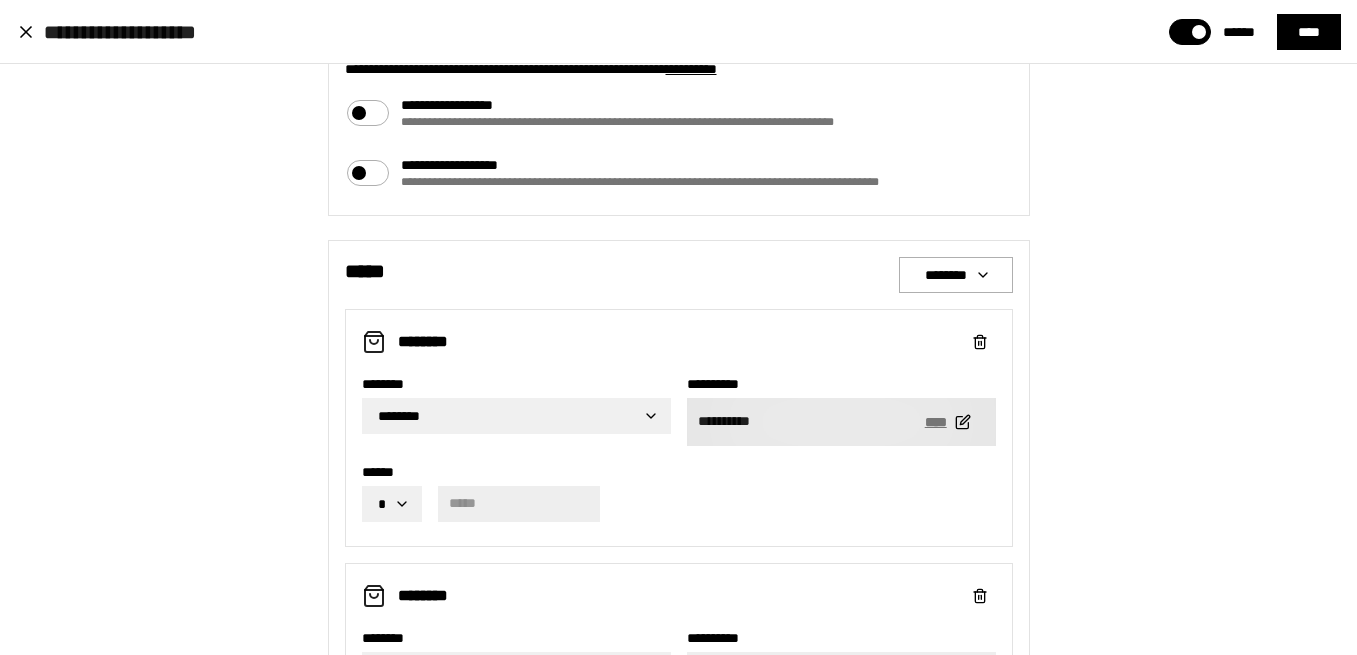 click on "****" at bounding box center [946, 422] 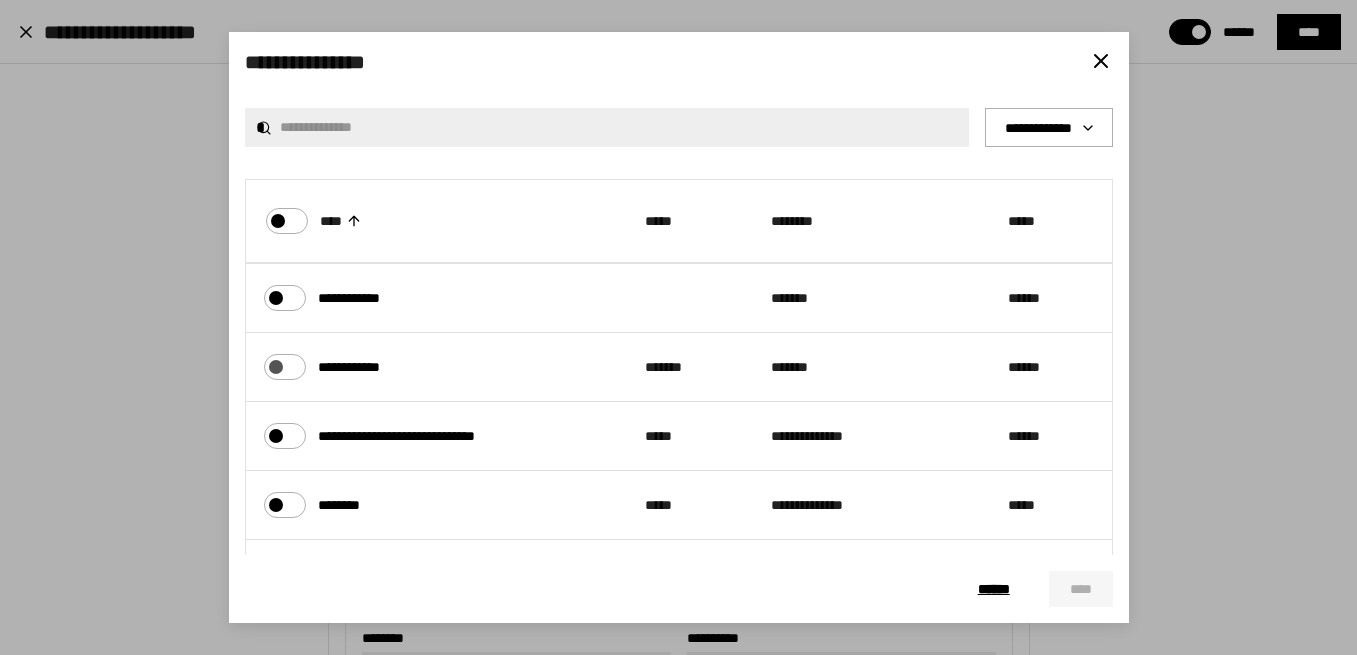 click on "**********" at bounding box center (273, 362) 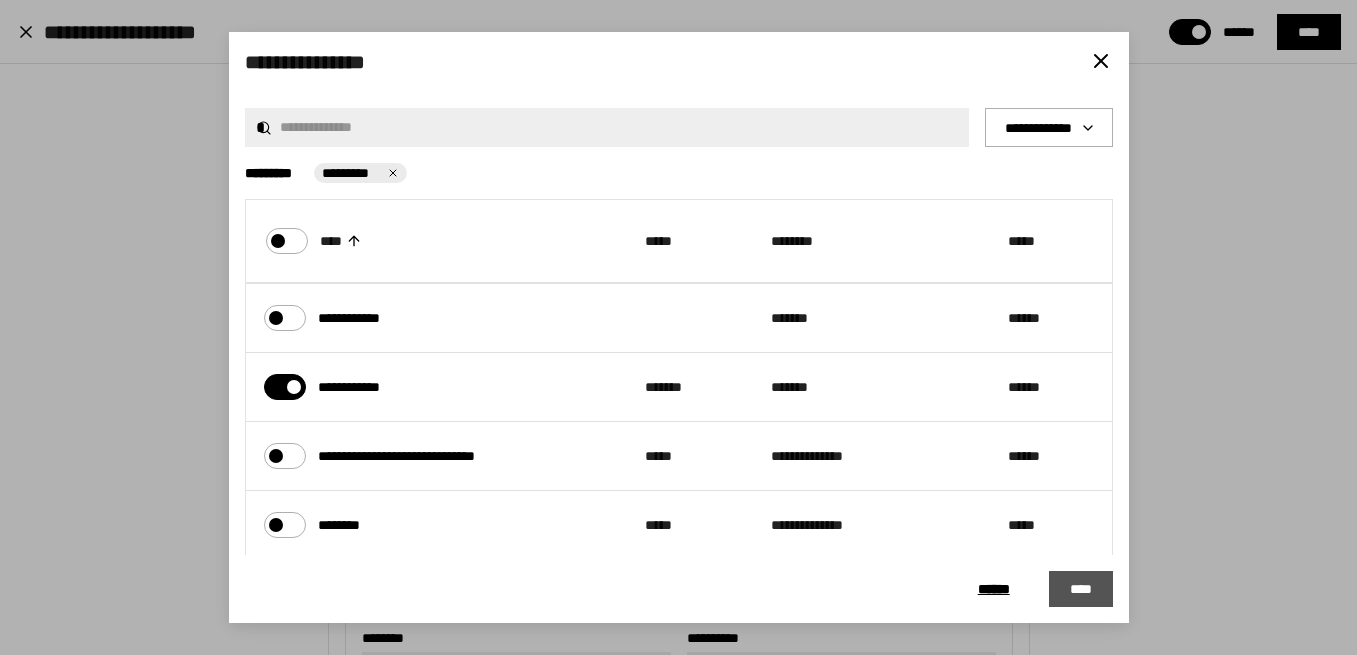 click on "****" at bounding box center [1081, 589] 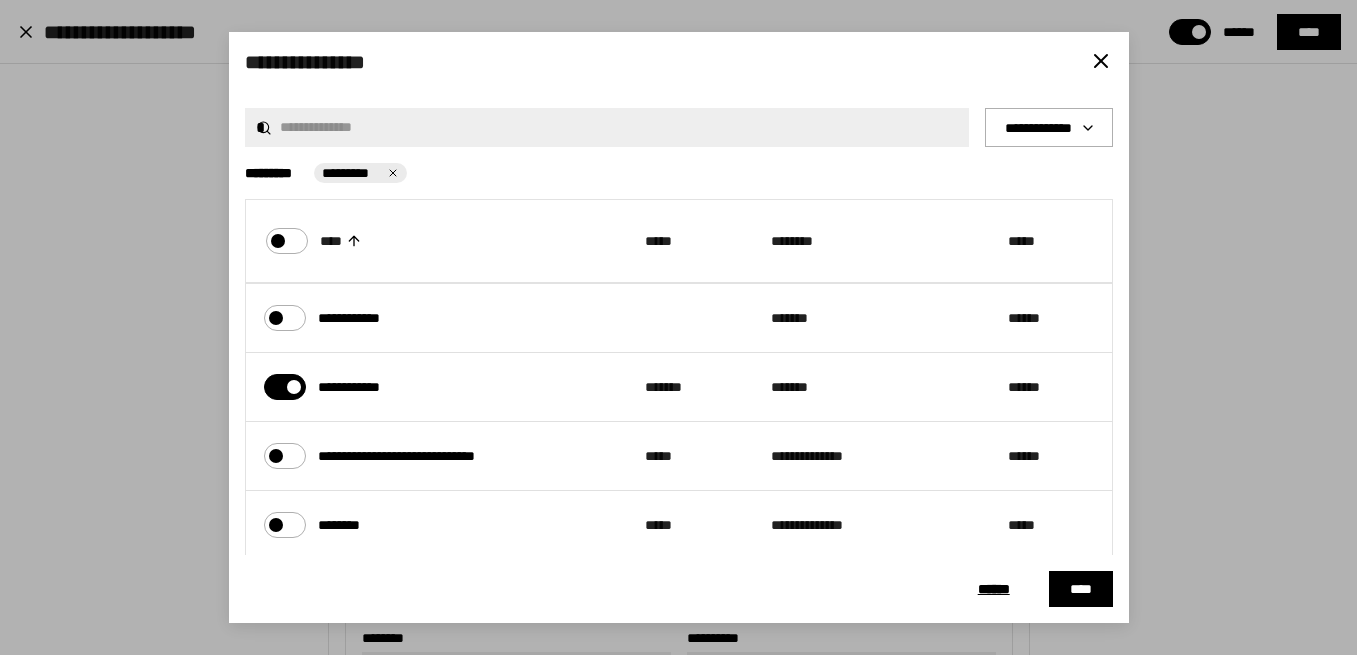 type on "**********" 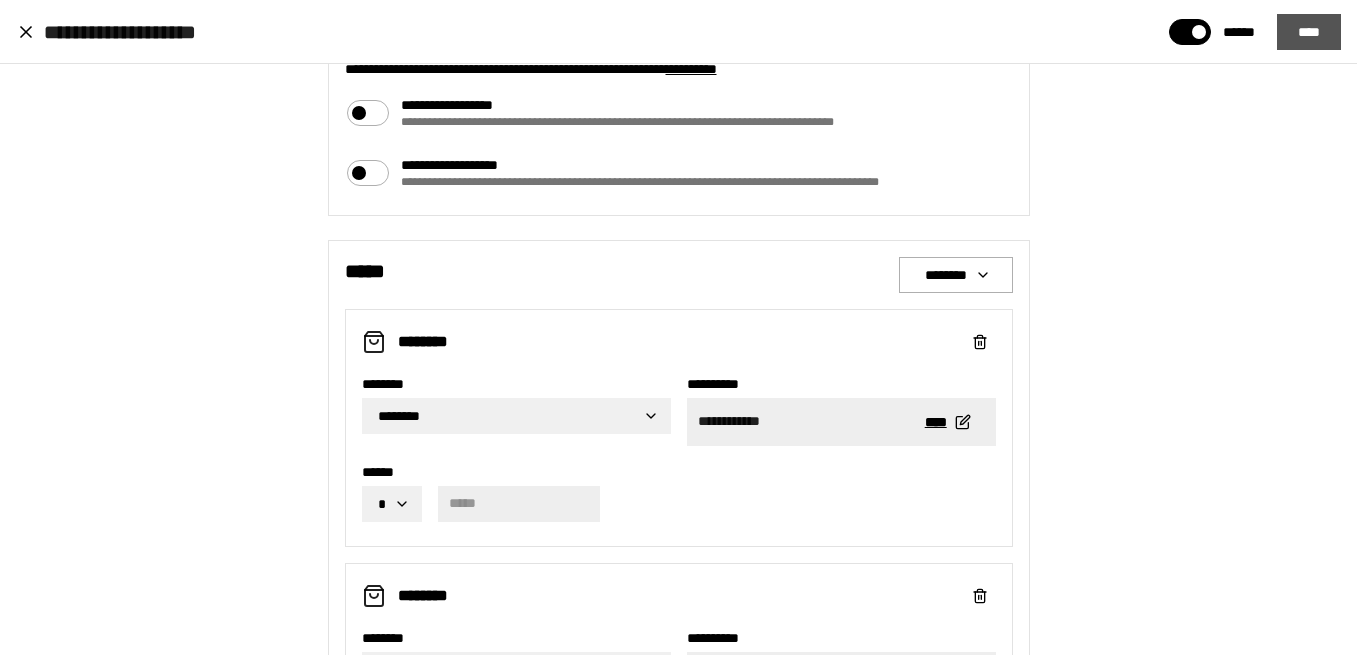 click on "****" 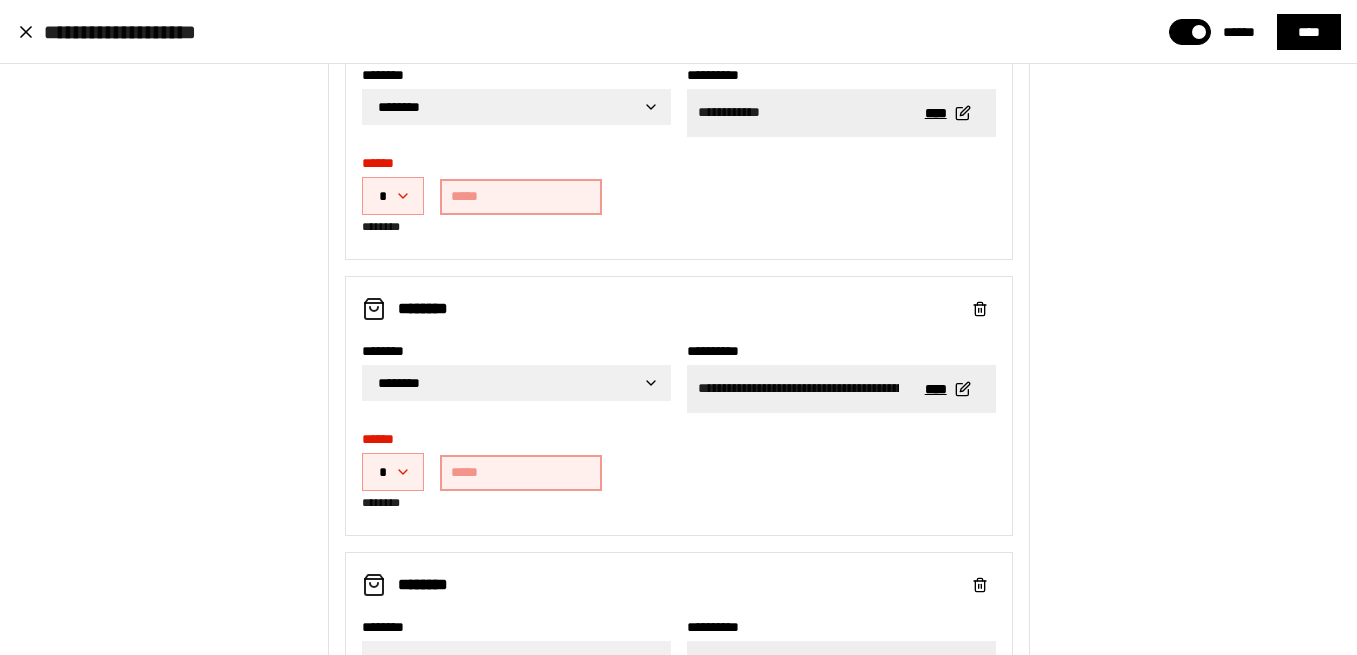 scroll, scrollTop: 1245, scrollLeft: 0, axis: vertical 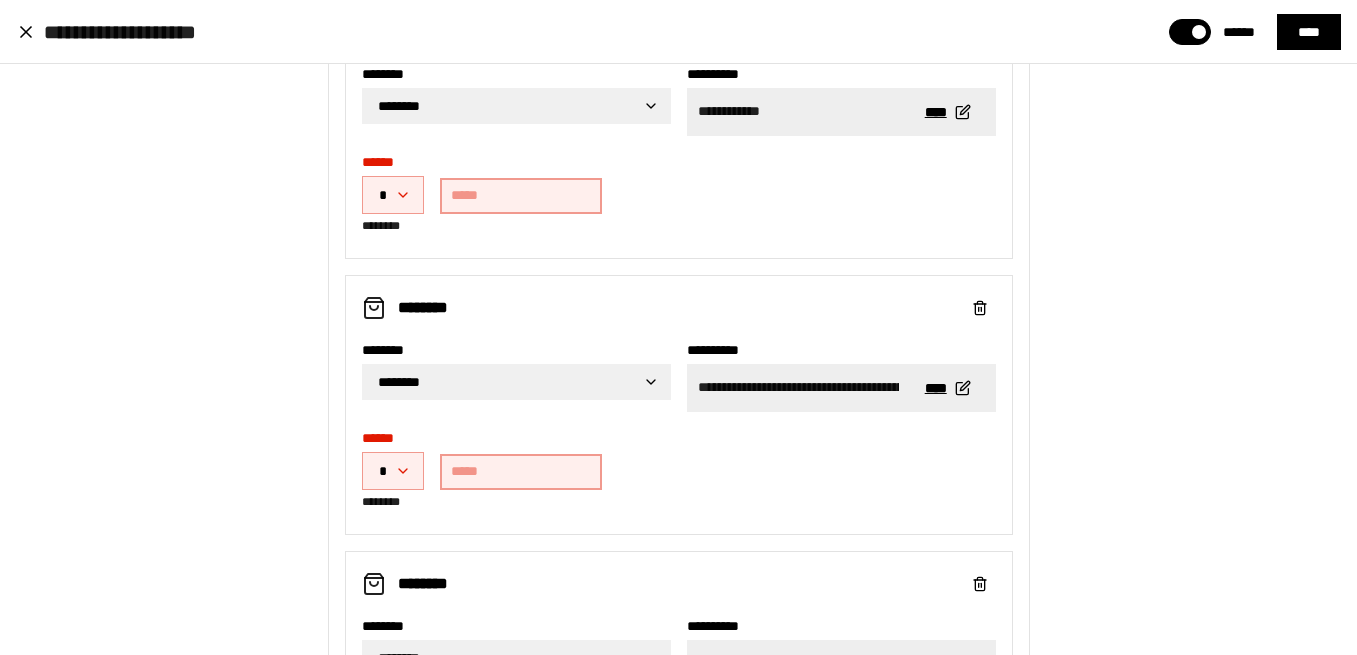click at bounding box center [521, 196] 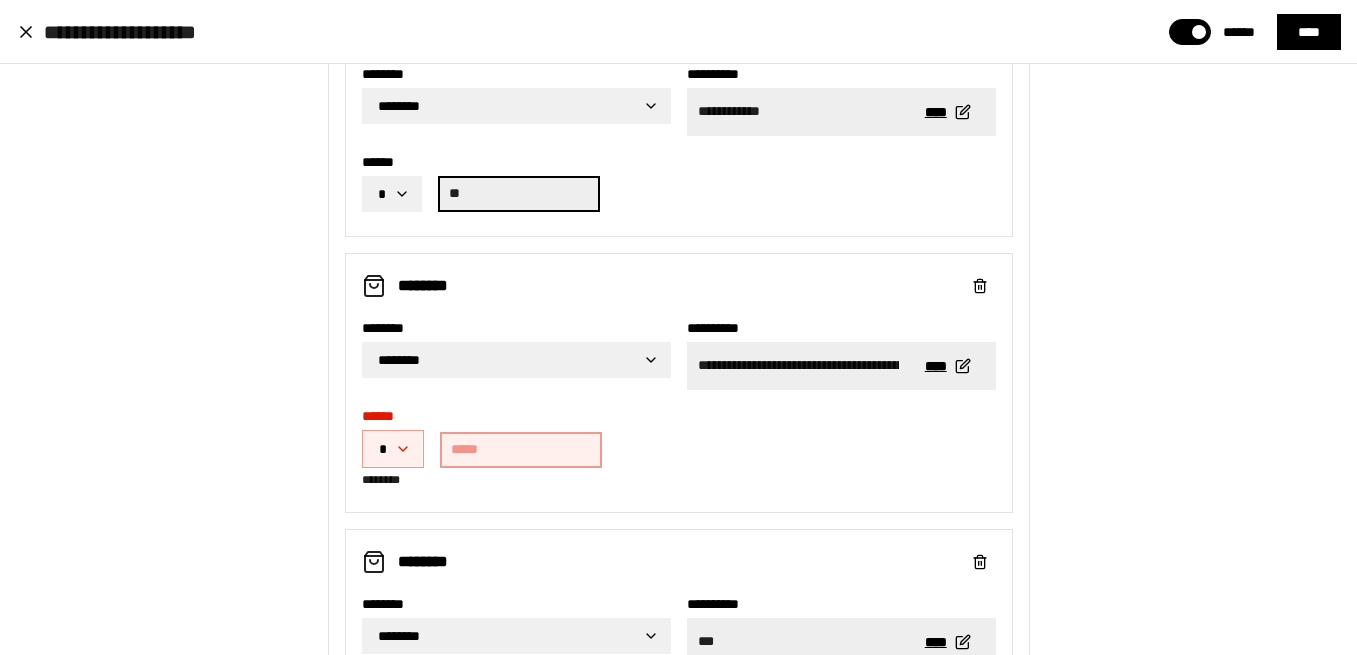 type on "***" 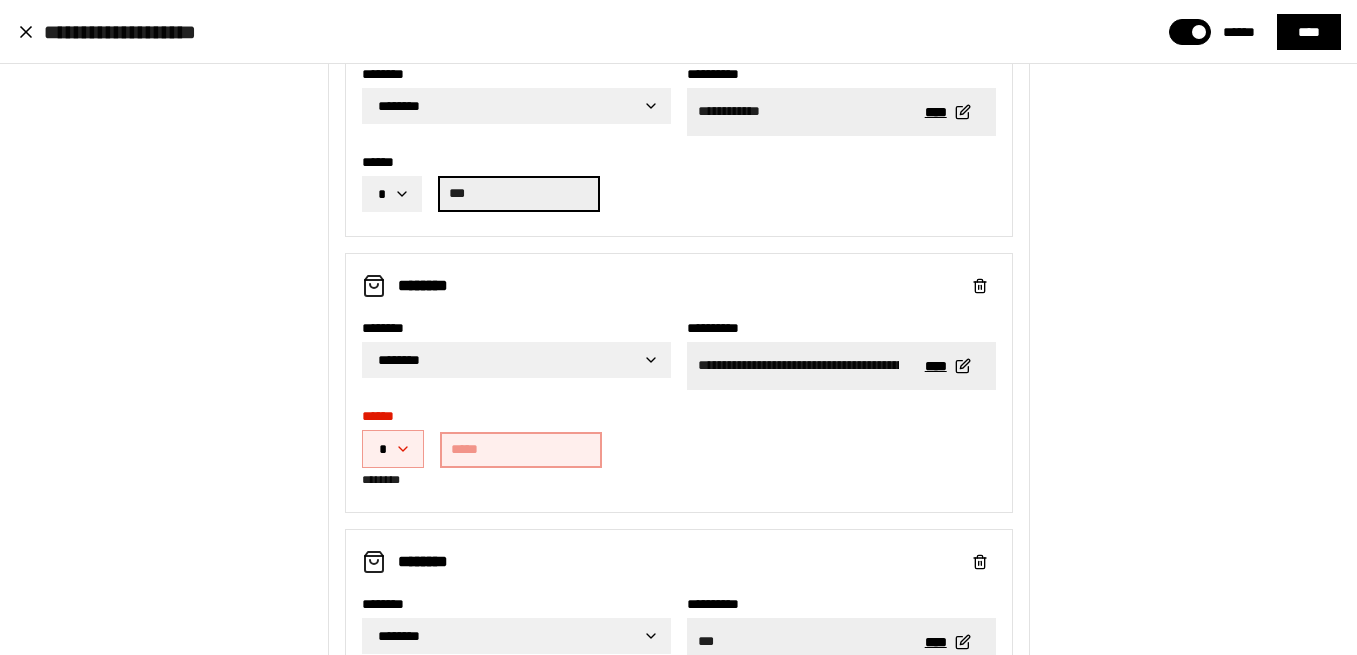 click at bounding box center [521, 450] 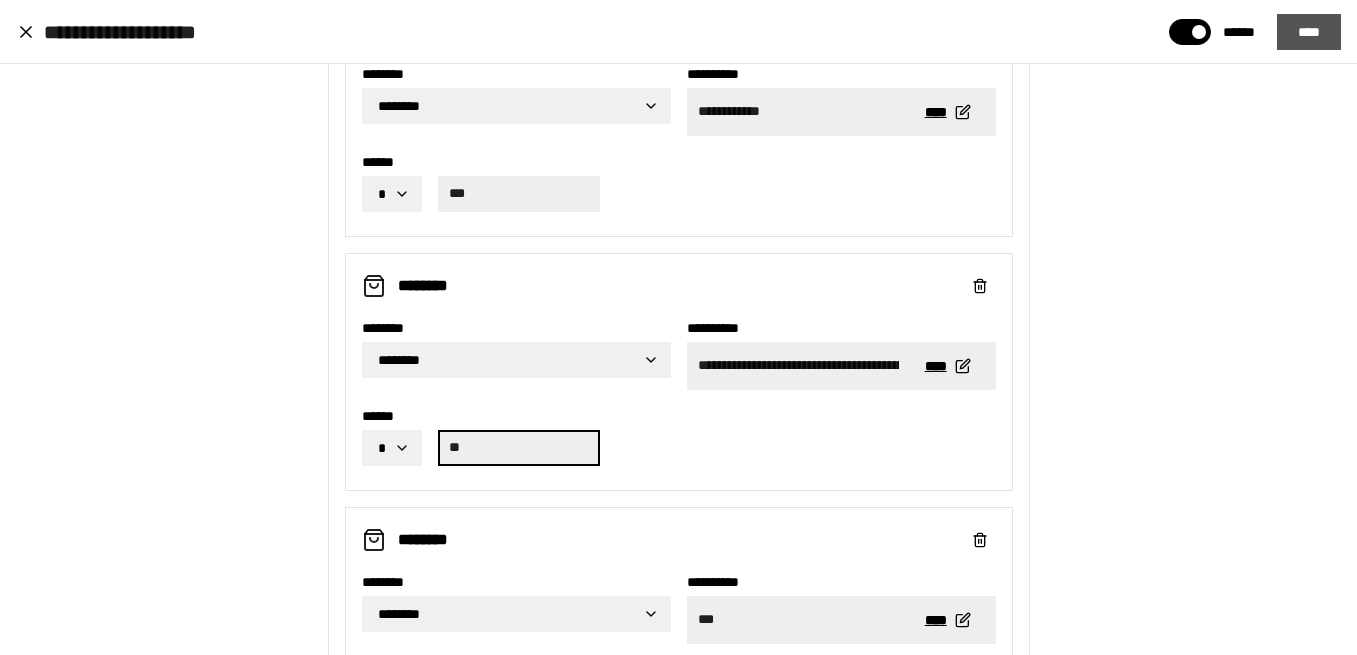type on "***" 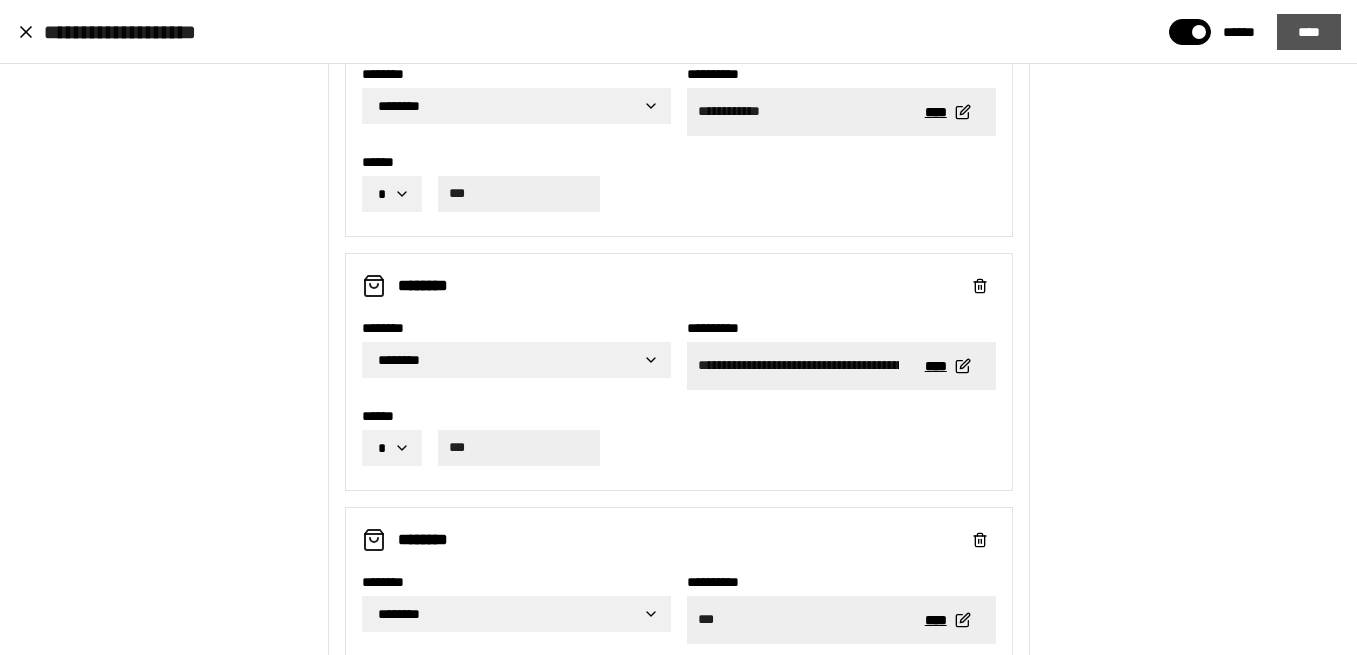 click on "****" 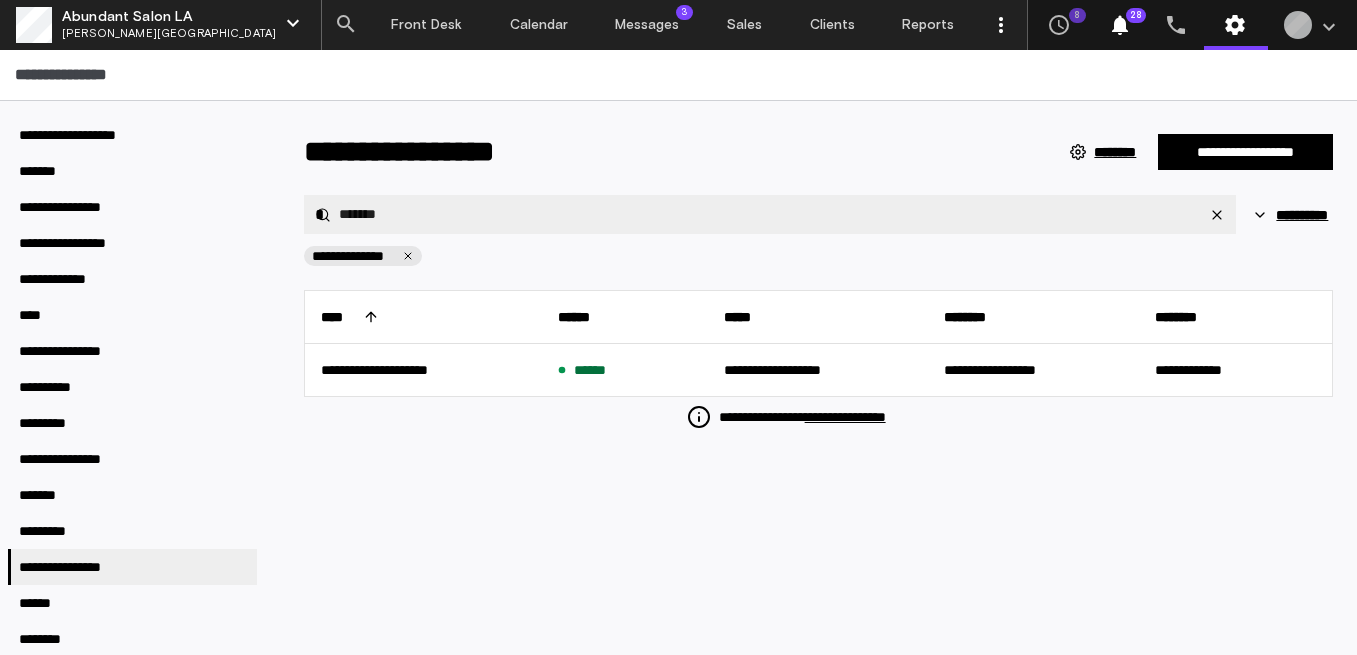 click on "Abundant Salon LA    [PERSON_NAME][GEOGRAPHIC_DATA]     keyboard_arrow_down" at bounding box center (160, 25) 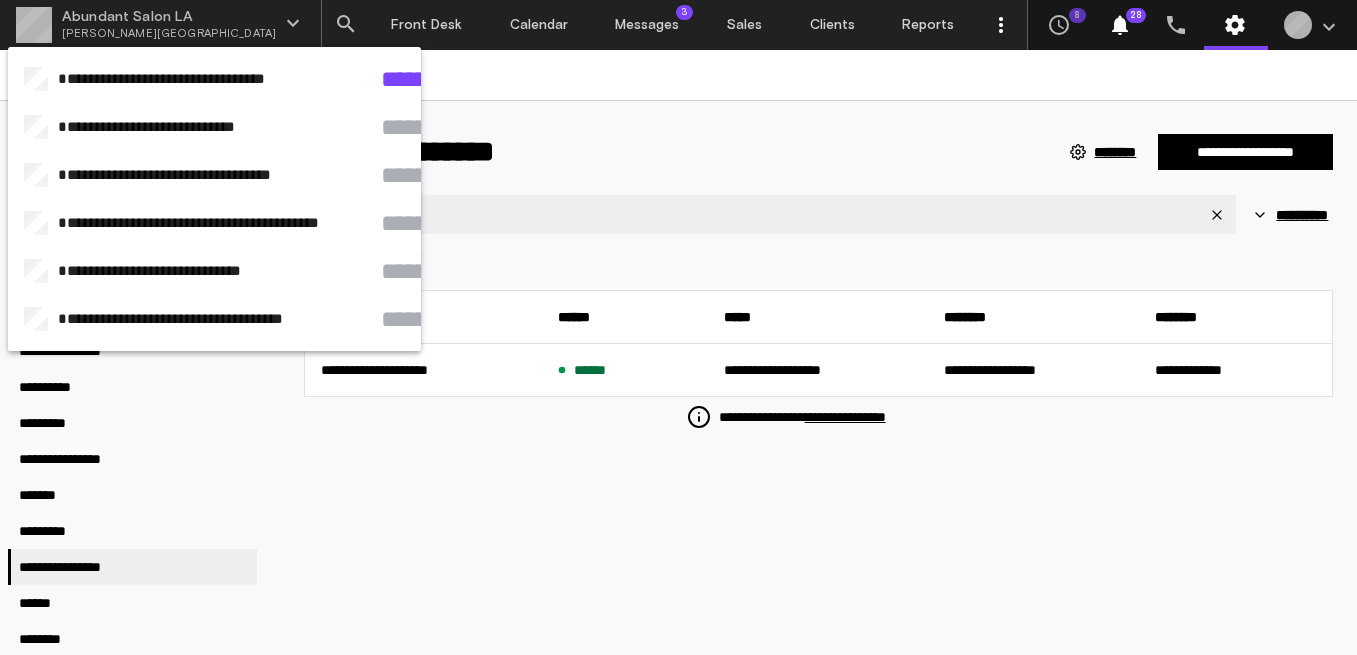click at bounding box center (678, 327) 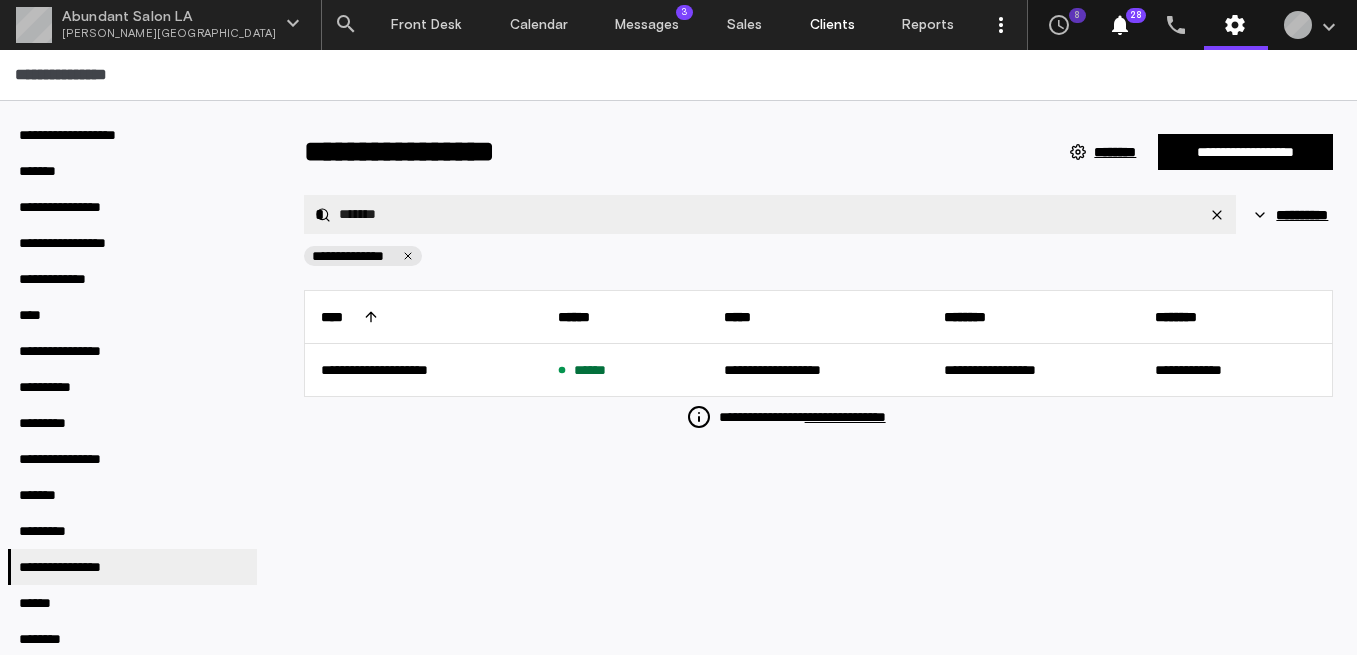 click on "Clients" at bounding box center (832, 25) 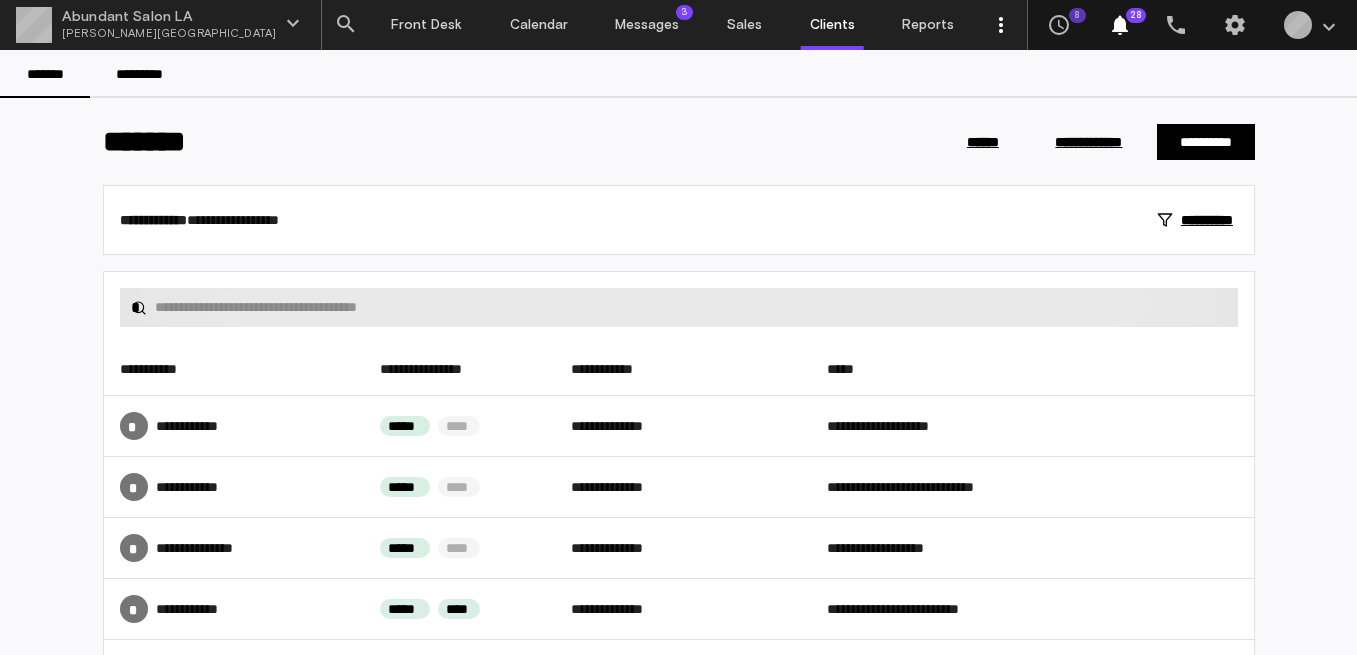 click at bounding box center [691, 307] 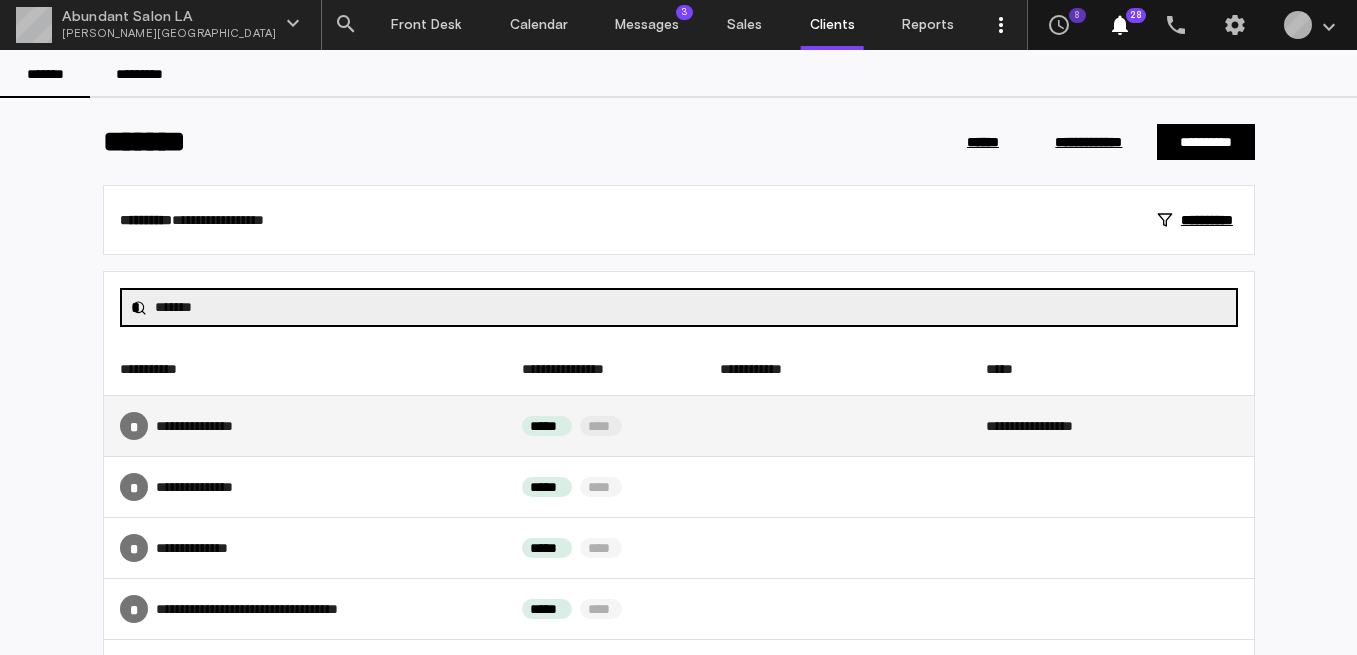 type on "*******" 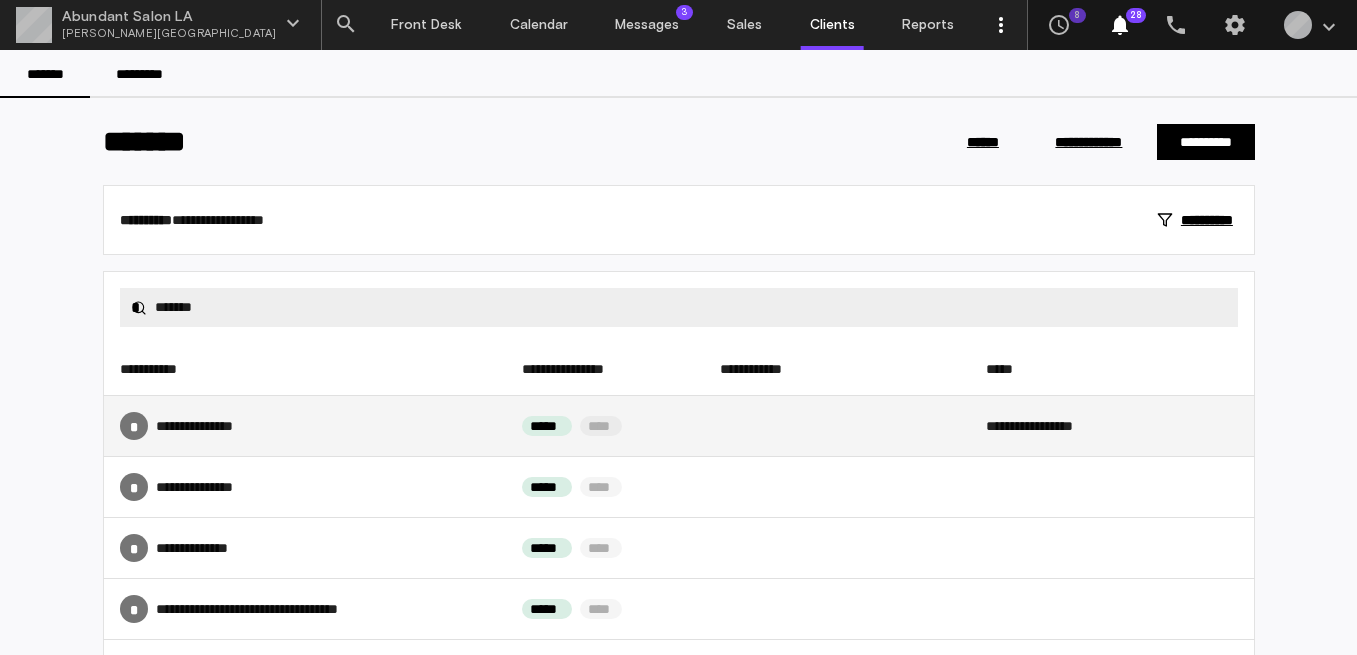 click on "* *******   *******" at bounding box center [304, 426] 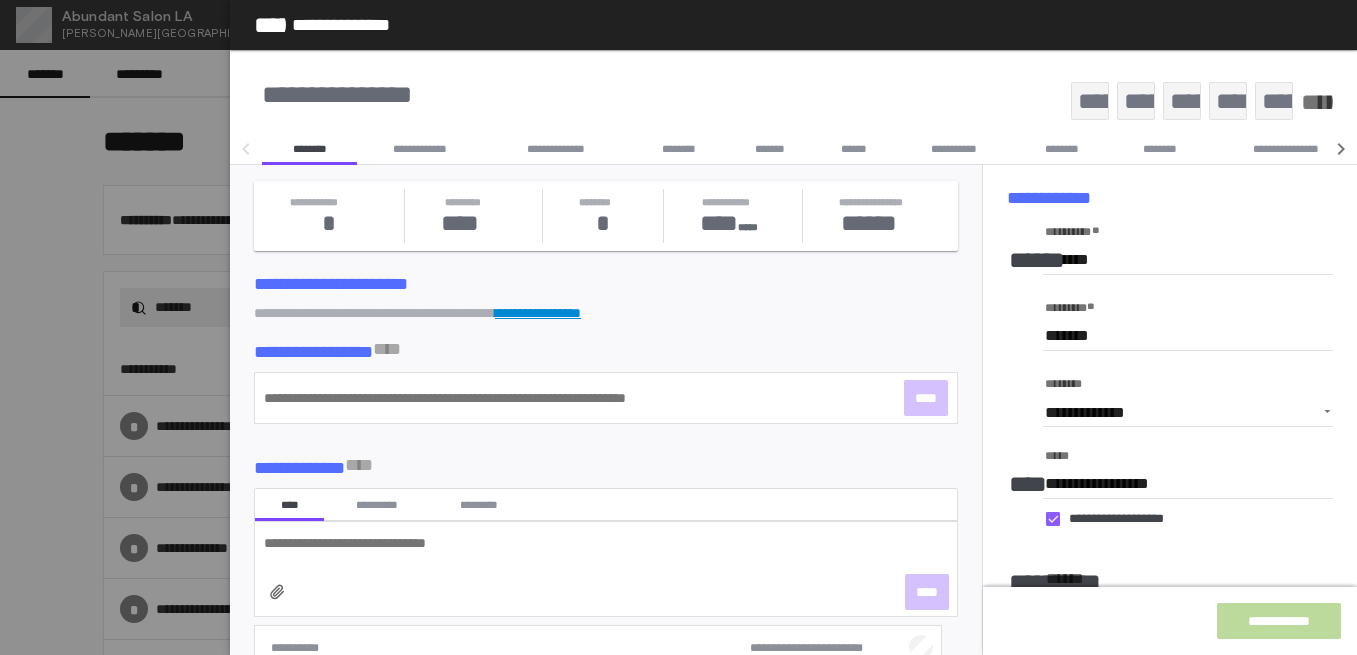 click on "**********" at bounding box center [1188, 484] 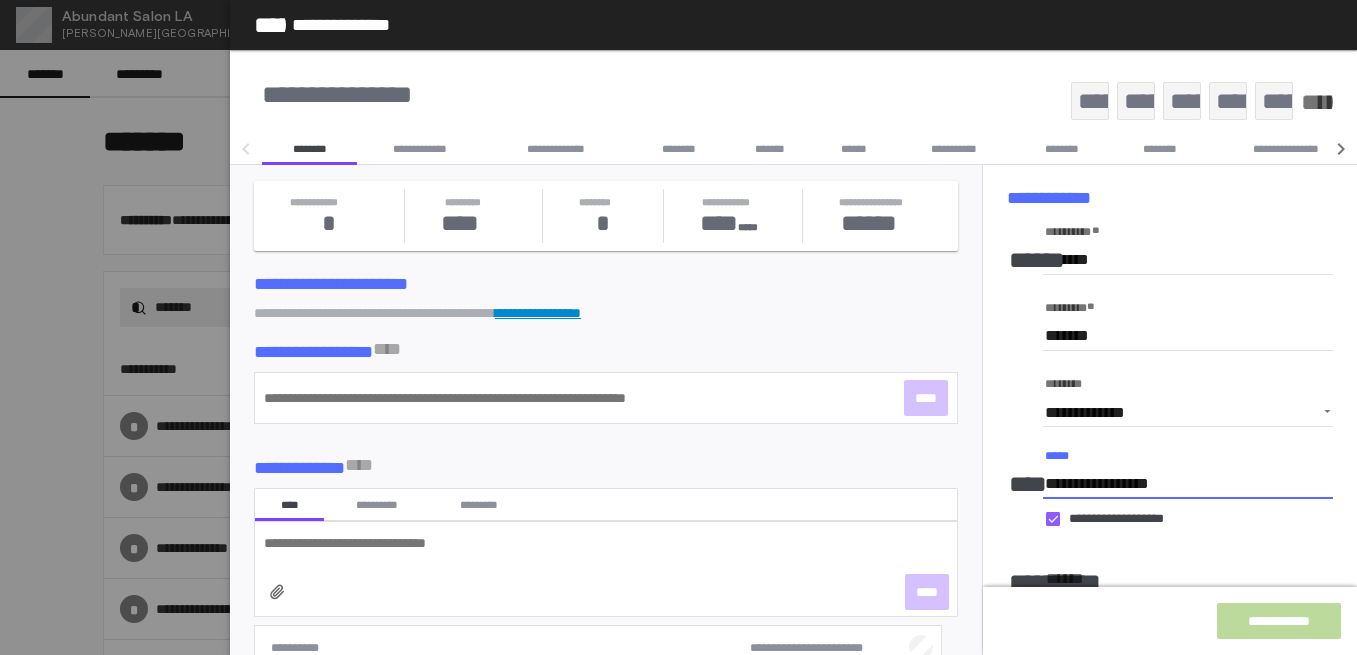 click on "**********" at bounding box center [1188, 484] 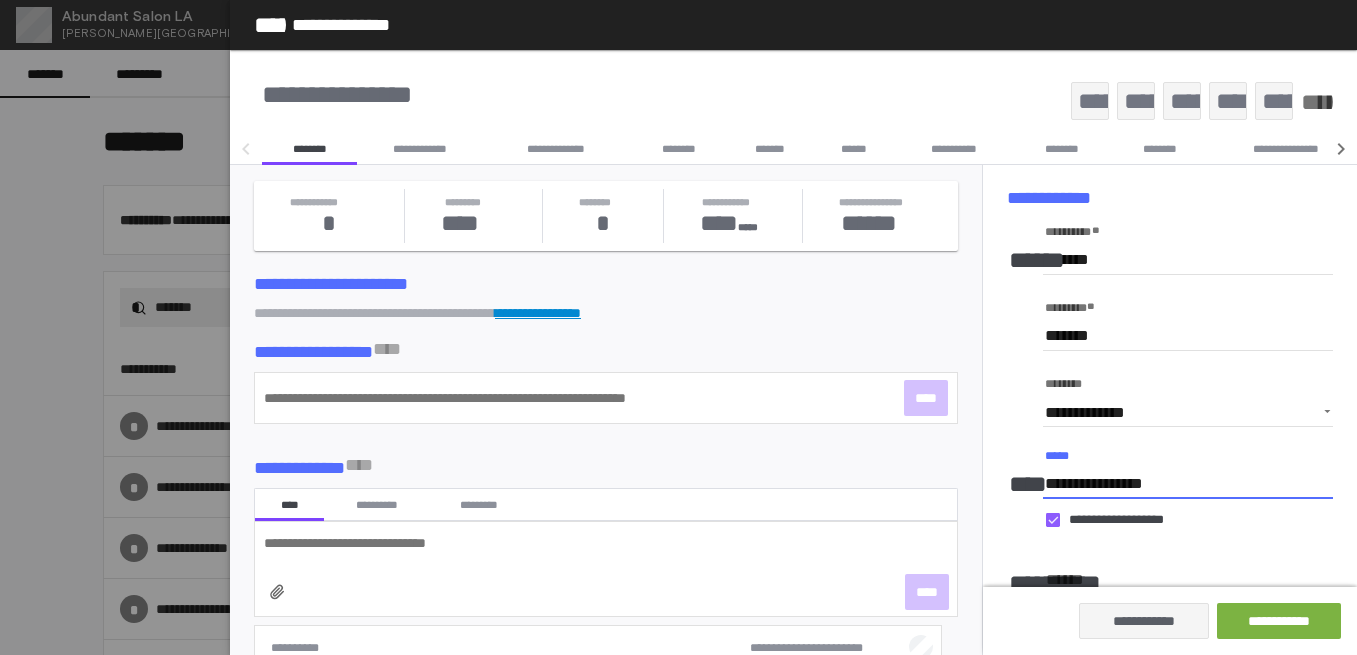type on "**********" 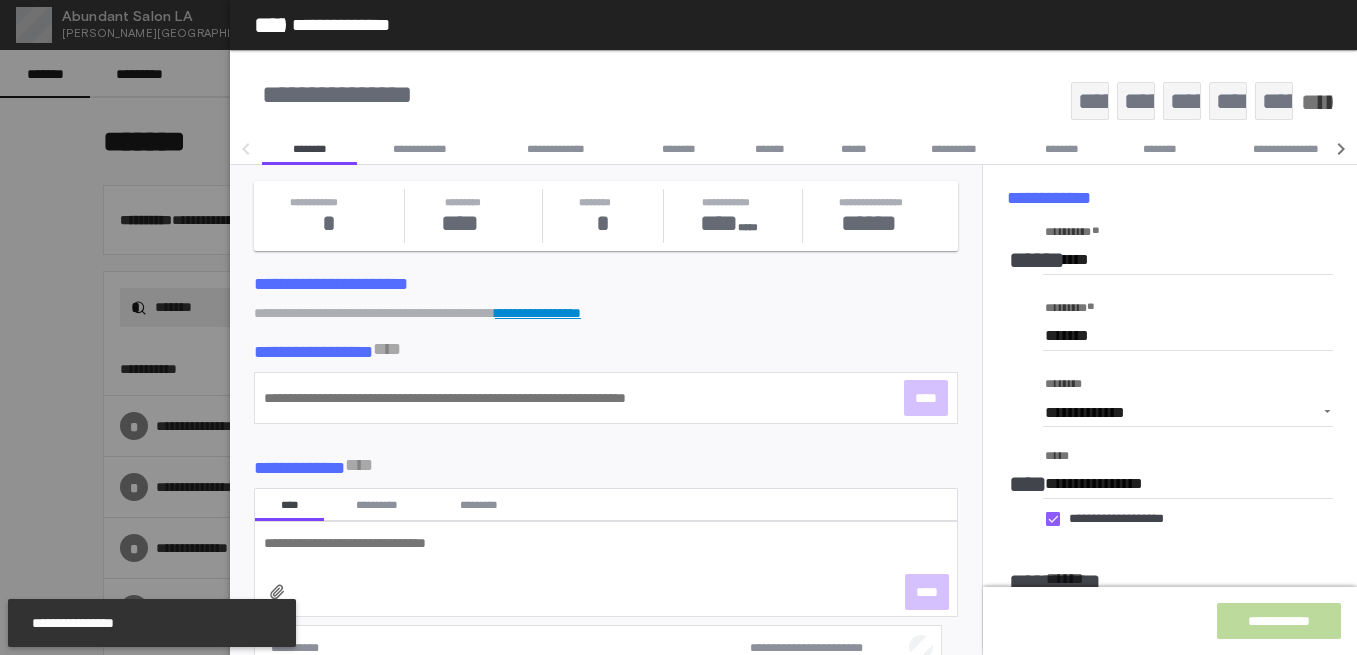 click on "*****" 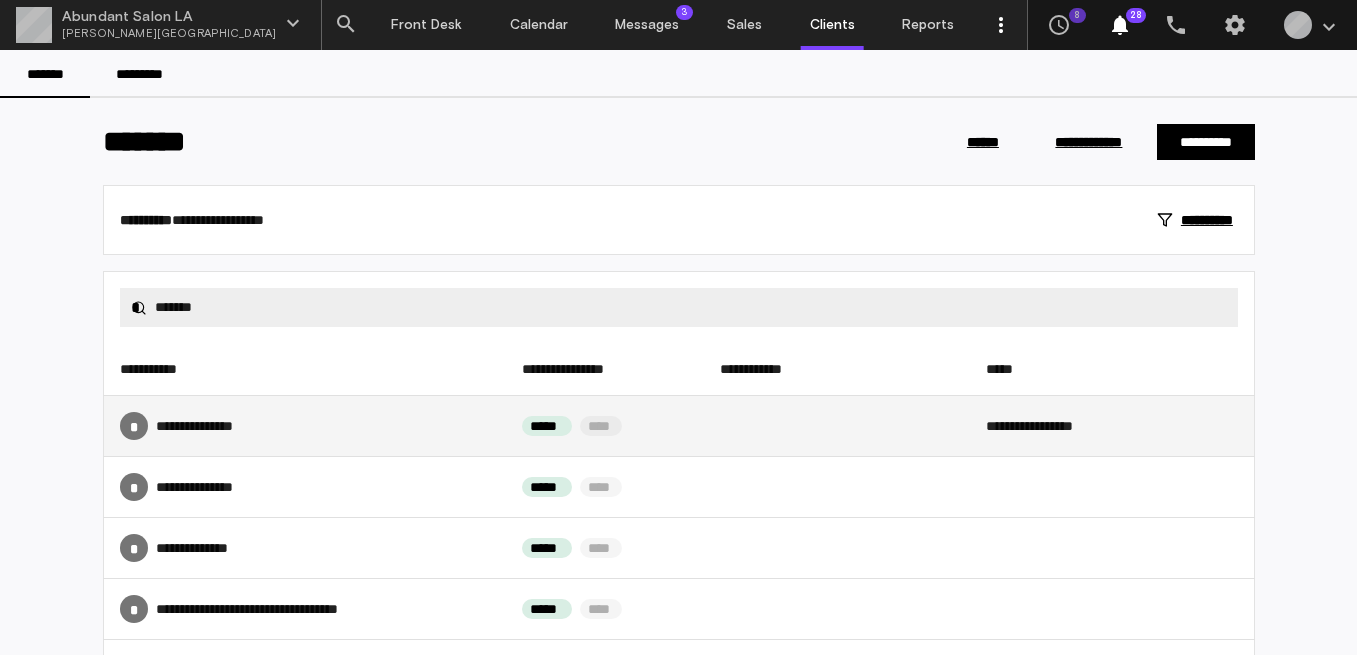 click on "* *******   *******" at bounding box center (305, 426) 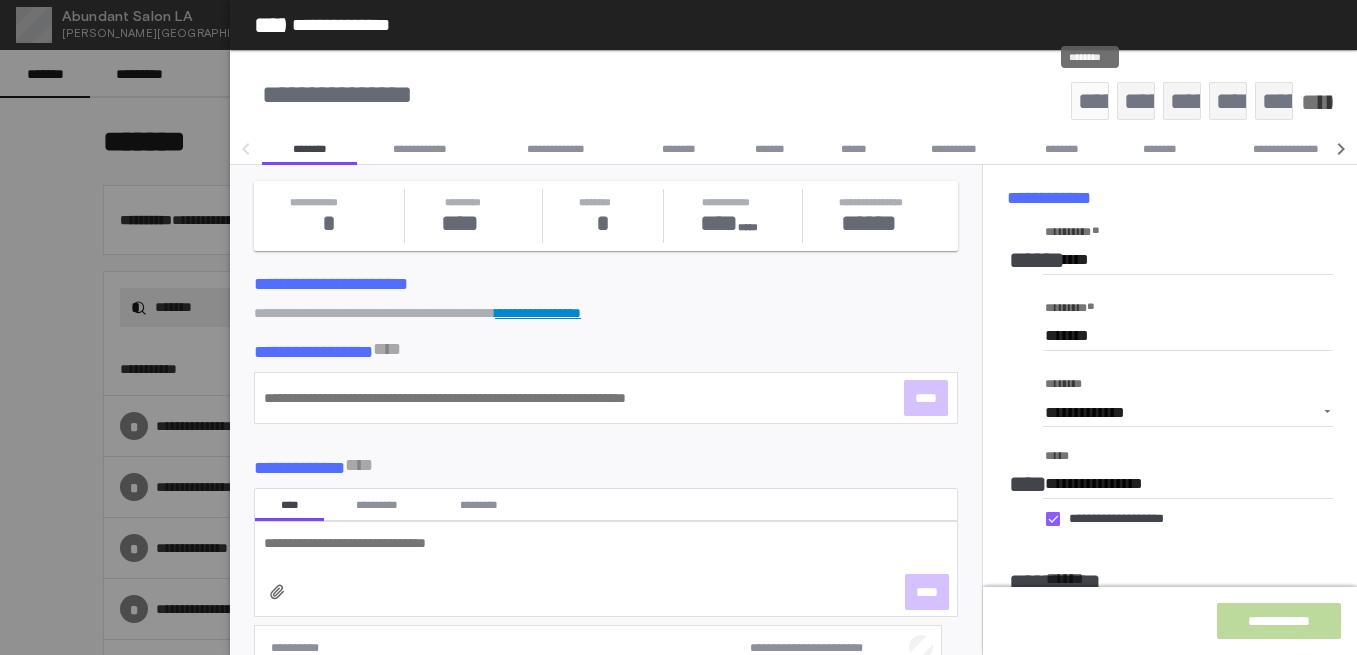 click on "**********" 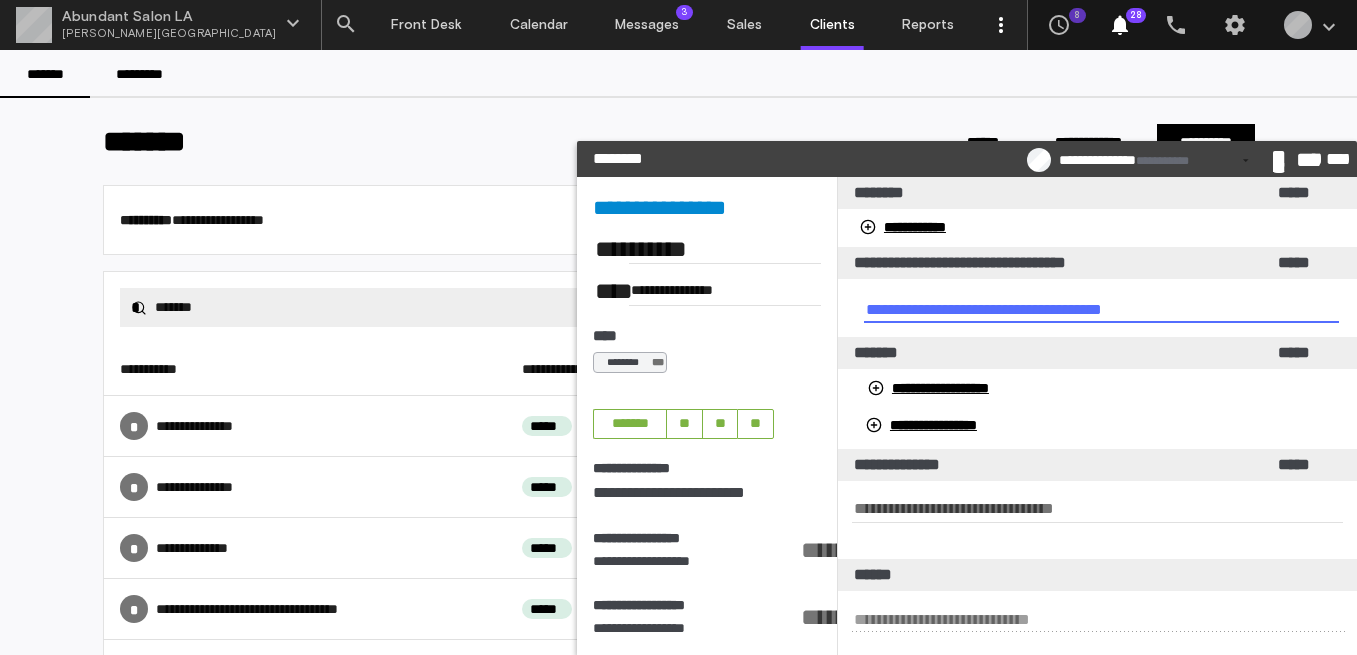 click at bounding box center (1101, 308) 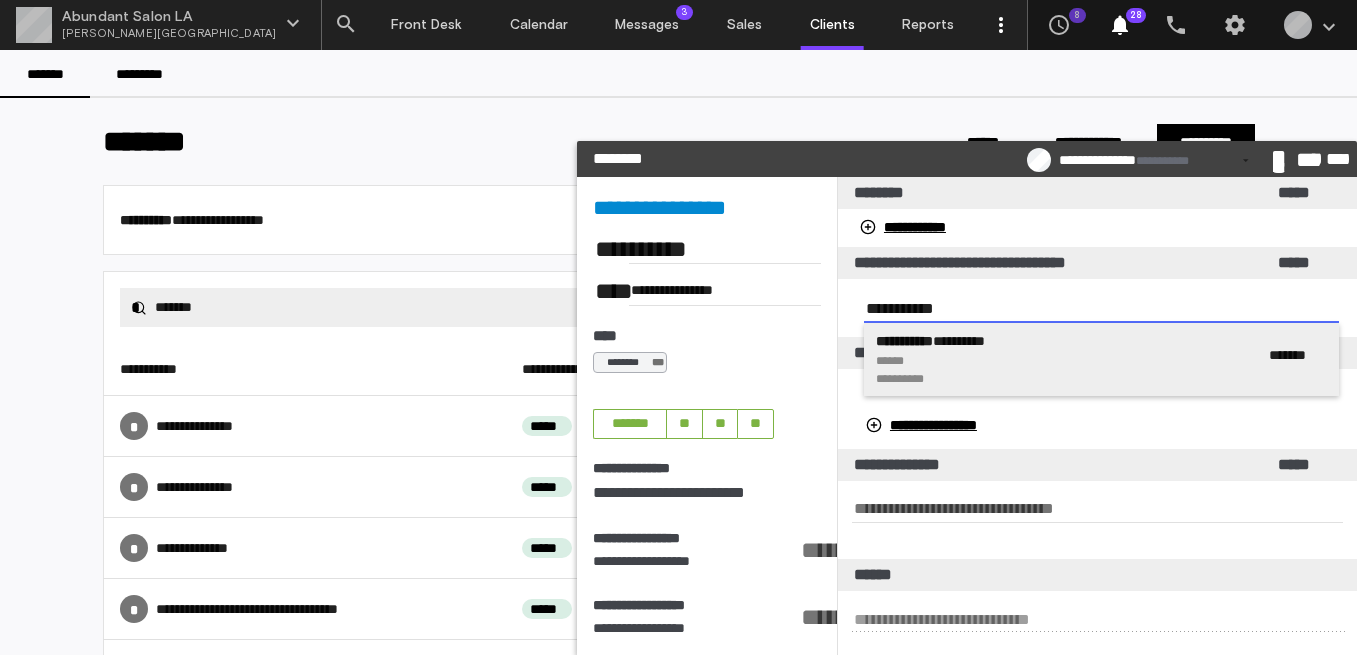 type on "**********" 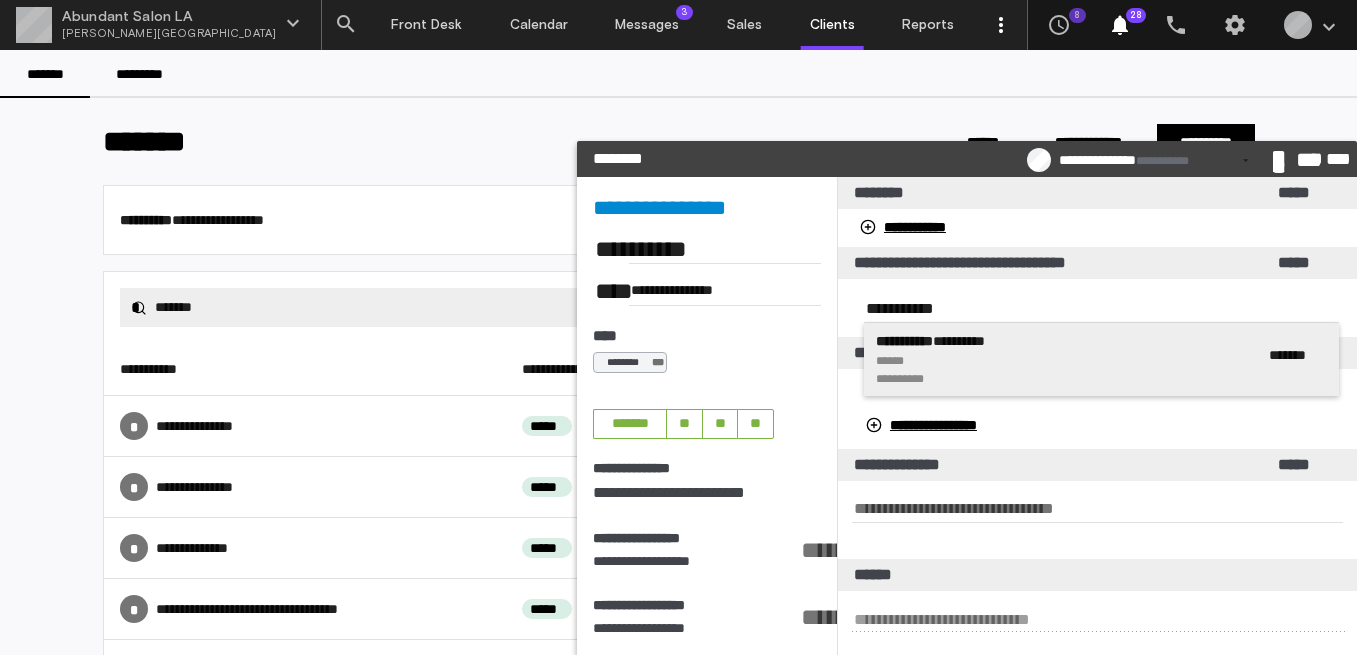 click on "**********" at bounding box center [948, 341] 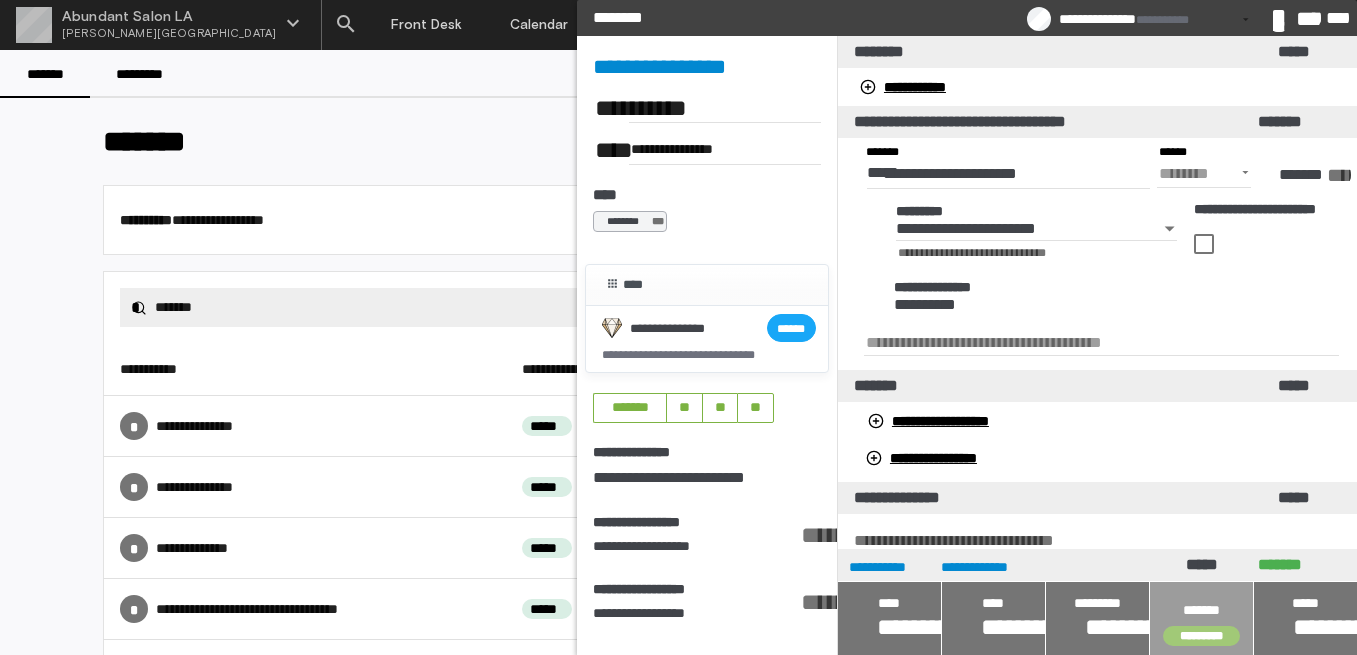 click at bounding box center [1201, 618] 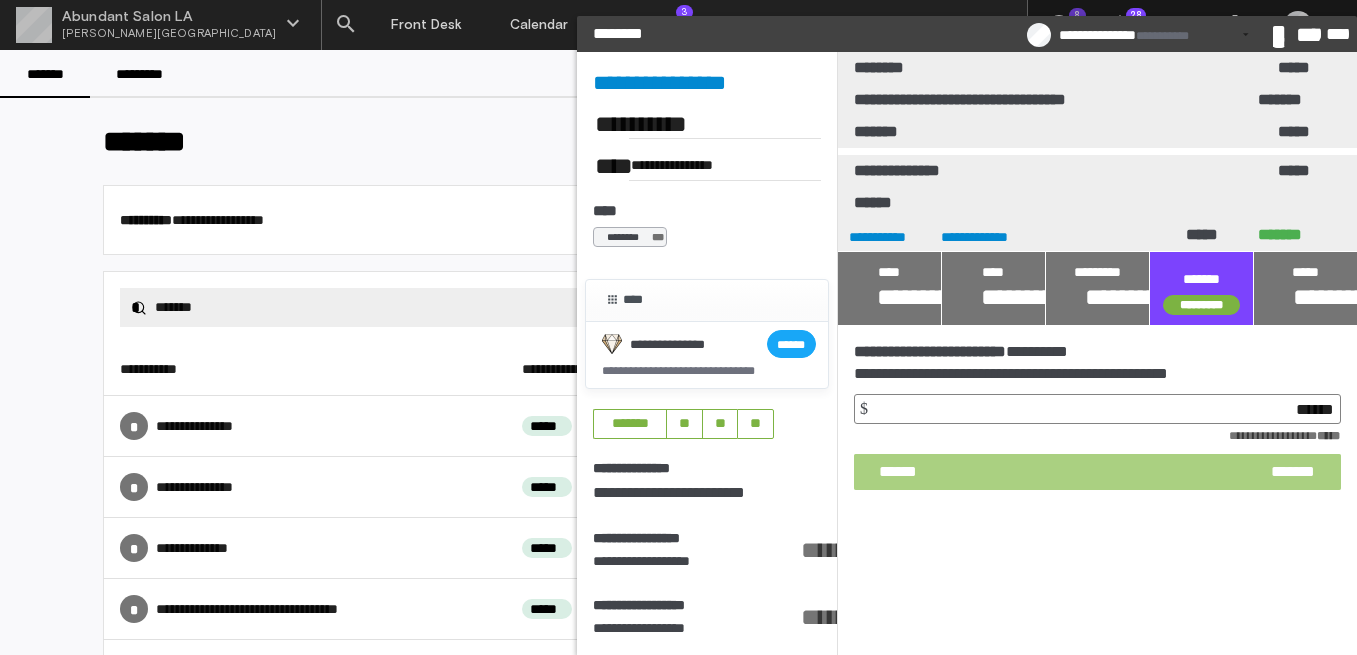 click on "******   *******" at bounding box center [1097, 472] 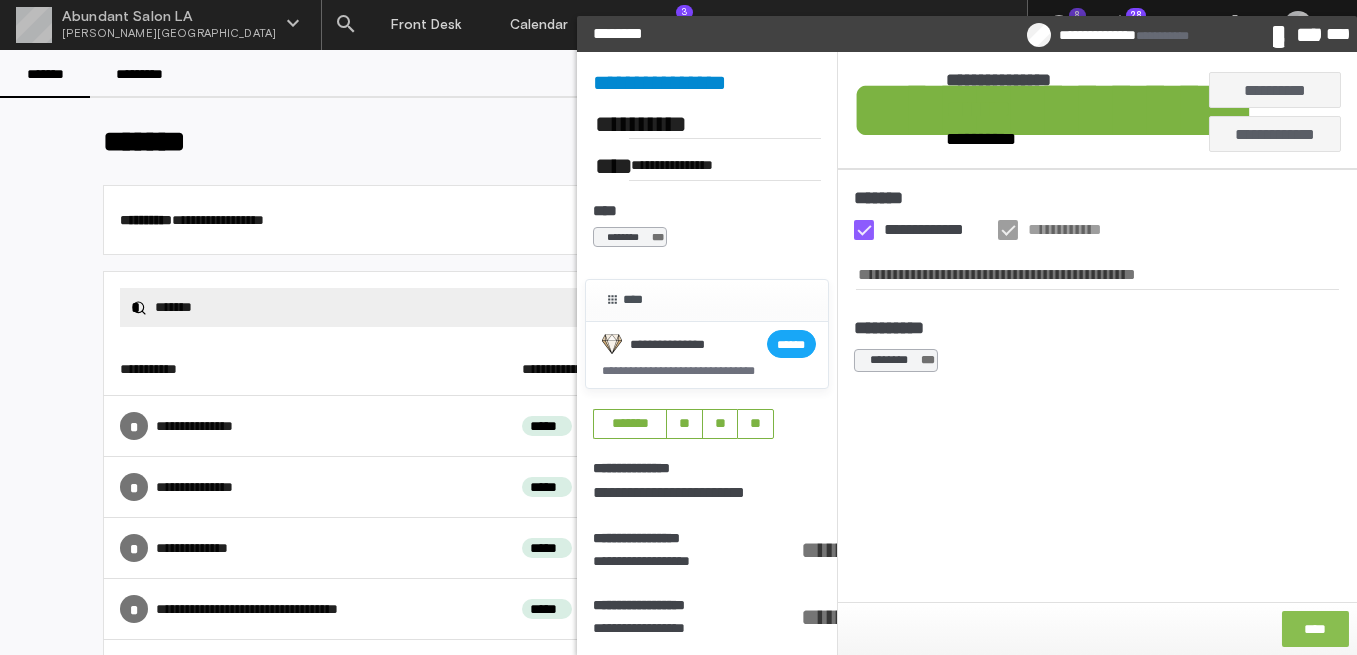 click on "****" 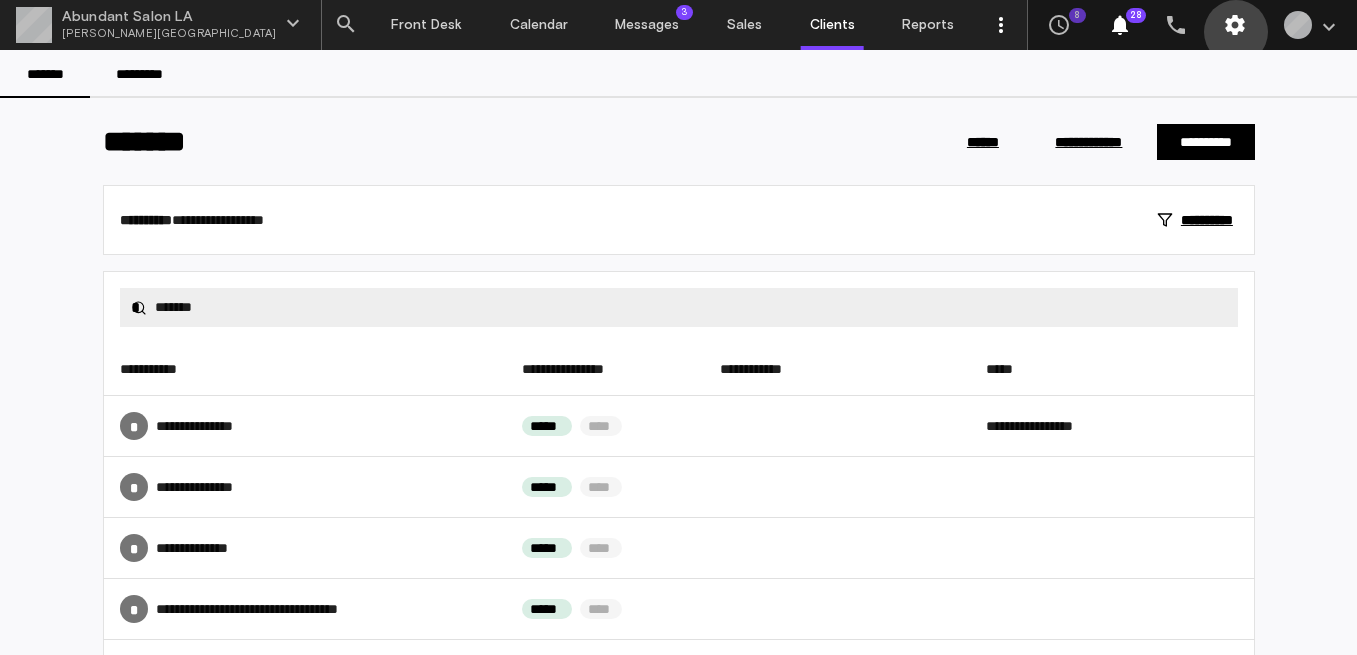 click on "settings" at bounding box center [1235, 25] 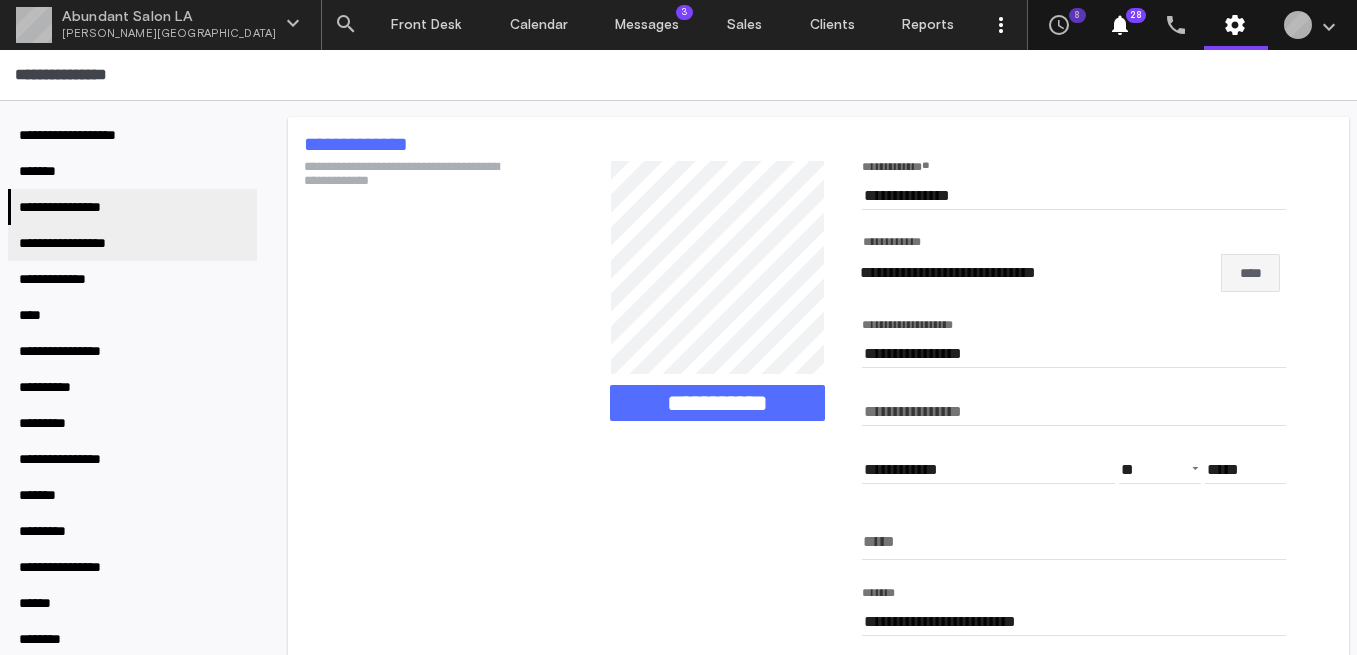 click on "**********" at bounding box center [76, 243] 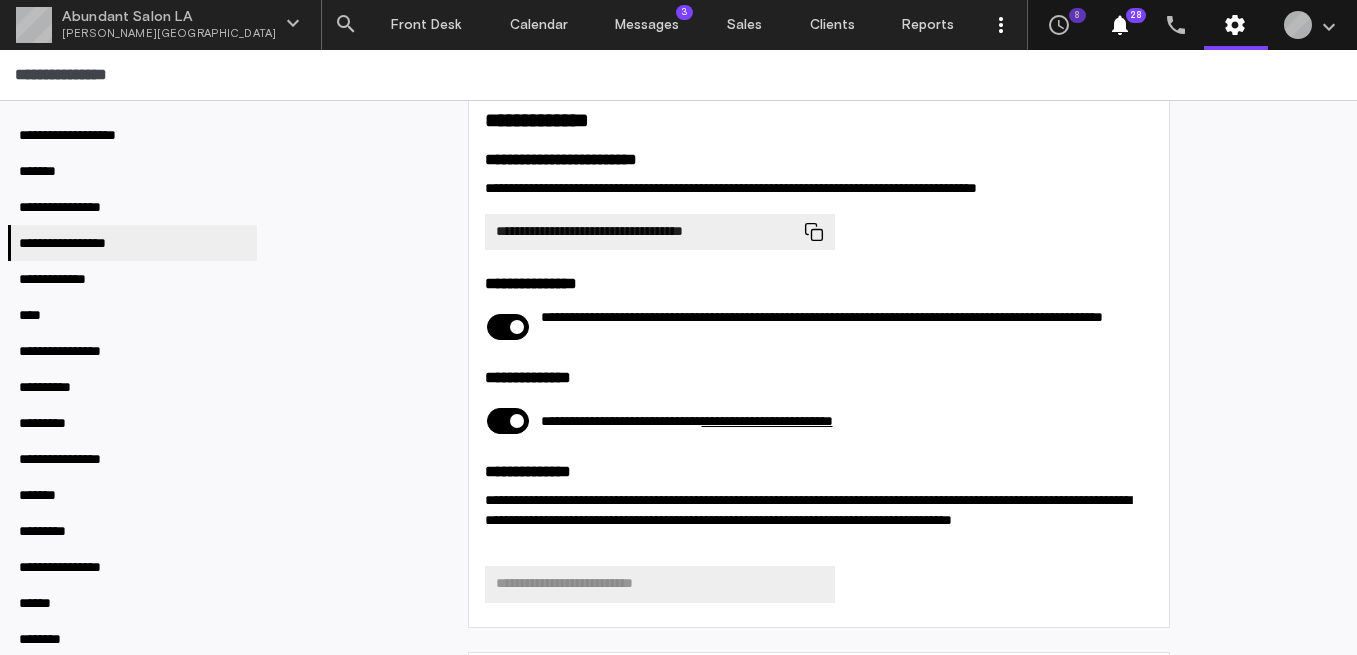 scroll, scrollTop: 1319, scrollLeft: 0, axis: vertical 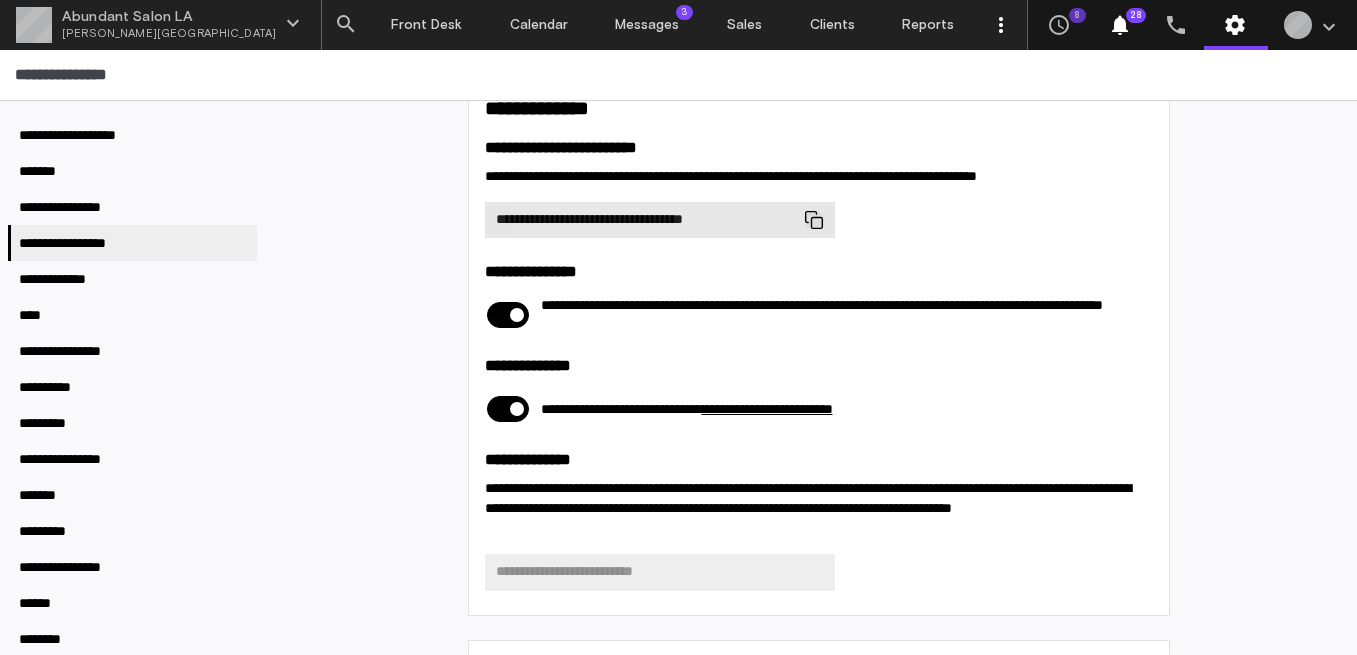 click 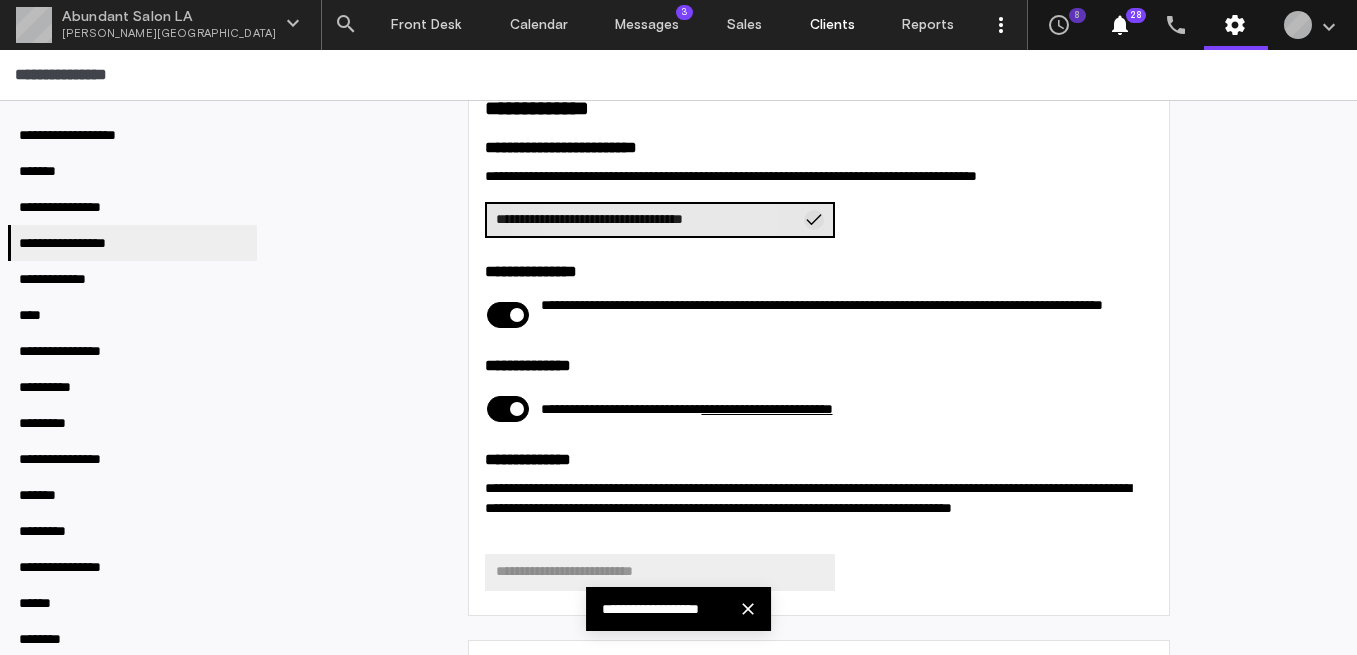 click on "Clients" at bounding box center (832, 25) 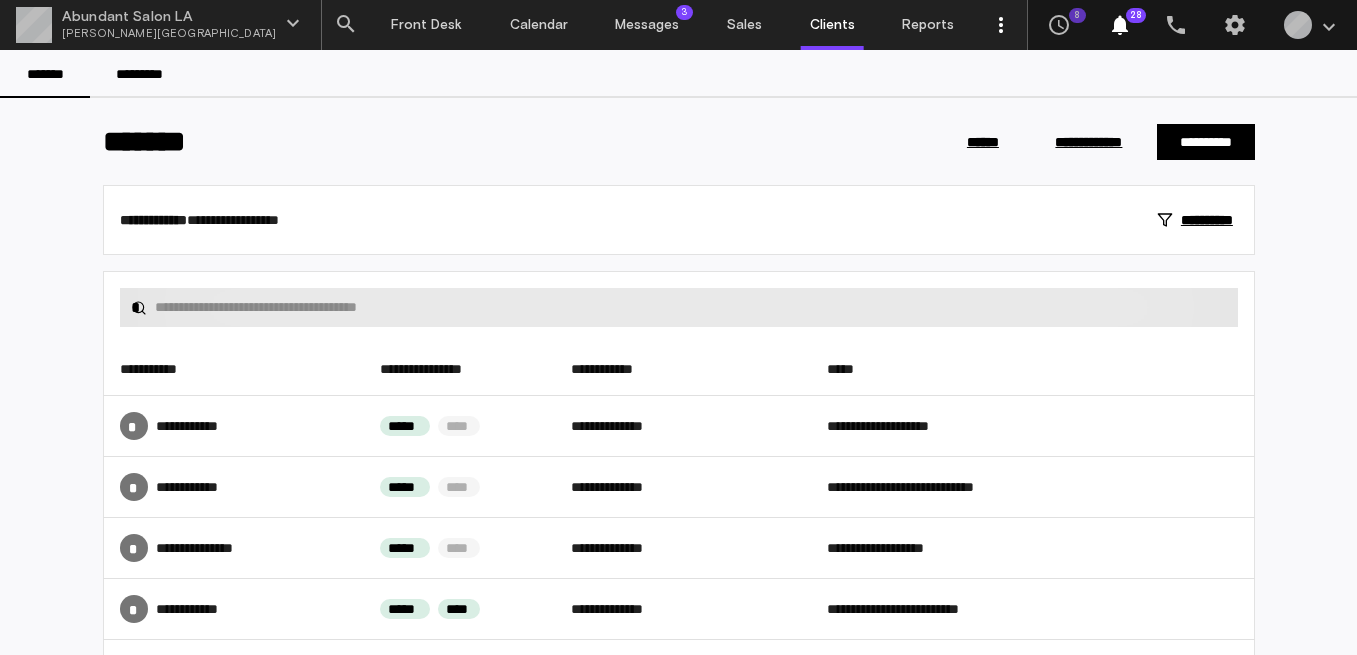 click at bounding box center (691, 307) 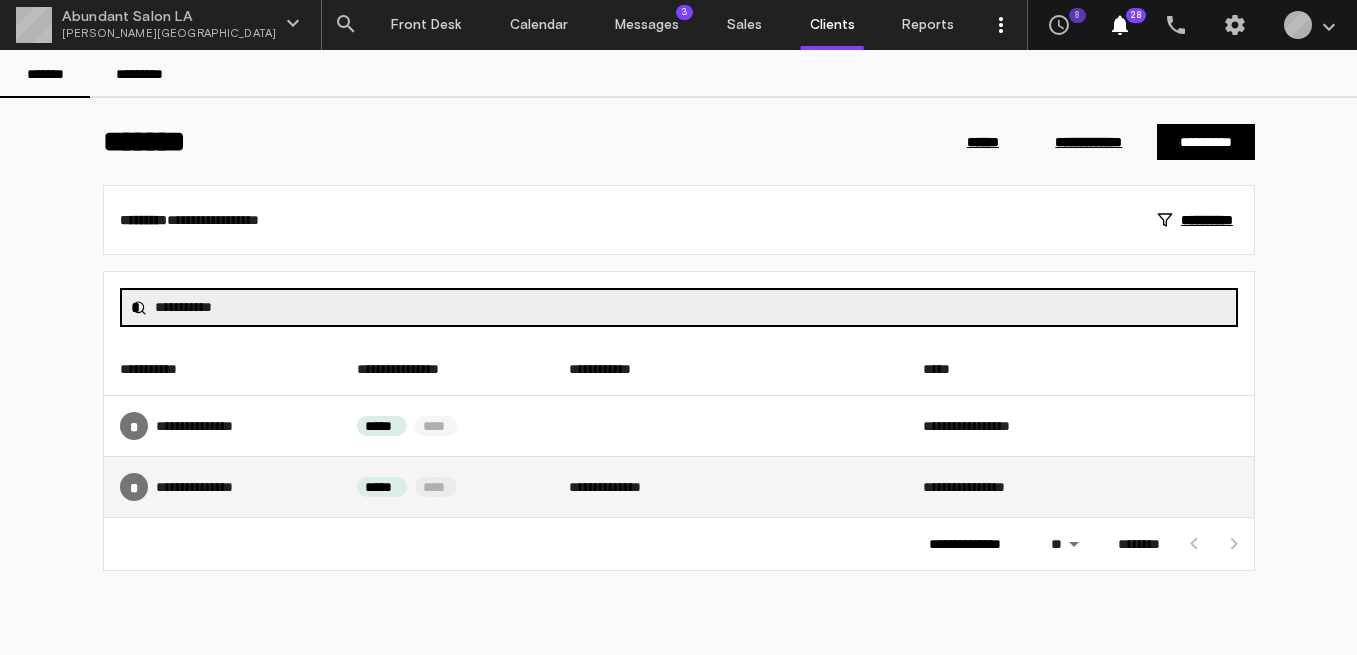 type on "**********" 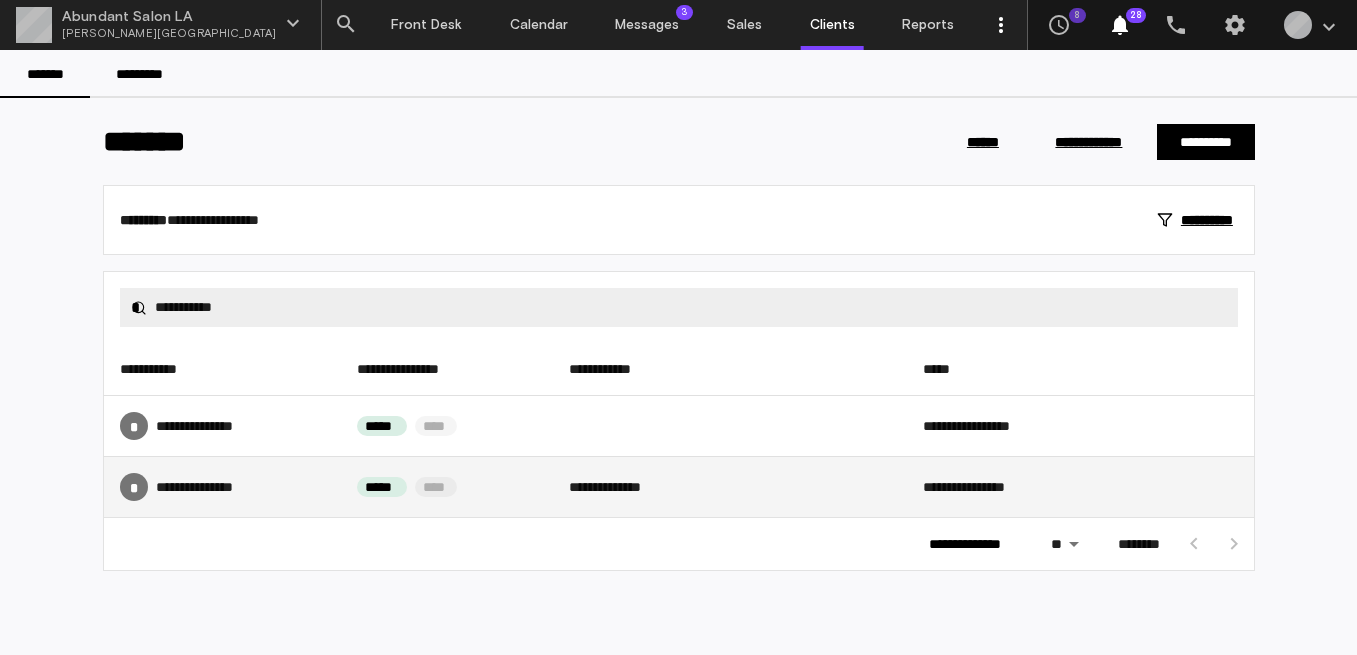 click on "* *******   *******" at bounding box center [223, 487] 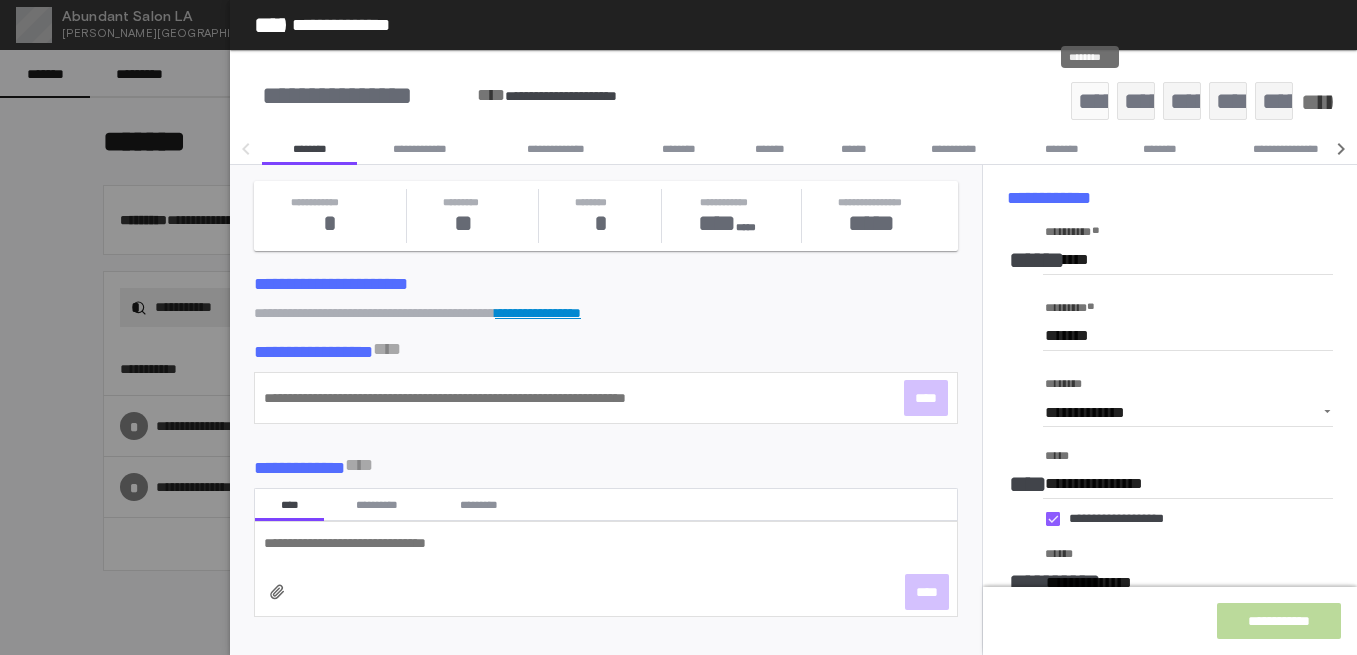 click on "**********" 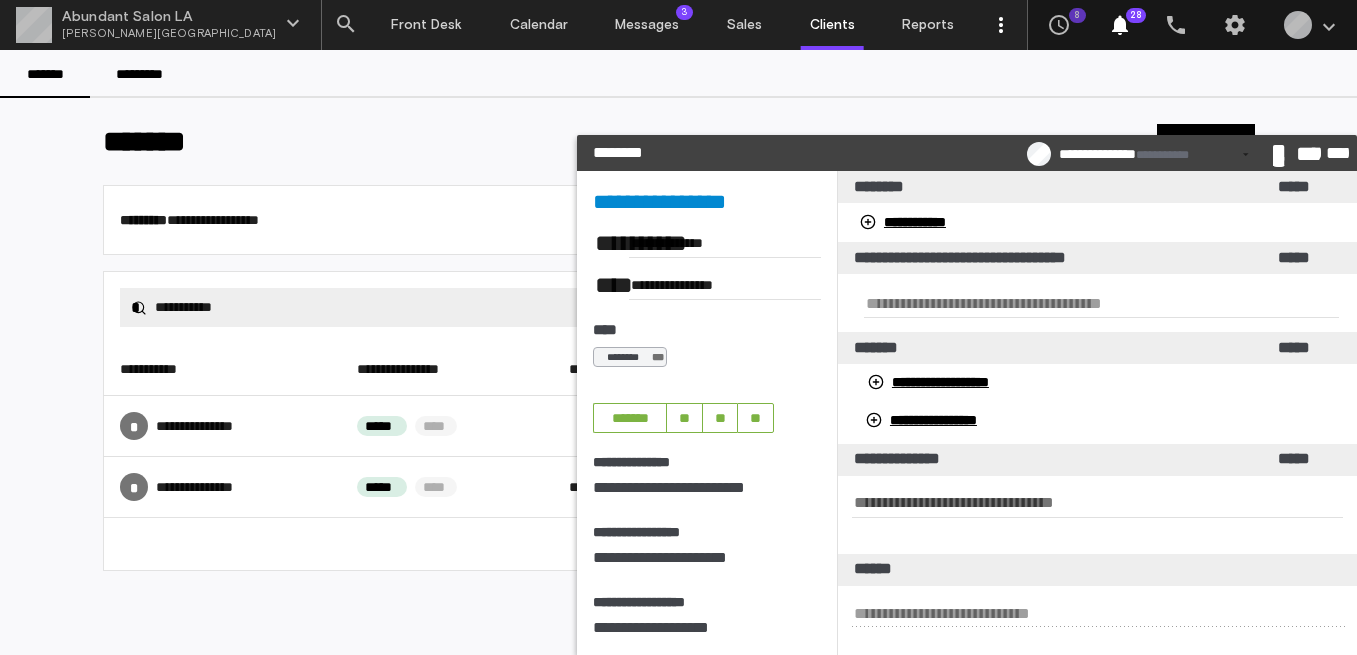 click at bounding box center (1101, 303) 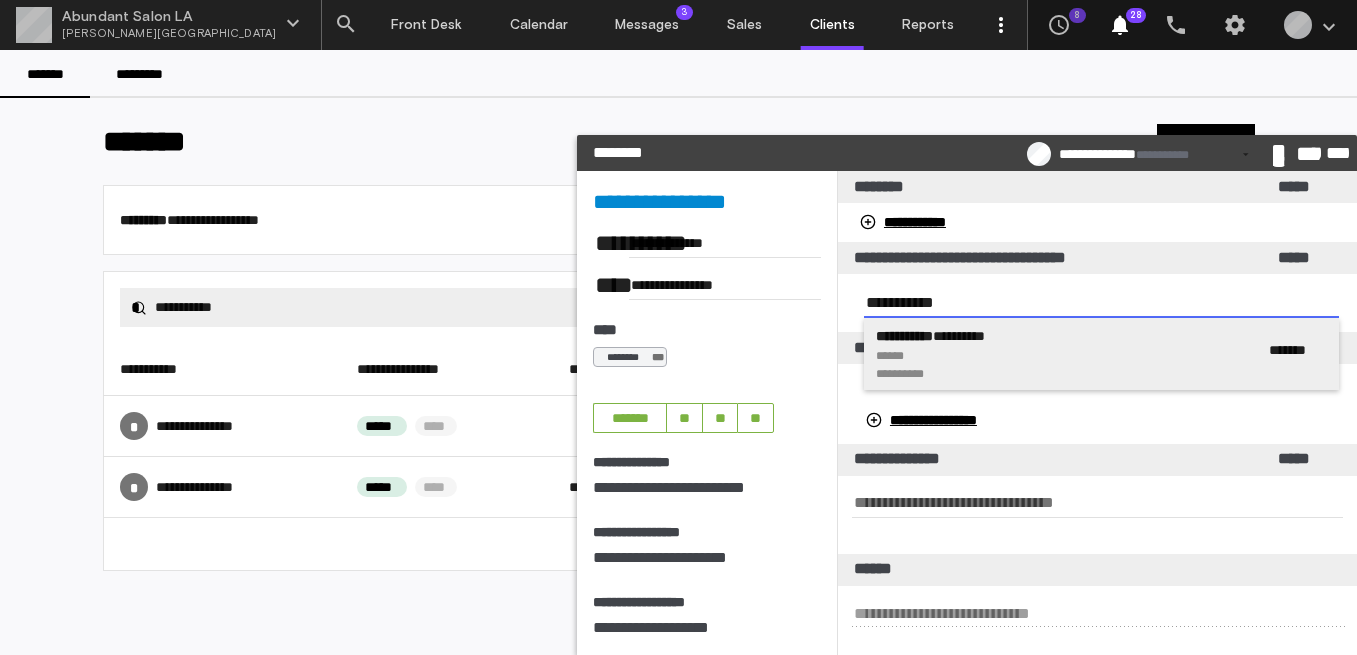 type on "**********" 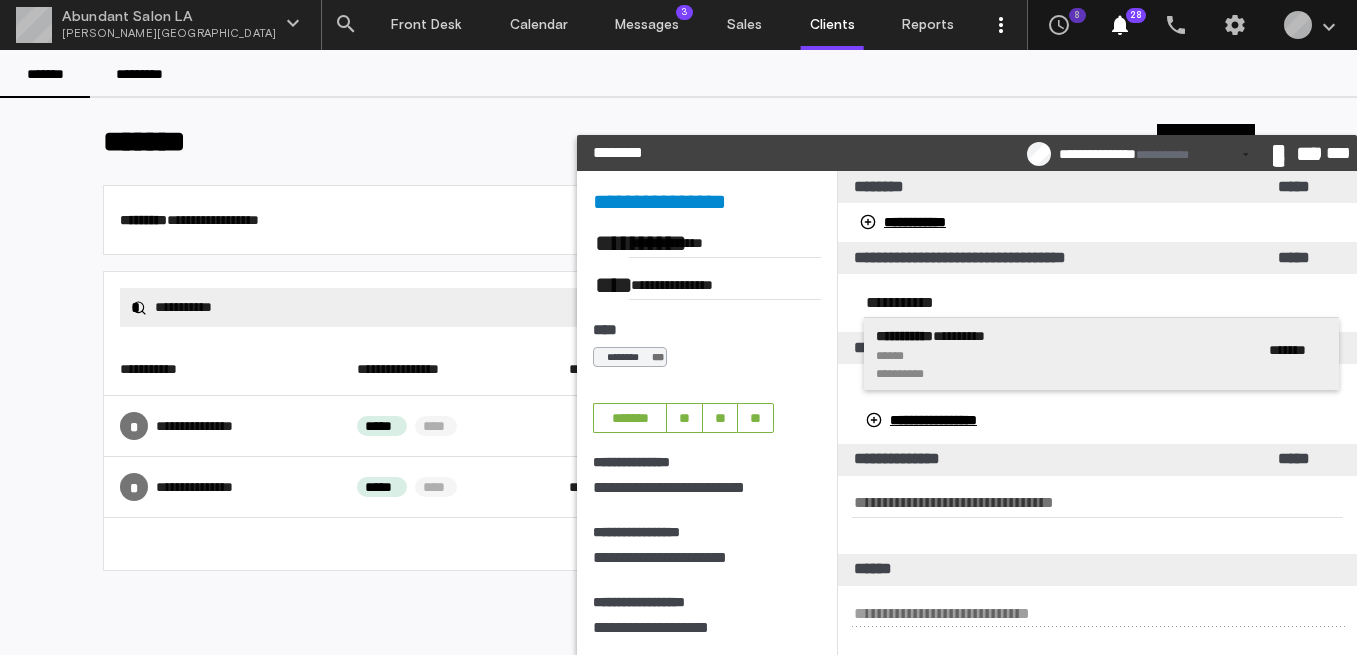 click on "******" at bounding box center (948, 356) 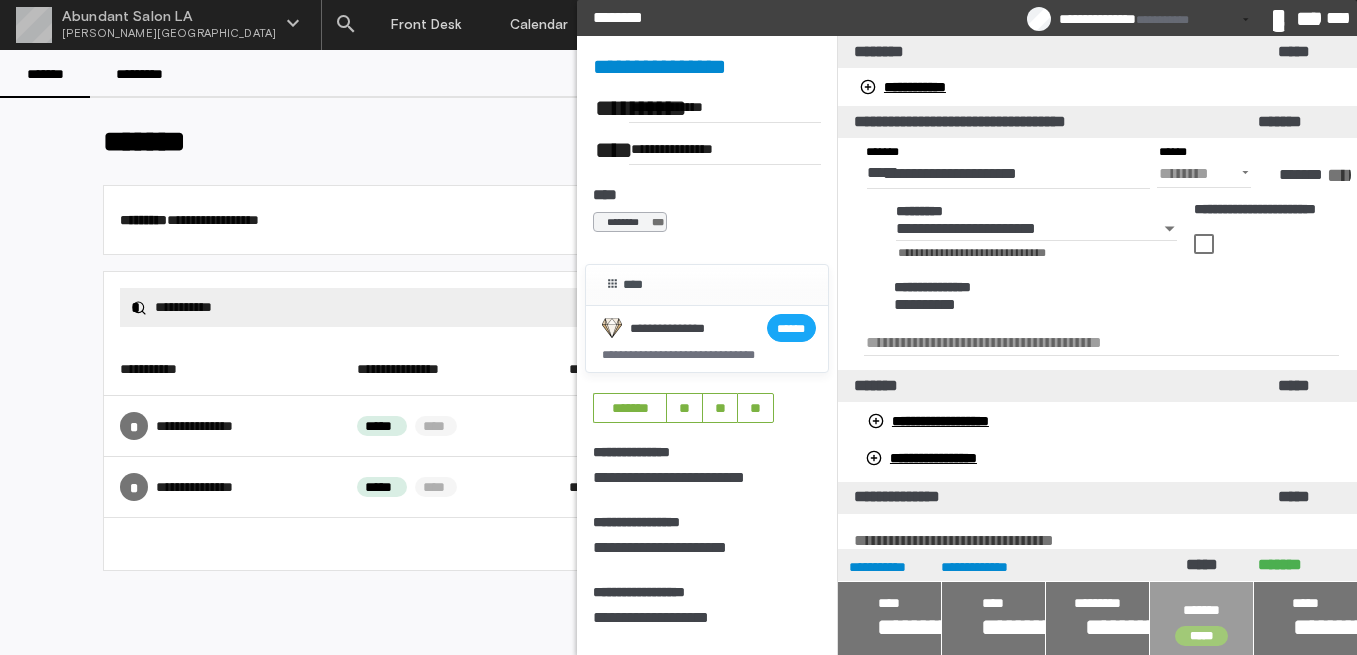click at bounding box center [1201, 618] 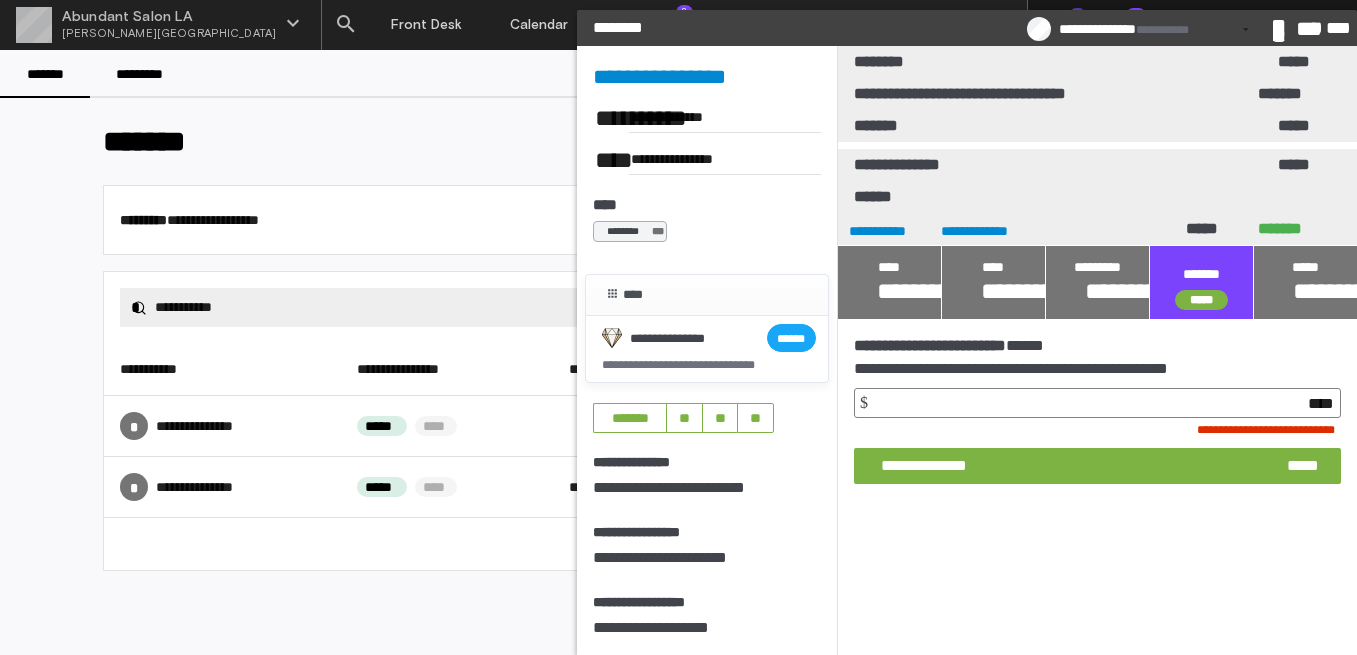 click at bounding box center [1305, 282] 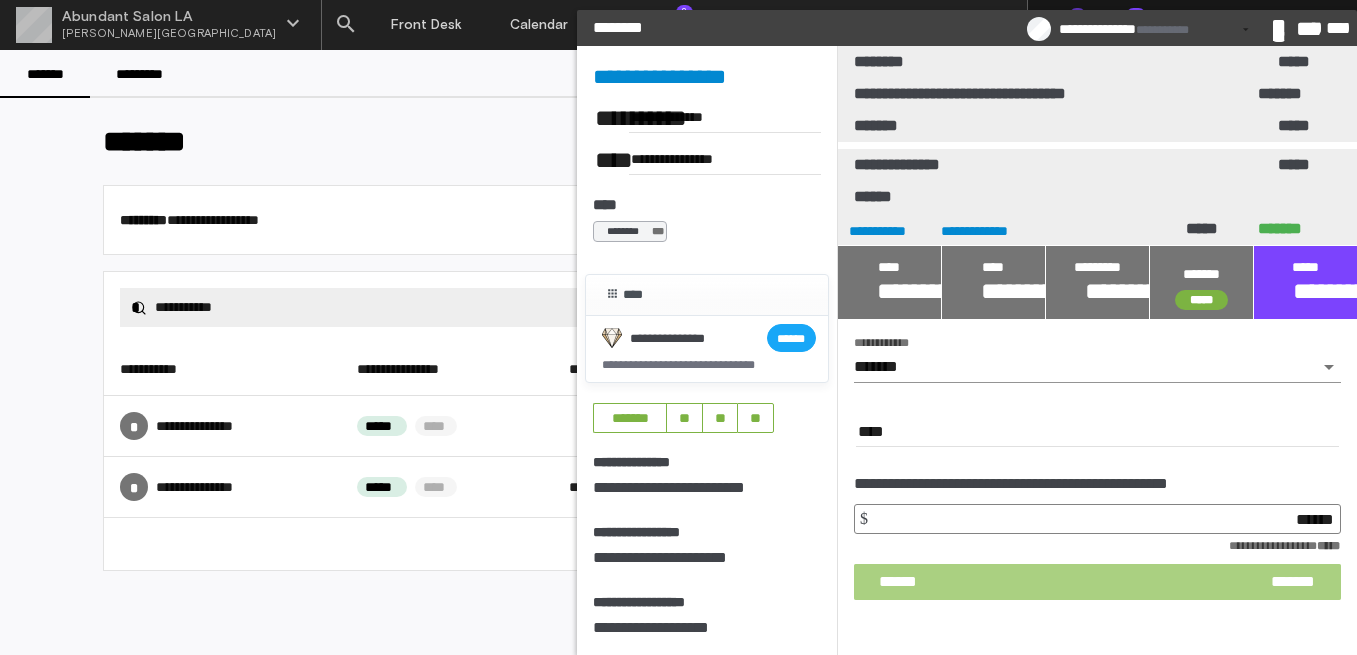 click on "******     *******" at bounding box center (1097, 582) 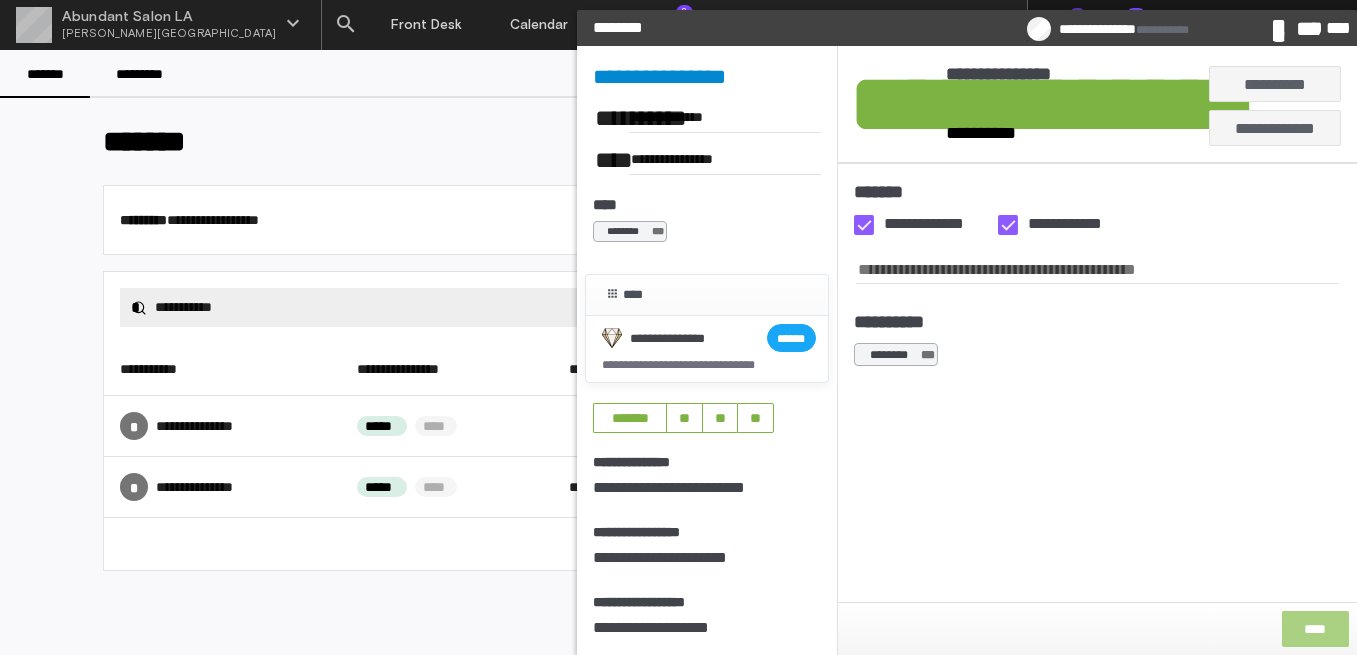 click on "****" 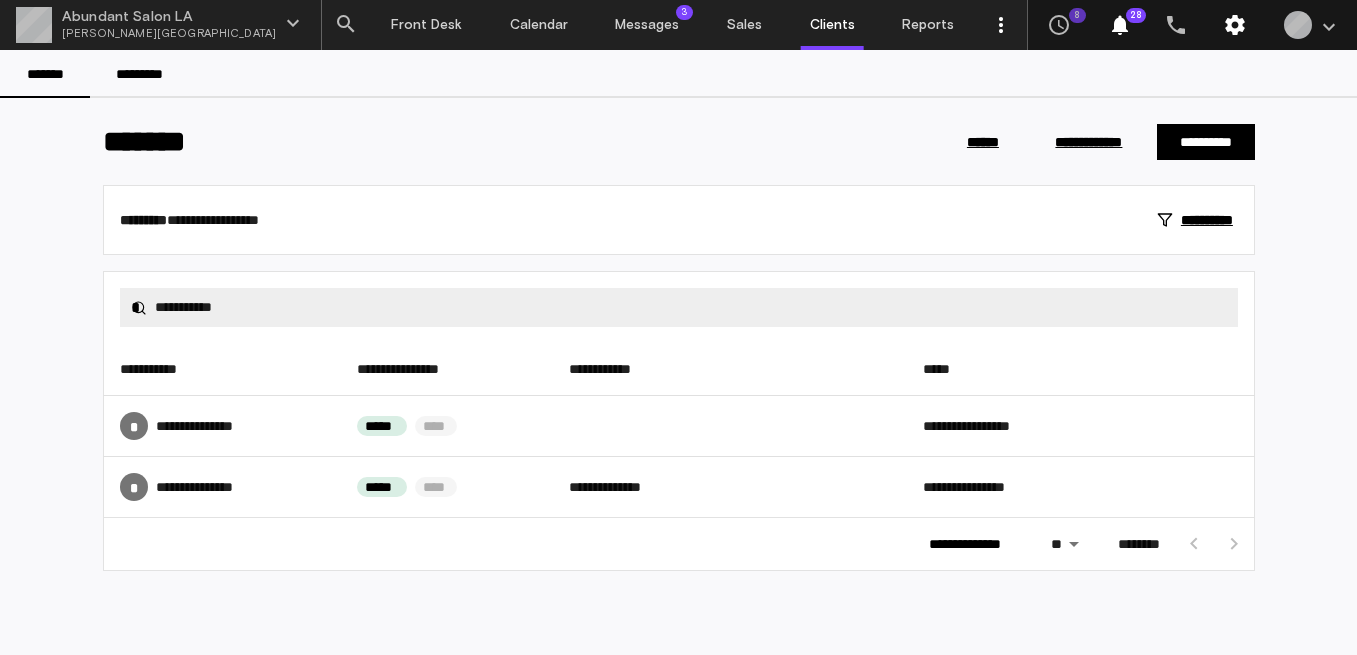click on "settings" at bounding box center (1235, 25) 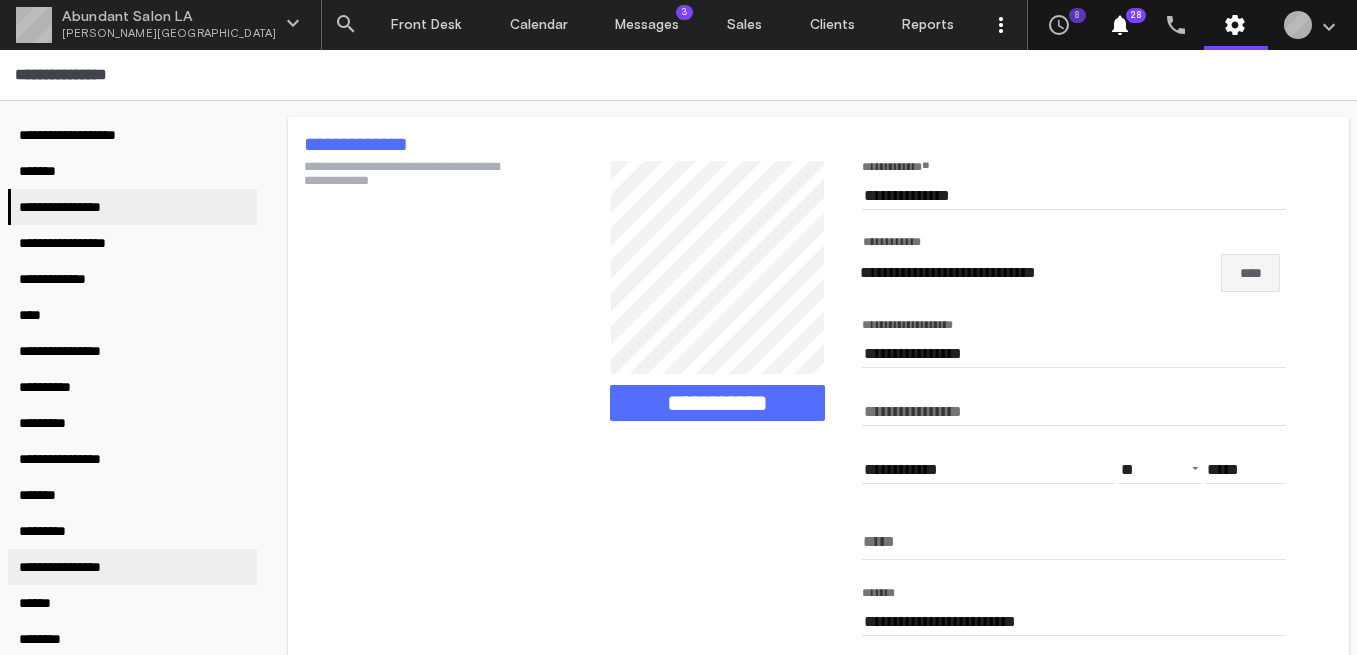 click on "**********" at bounding box center (78, 567) 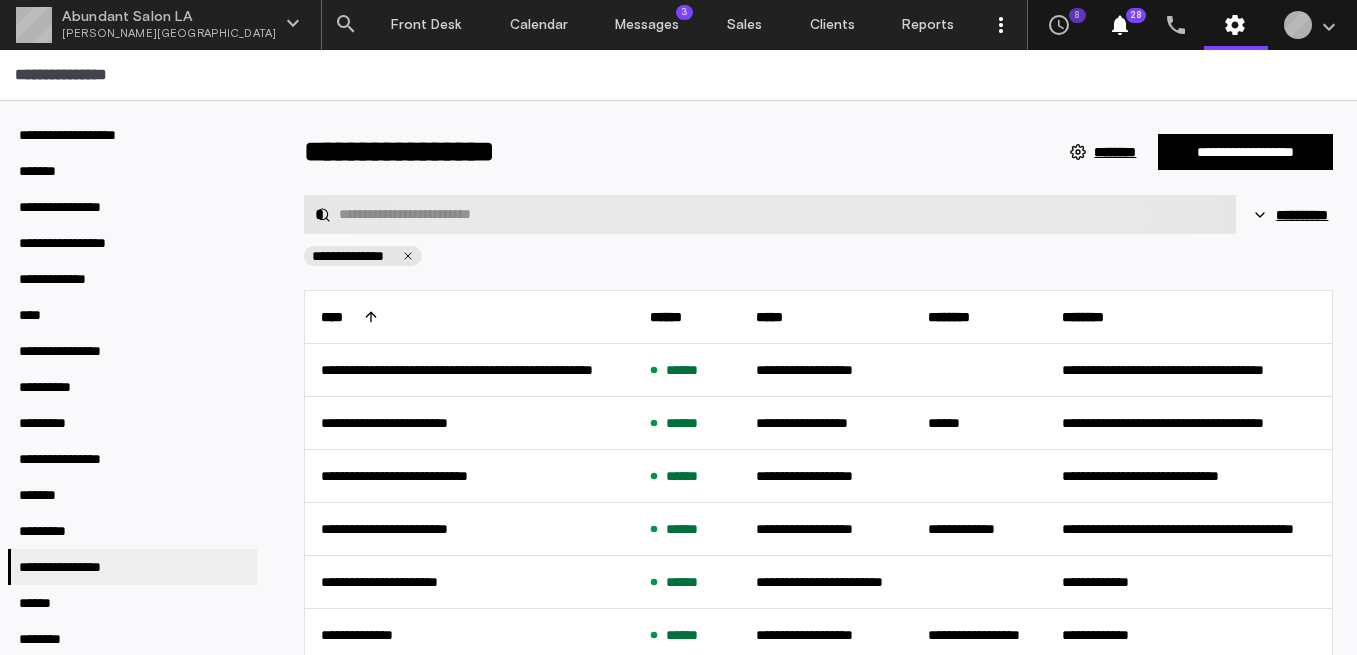 click at bounding box center [782, 214] 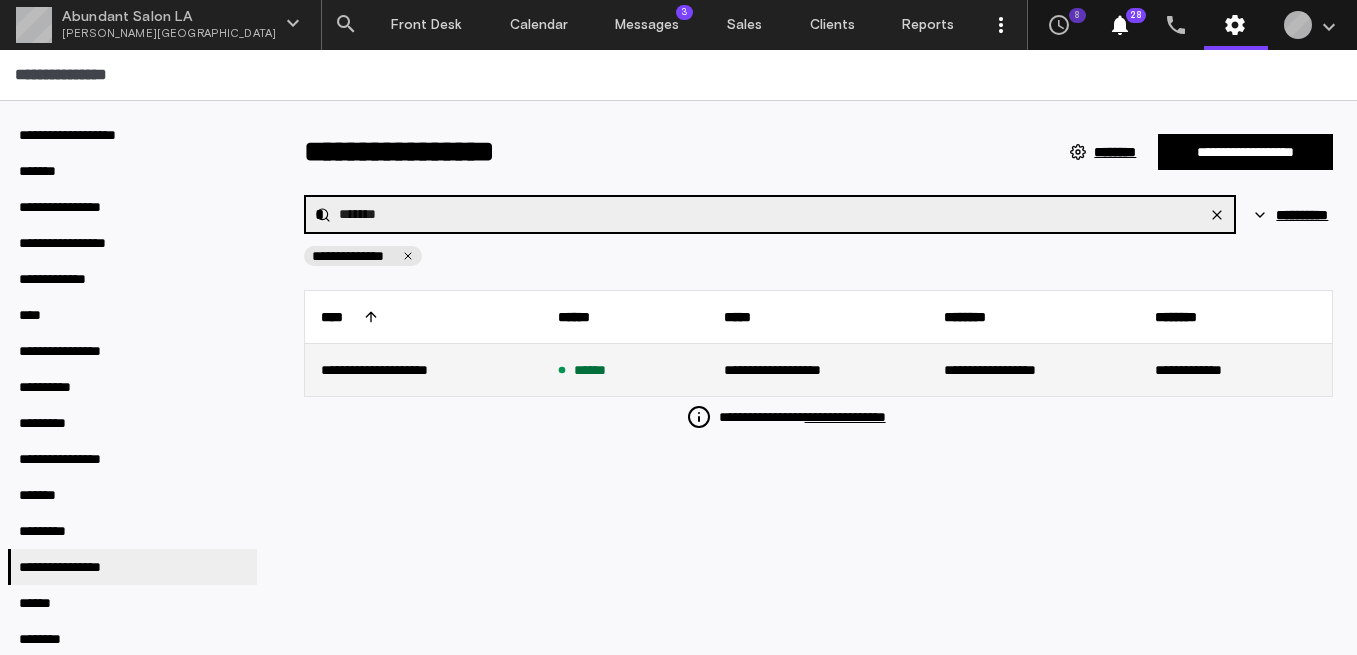 type on "*******" 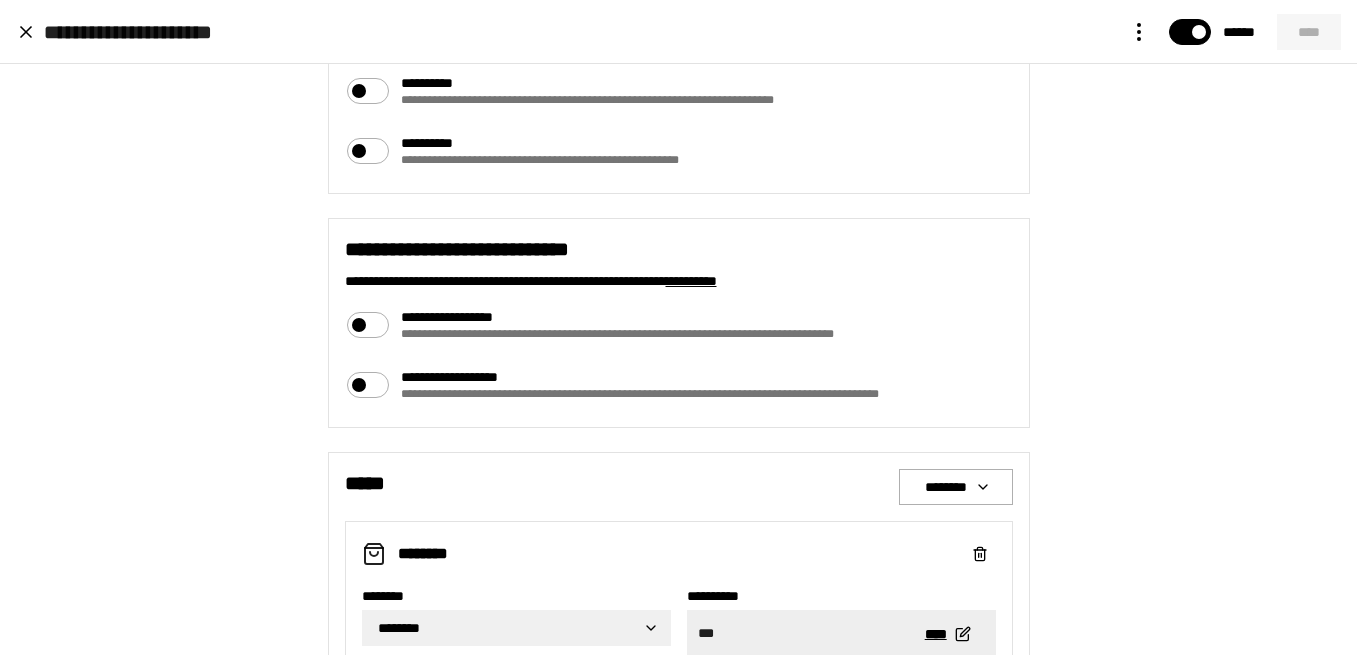 scroll, scrollTop: 654, scrollLeft: 0, axis: vertical 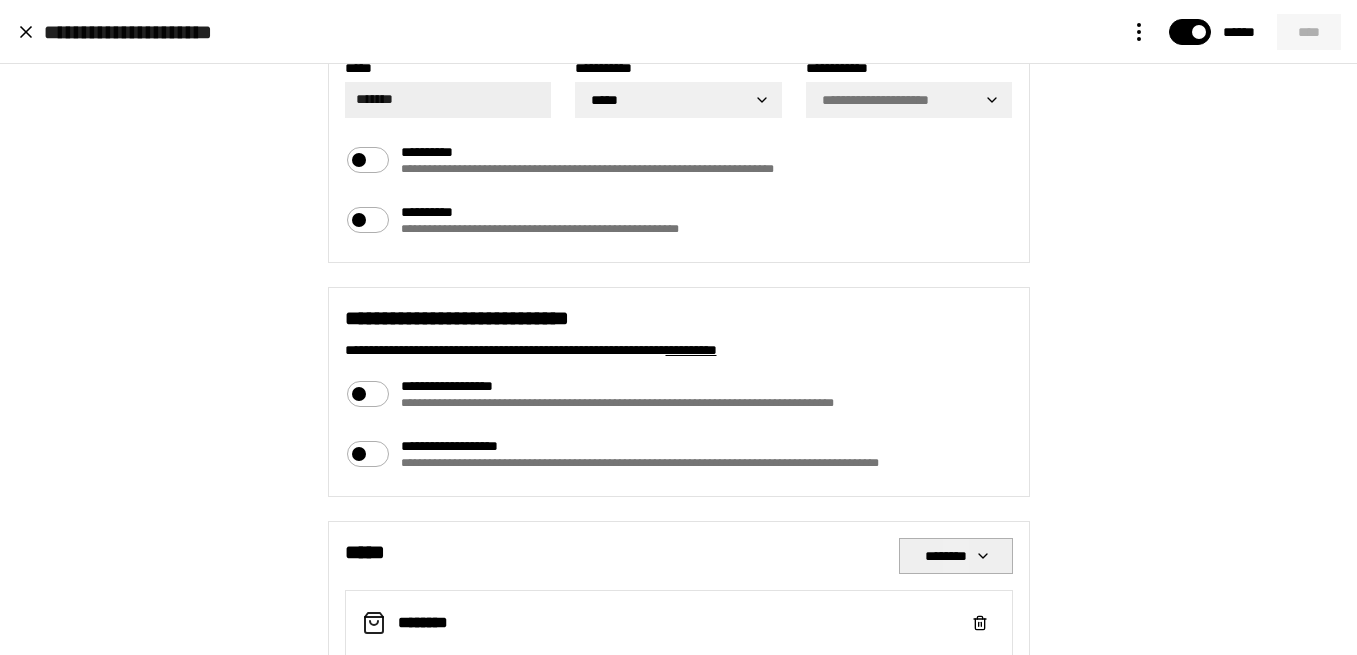click on "********" at bounding box center (956, 556) 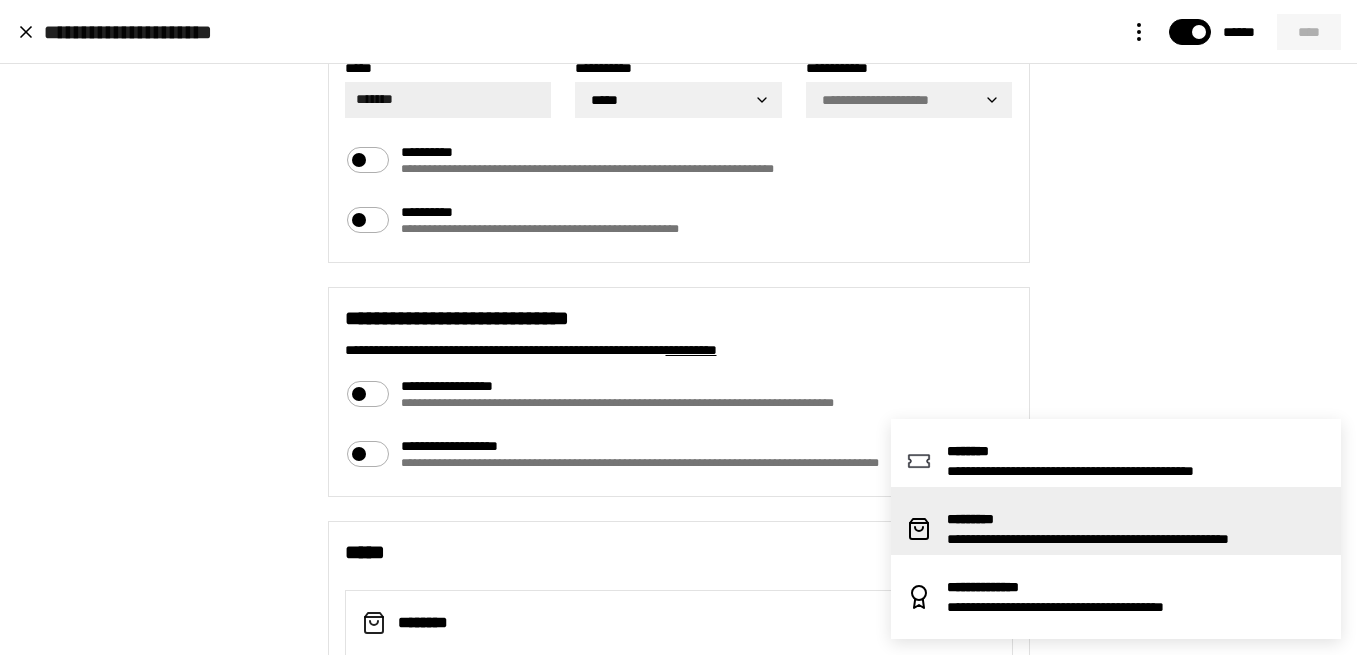 click on "*********" at bounding box center [1136, 519] 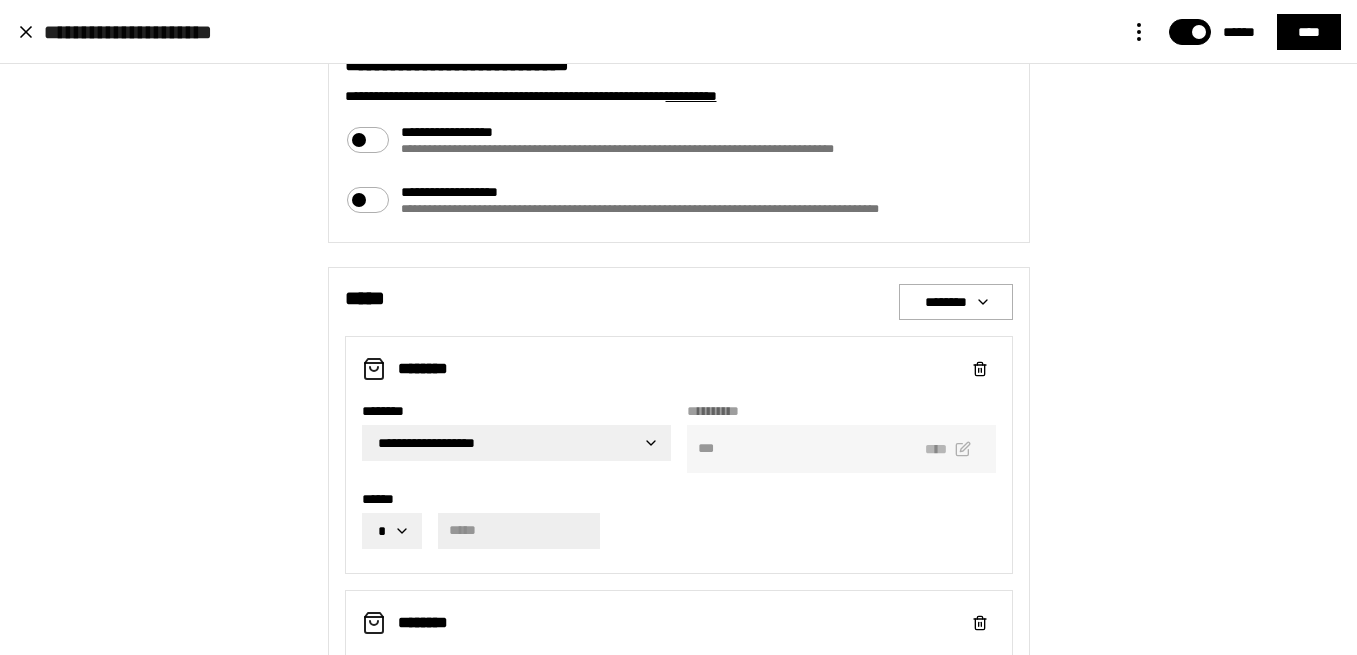 scroll, scrollTop: 911, scrollLeft: 0, axis: vertical 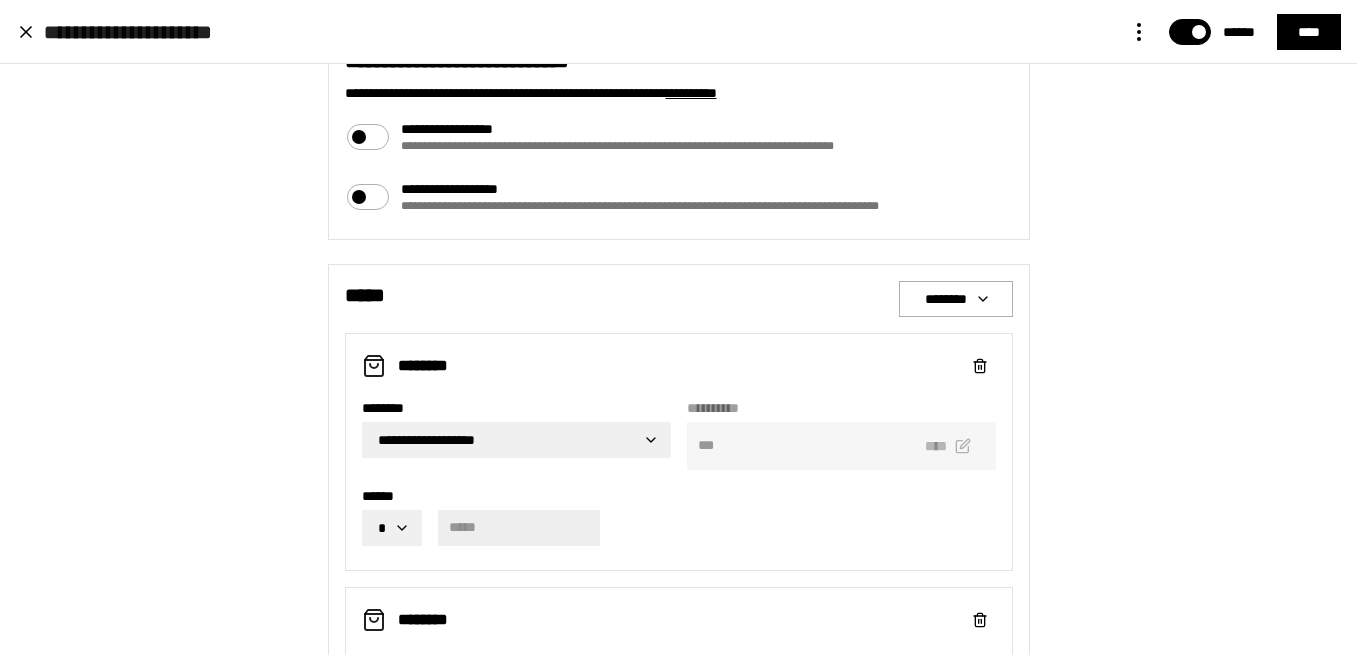 click on "**********" at bounding box center [678, 327] 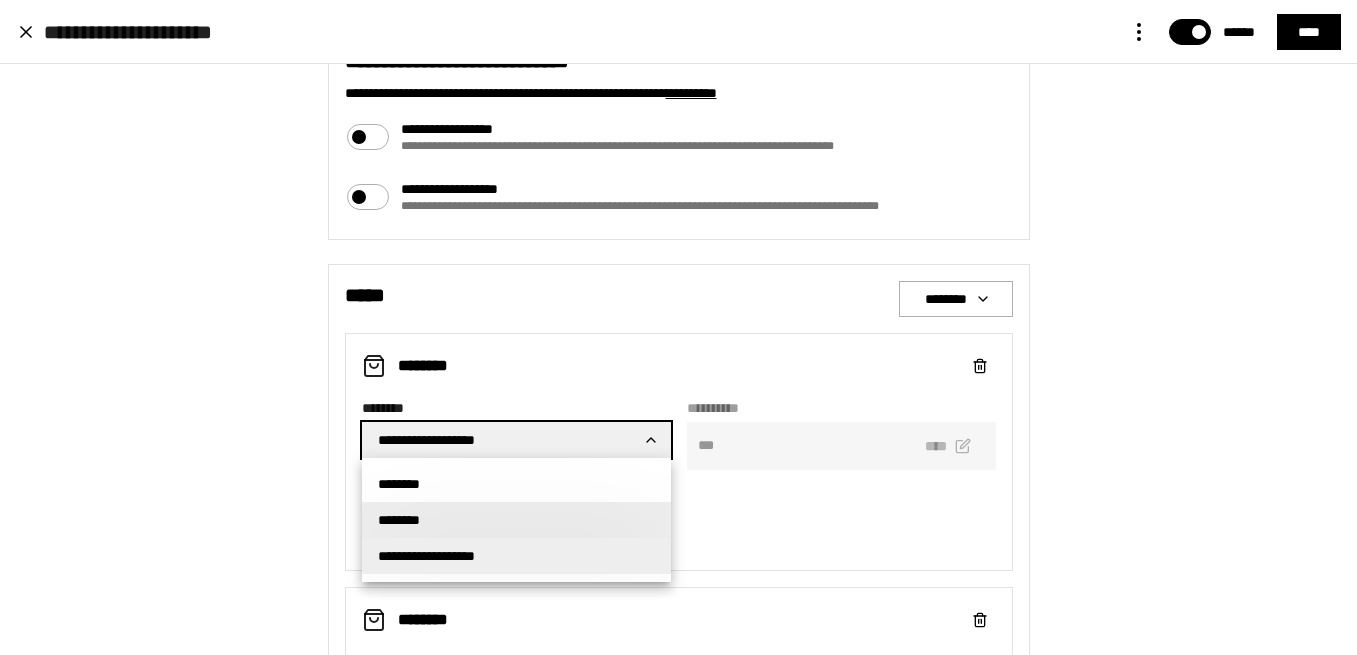 click on "********" at bounding box center (516, 520) 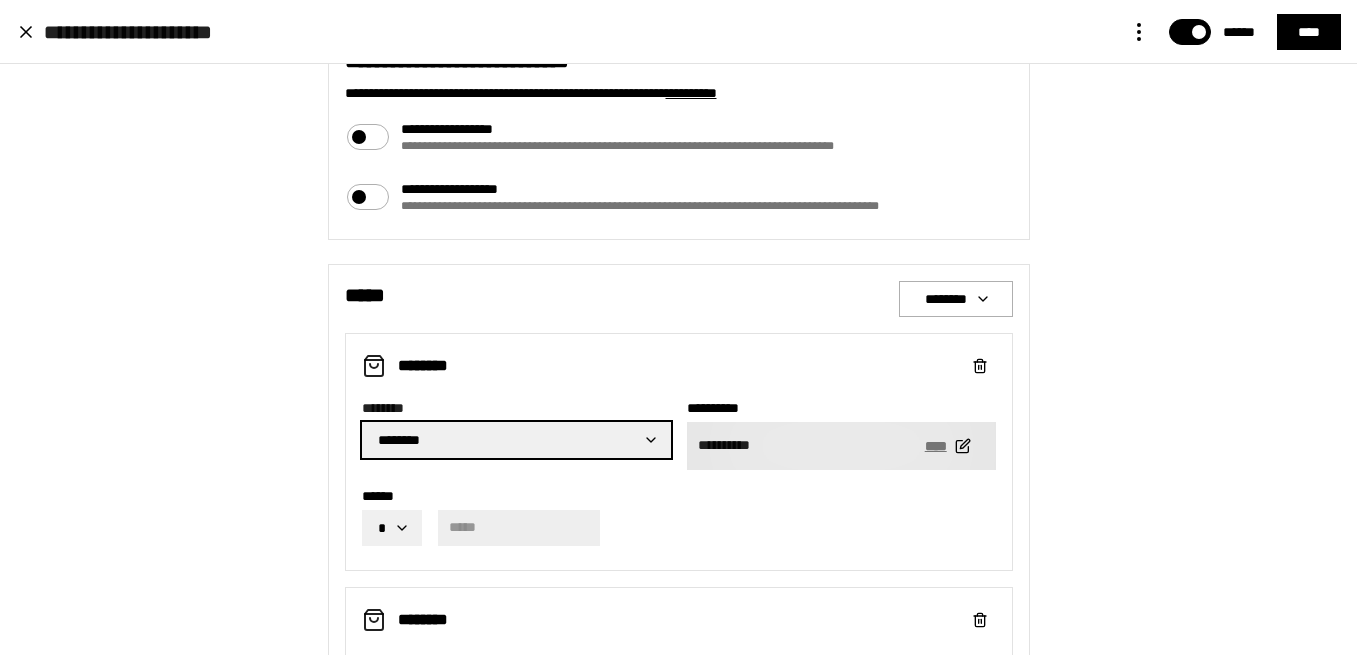 click on "****" at bounding box center [946, 446] 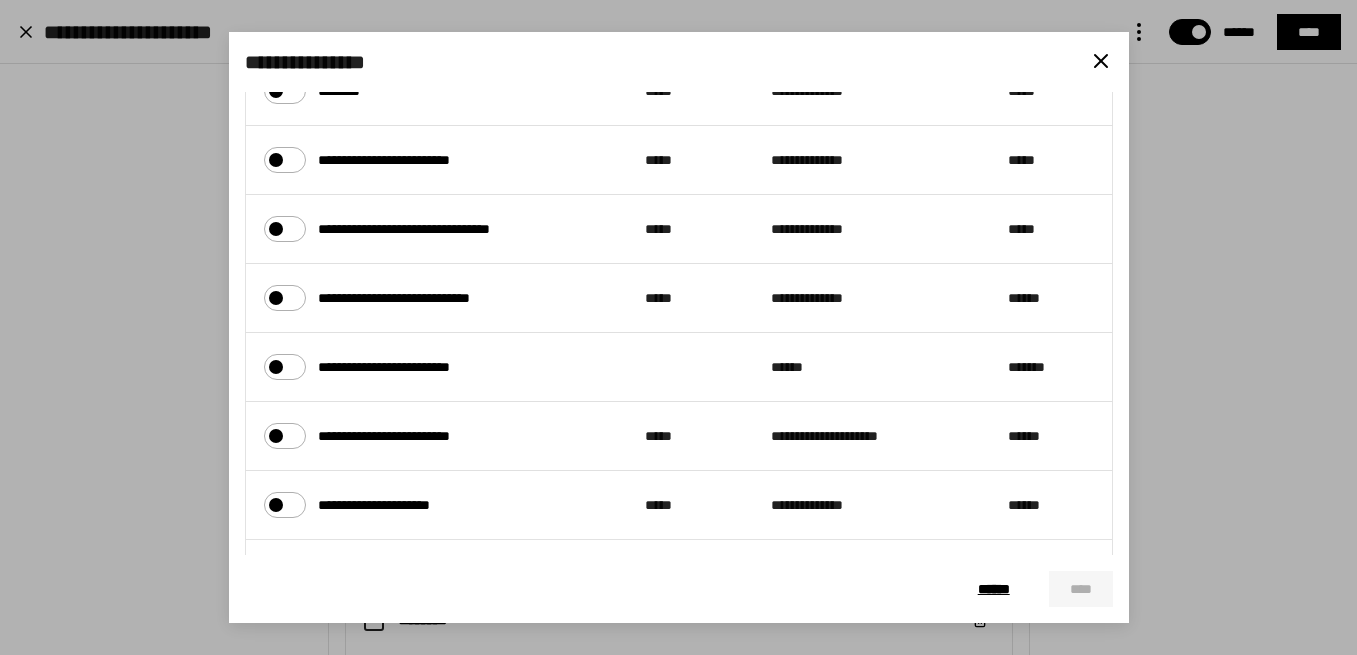scroll, scrollTop: 468, scrollLeft: 0, axis: vertical 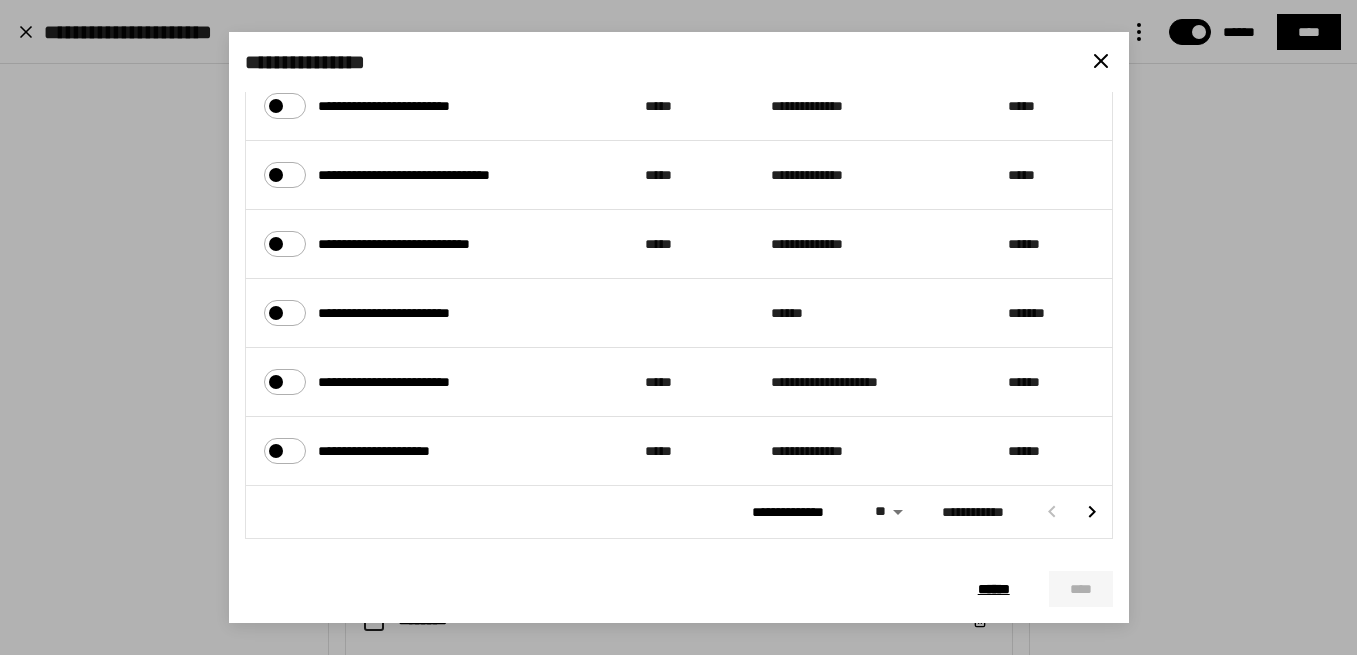 click on "**********" at bounding box center (393, 451) 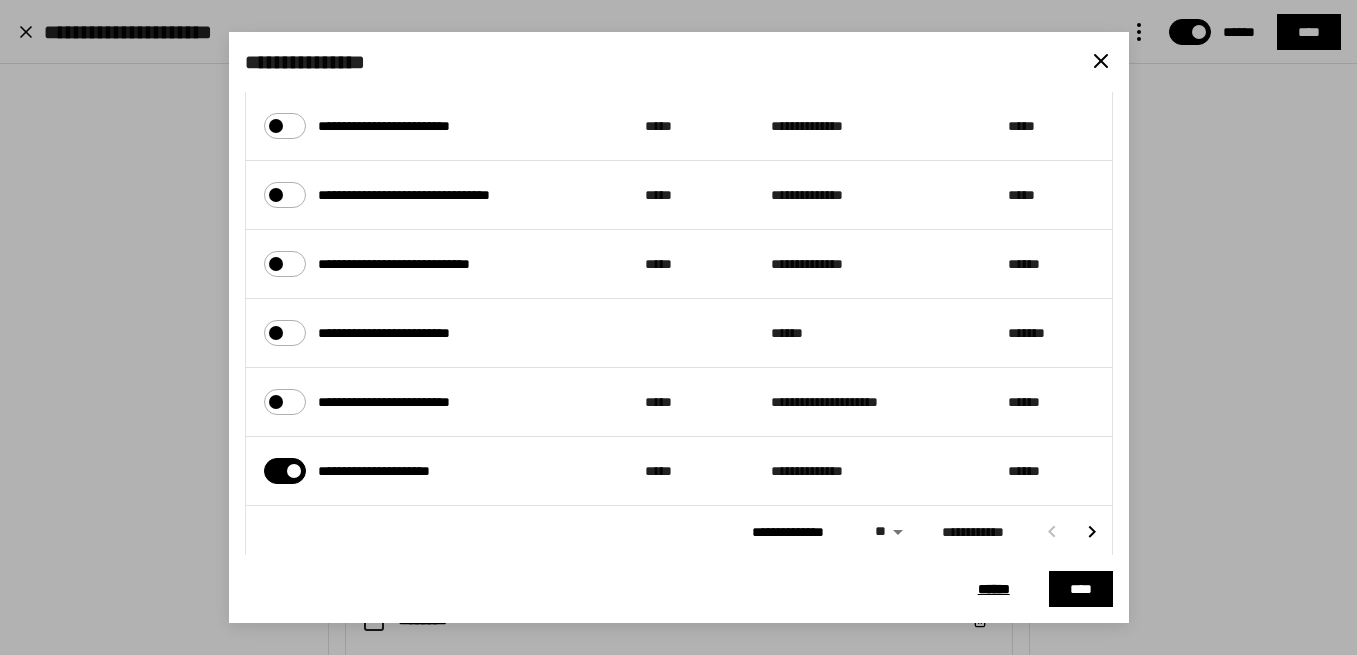 scroll, scrollTop: 488, scrollLeft: 0, axis: vertical 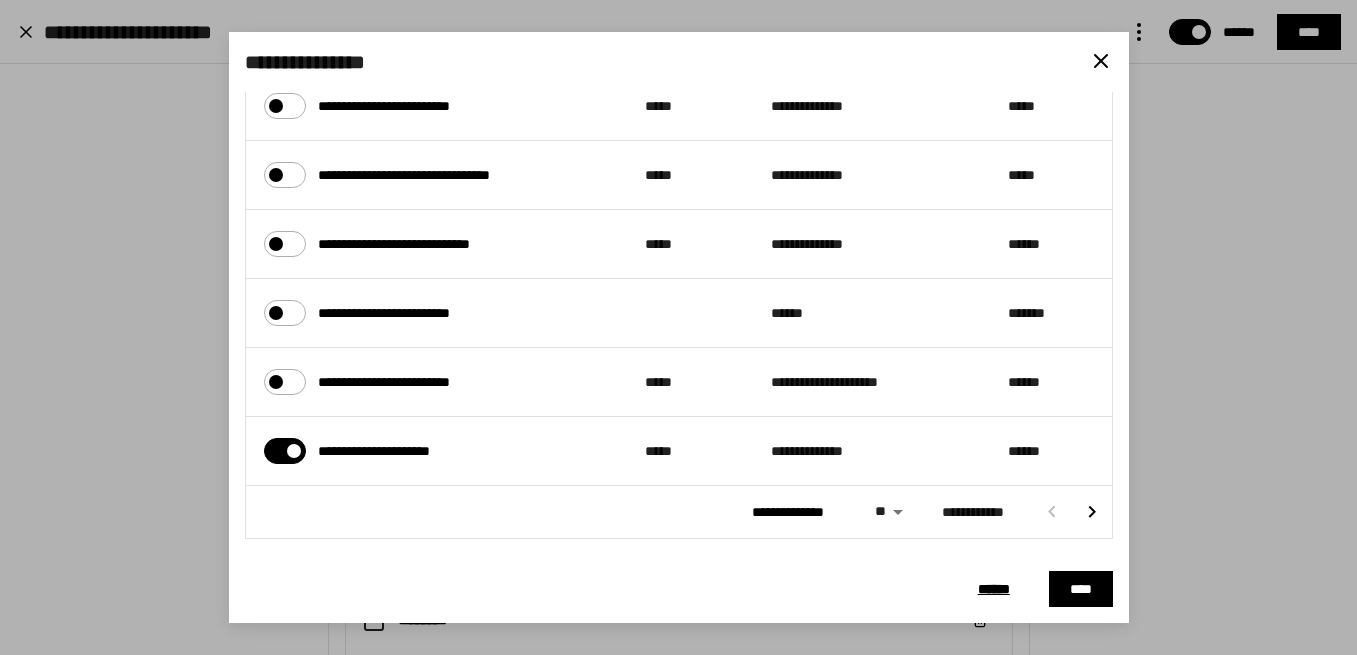 click on "****" at bounding box center [1081, 589] 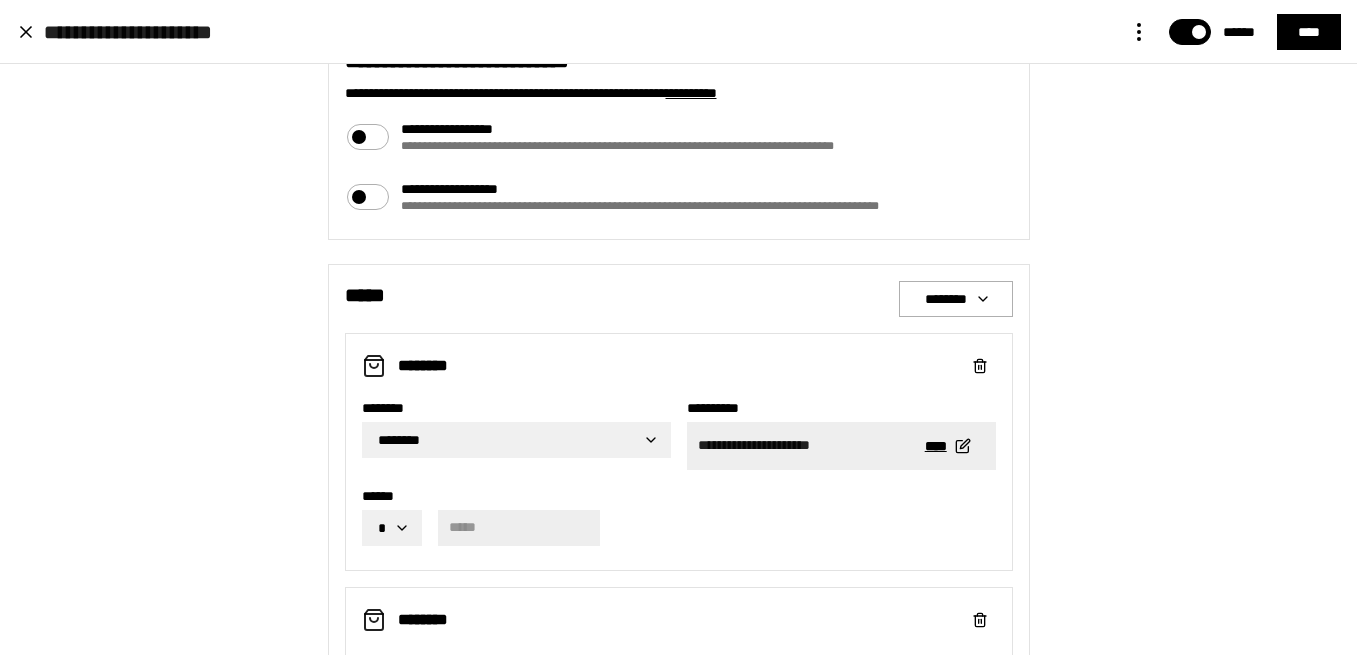 scroll, scrollTop: 468, scrollLeft: 0, axis: vertical 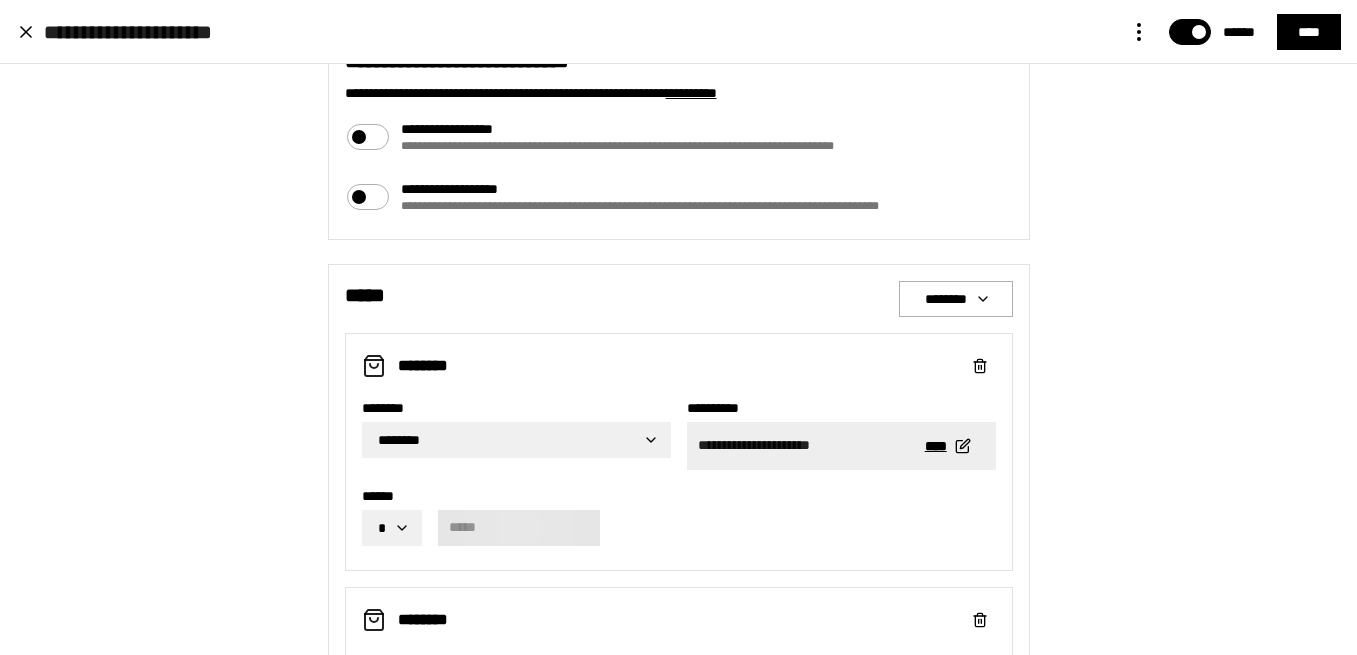 click at bounding box center [519, 528] 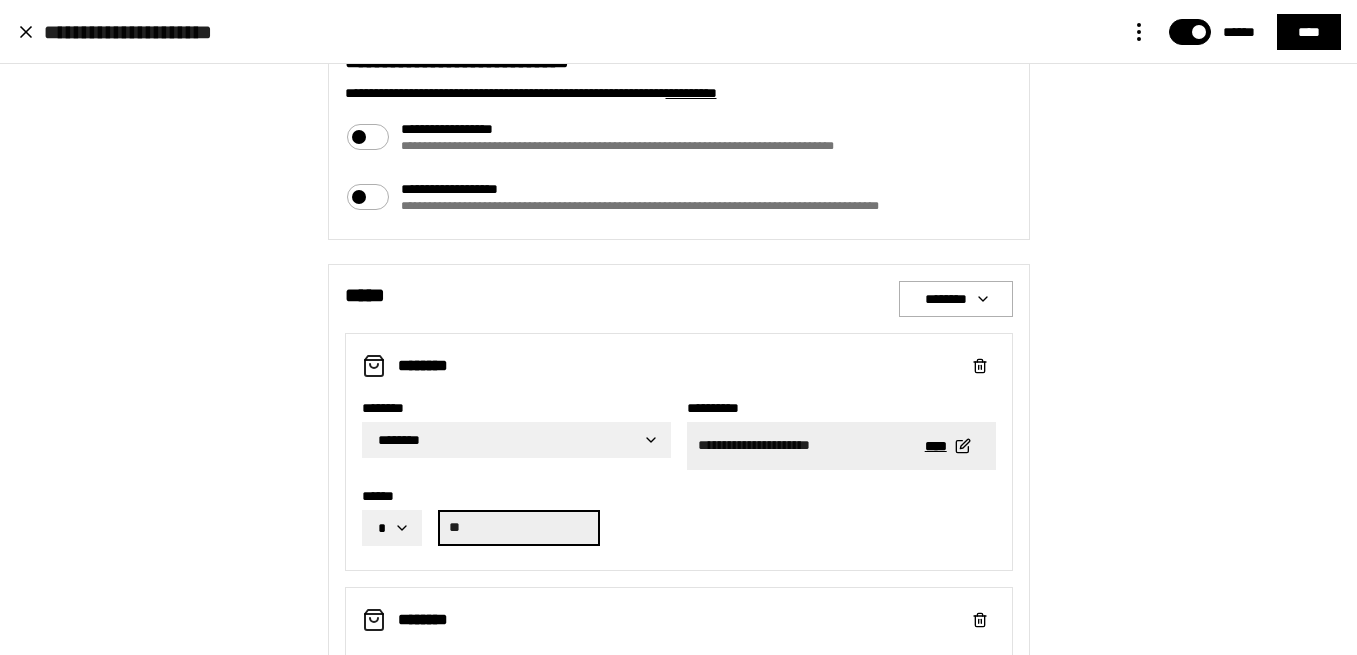 type on "***" 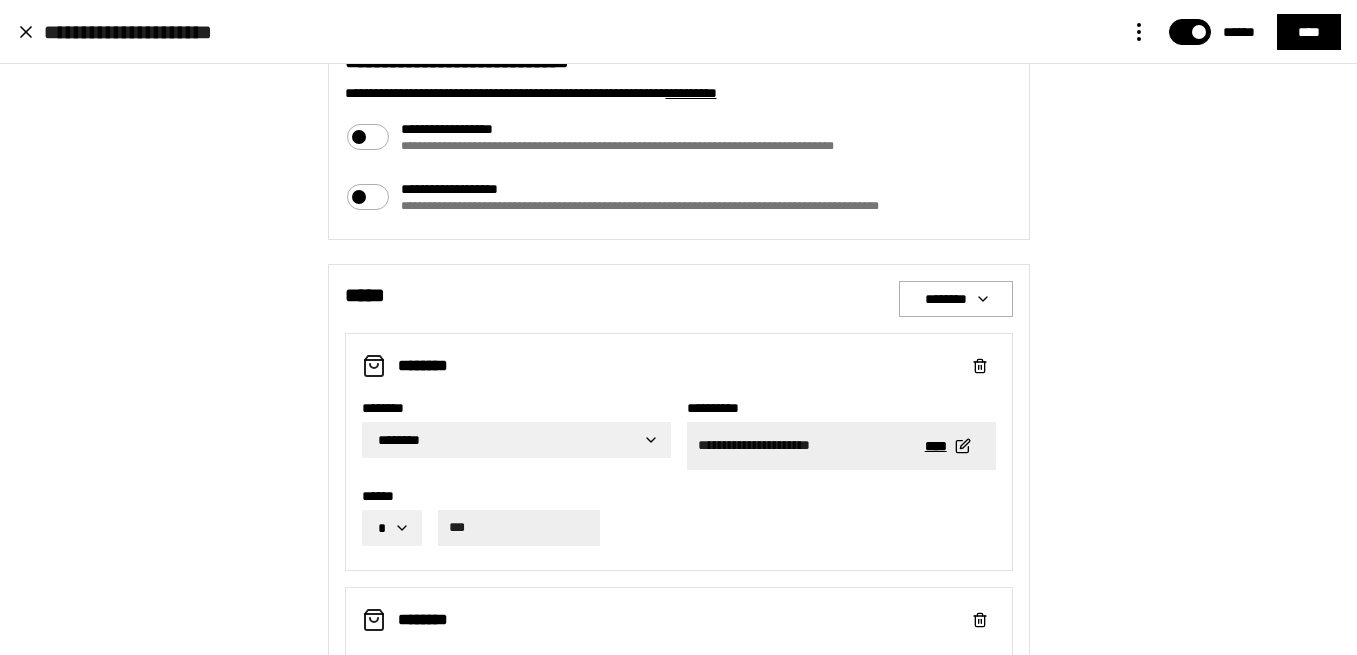 click on "**********" at bounding box center [679, 845] 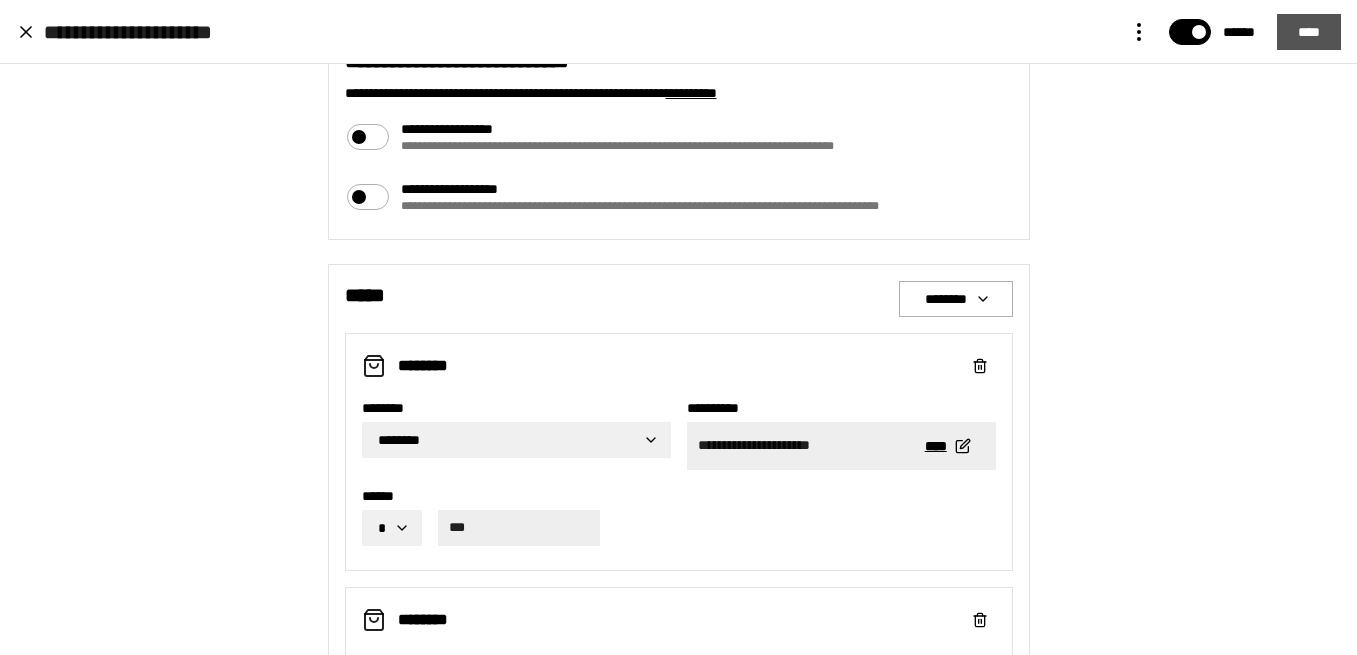 click on "****" at bounding box center (1309, 32) 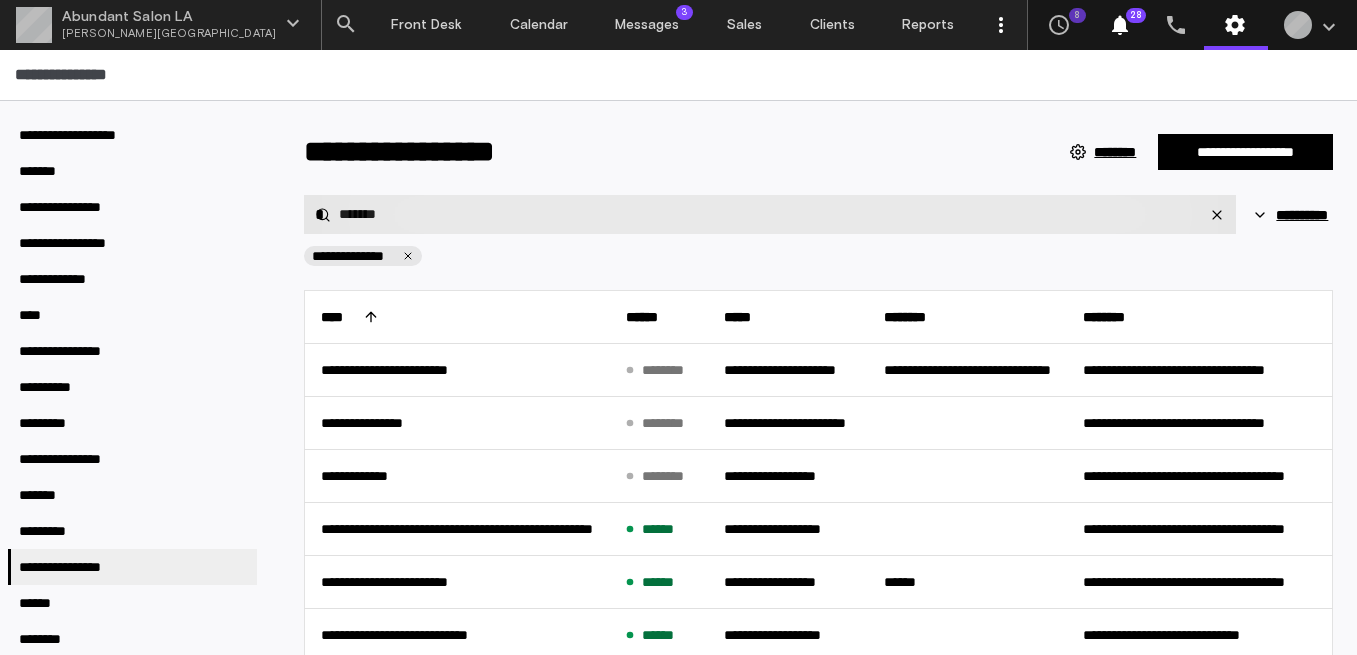 click on "*******" at bounding box center (770, 214) 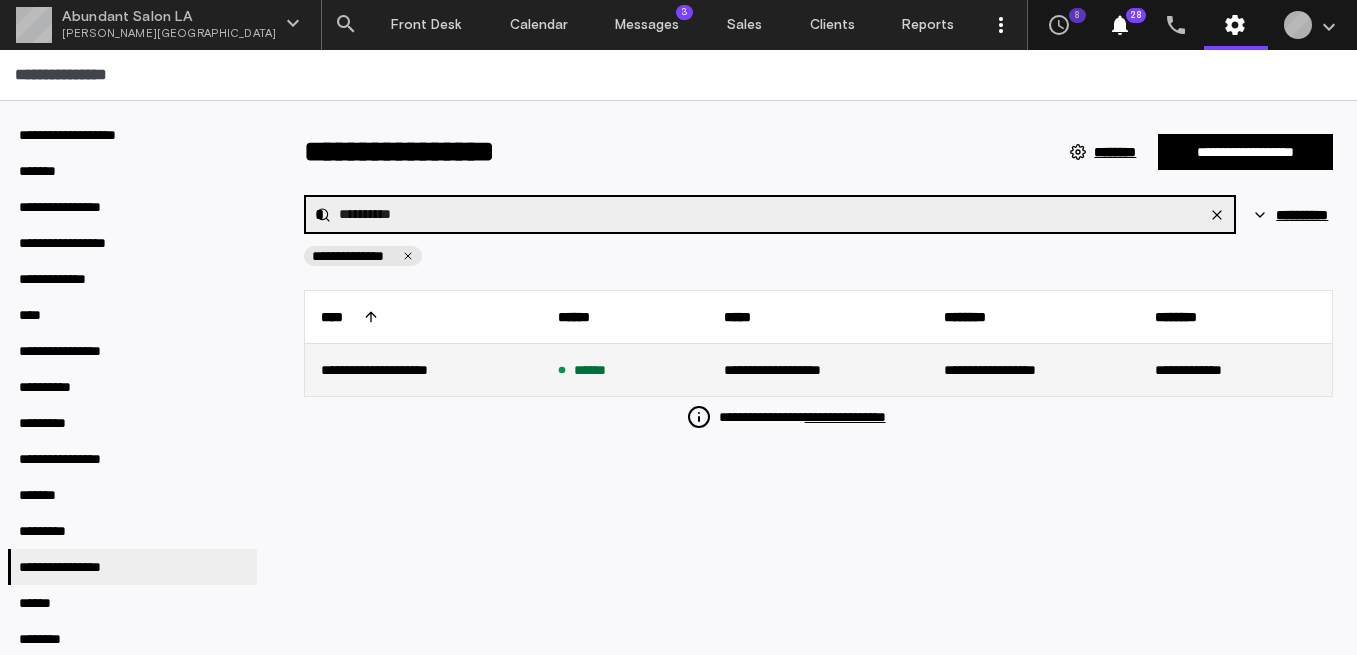 type on "**********" 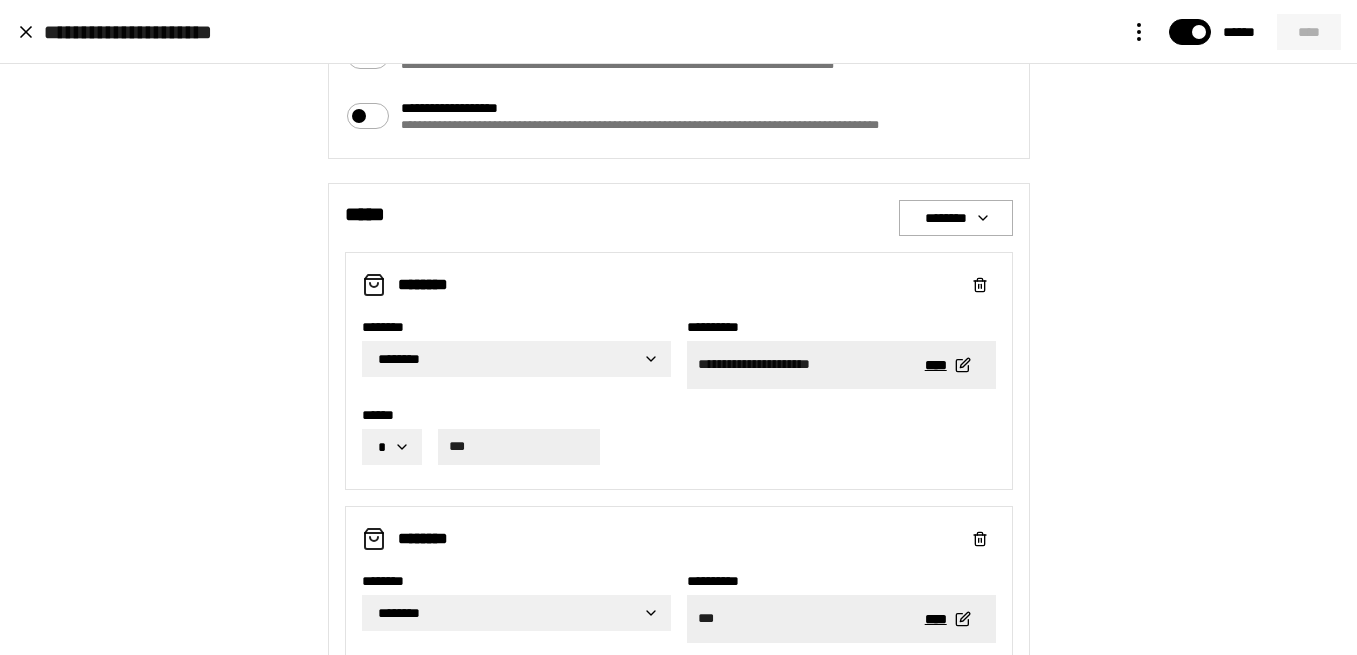 scroll, scrollTop: 1034, scrollLeft: 0, axis: vertical 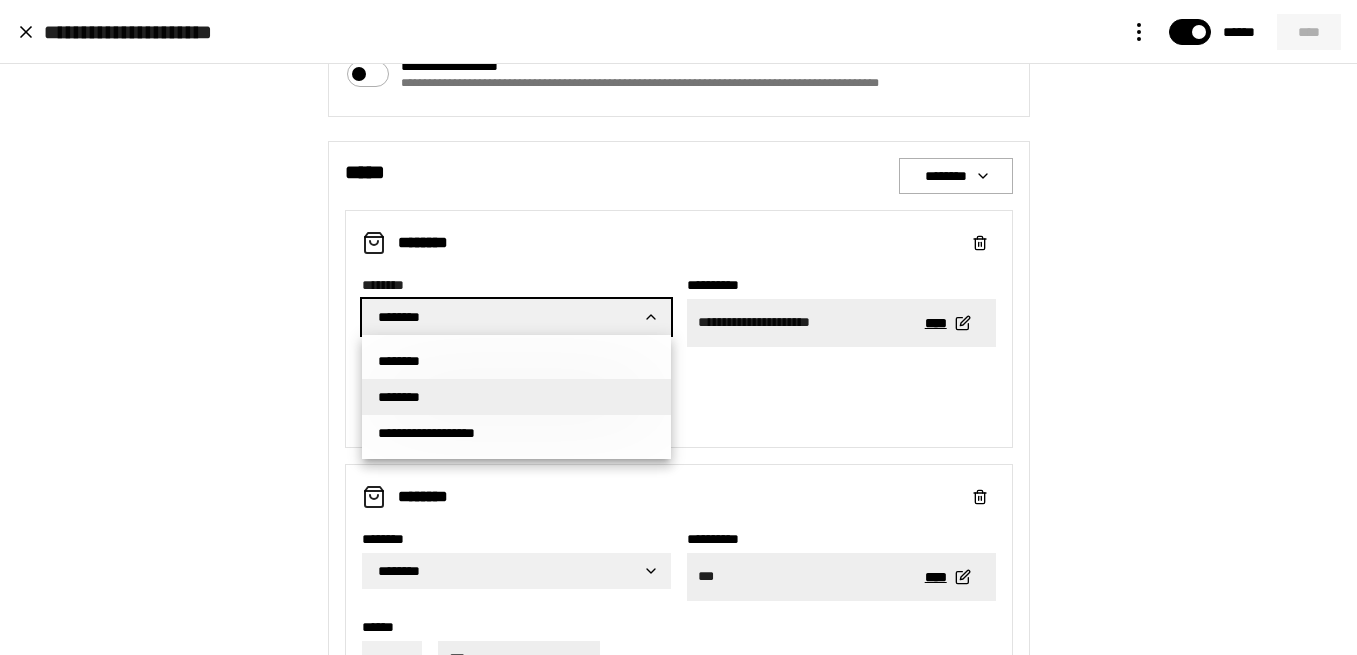 click on "**********" at bounding box center [678, 327] 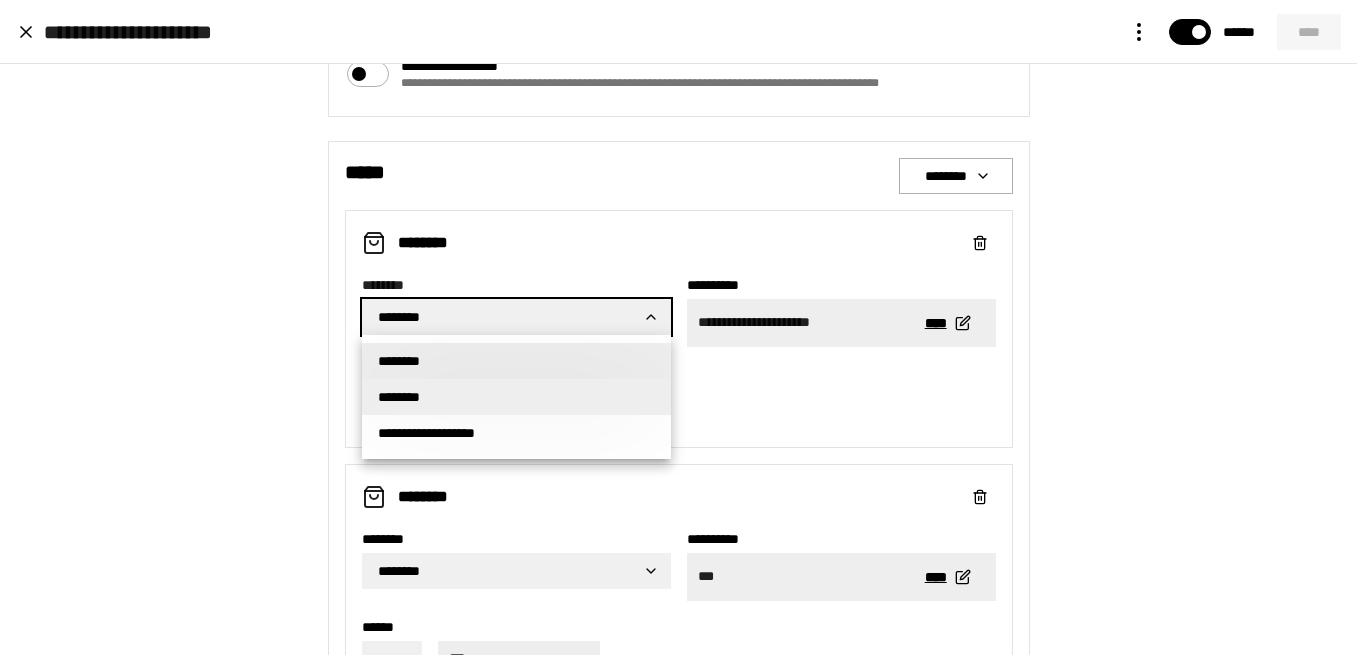 click on "********" at bounding box center [516, 361] 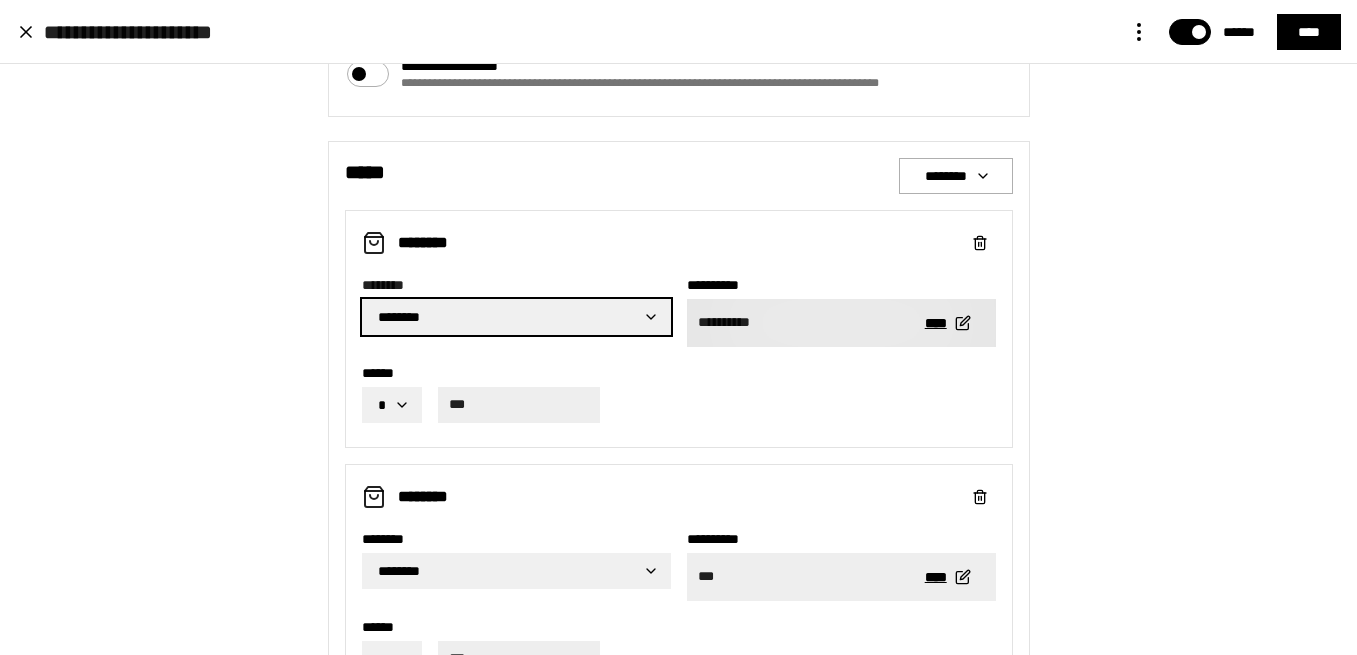 click on "**********" at bounding box center [798, 323] 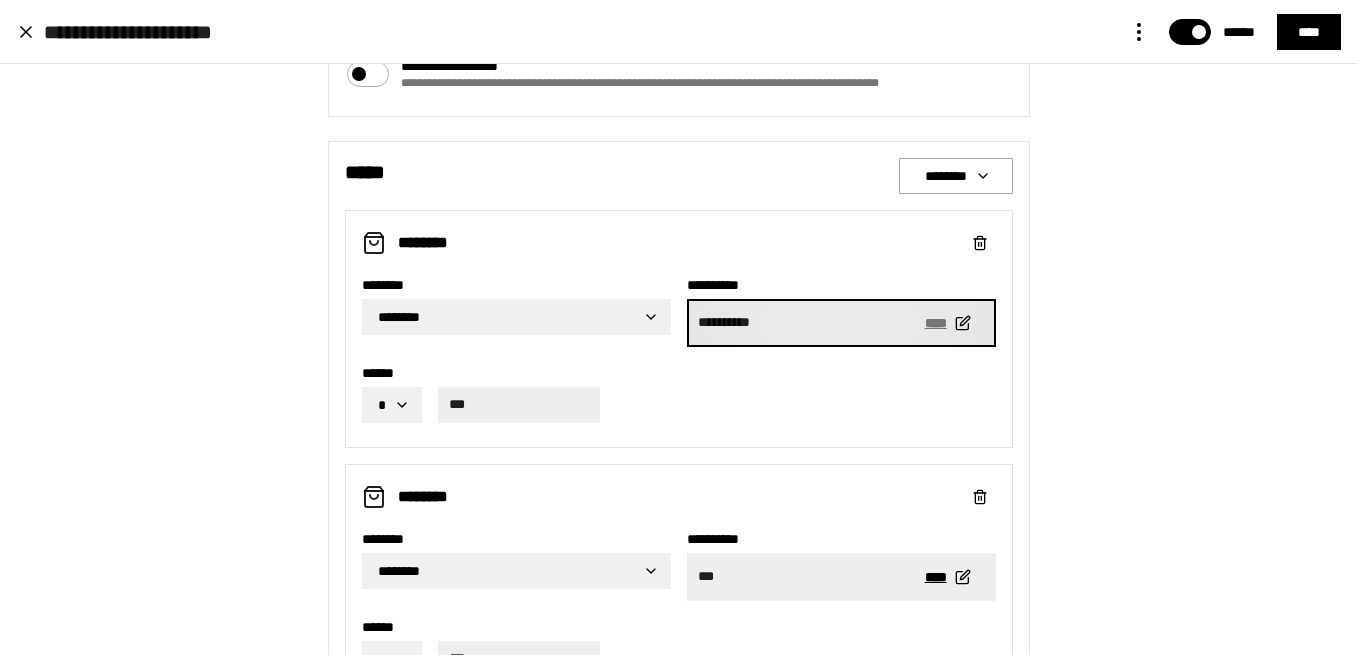 click on "****" at bounding box center [946, 323] 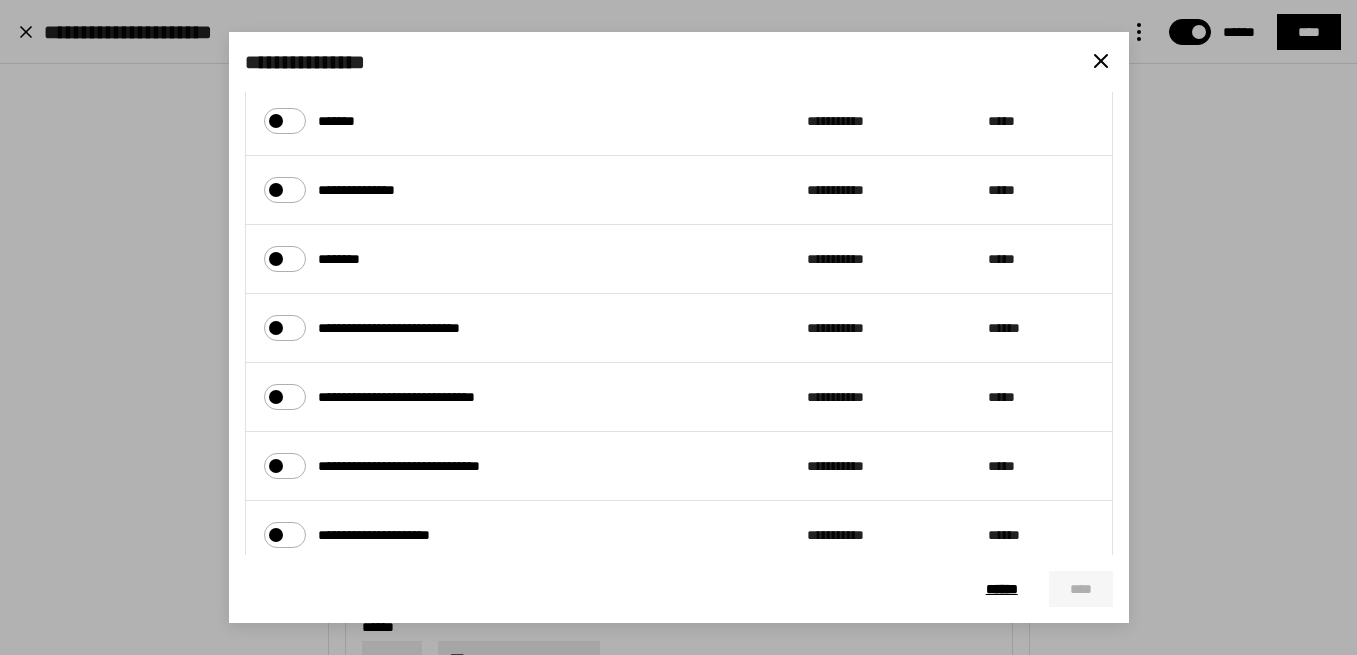 scroll, scrollTop: 468, scrollLeft: 0, axis: vertical 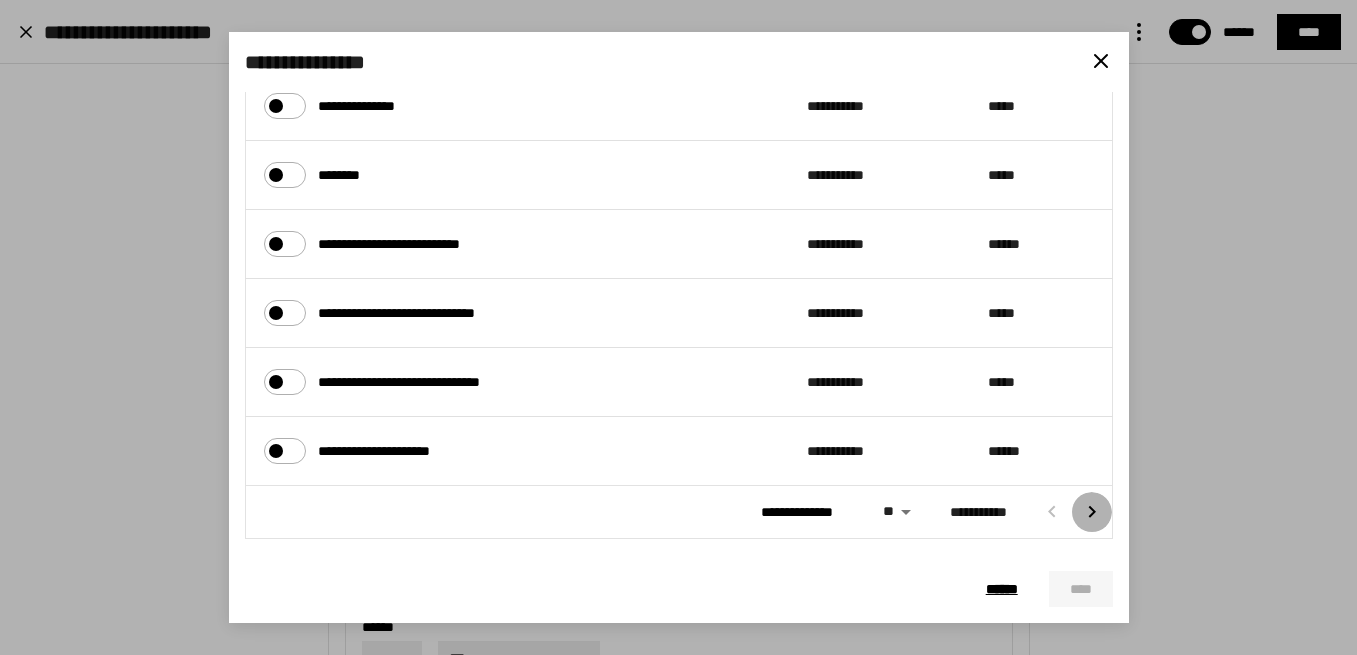 click 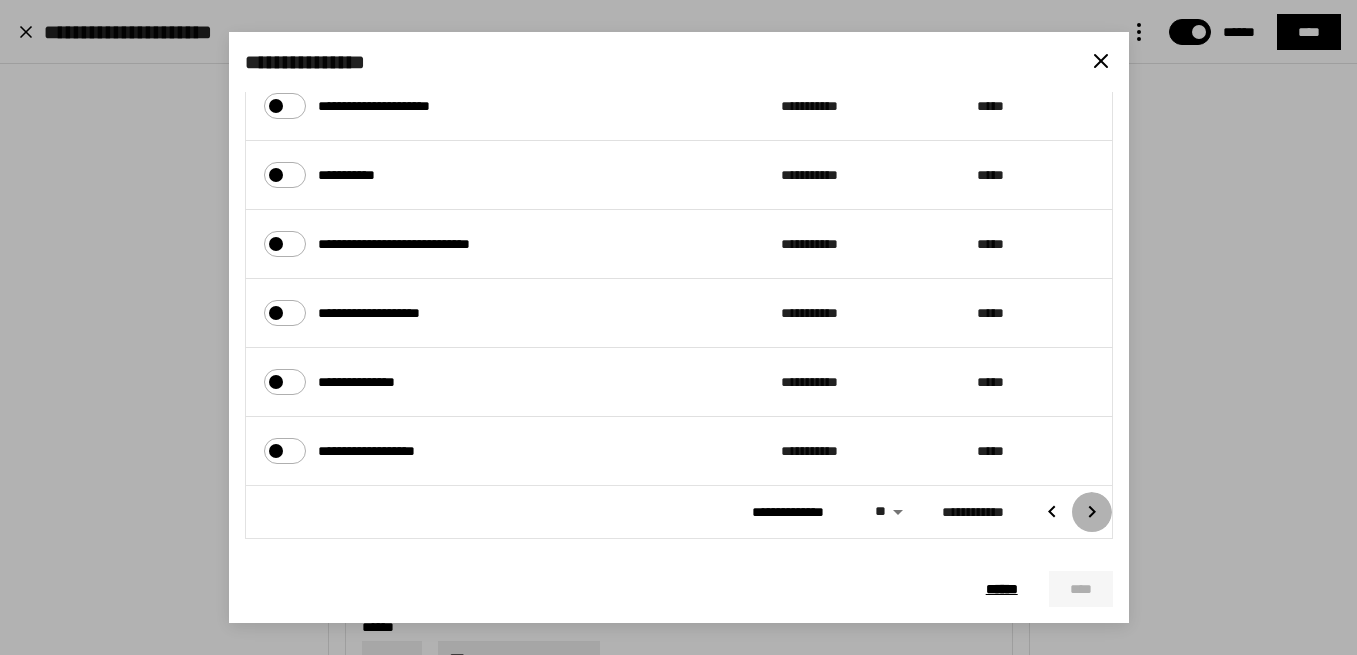 click 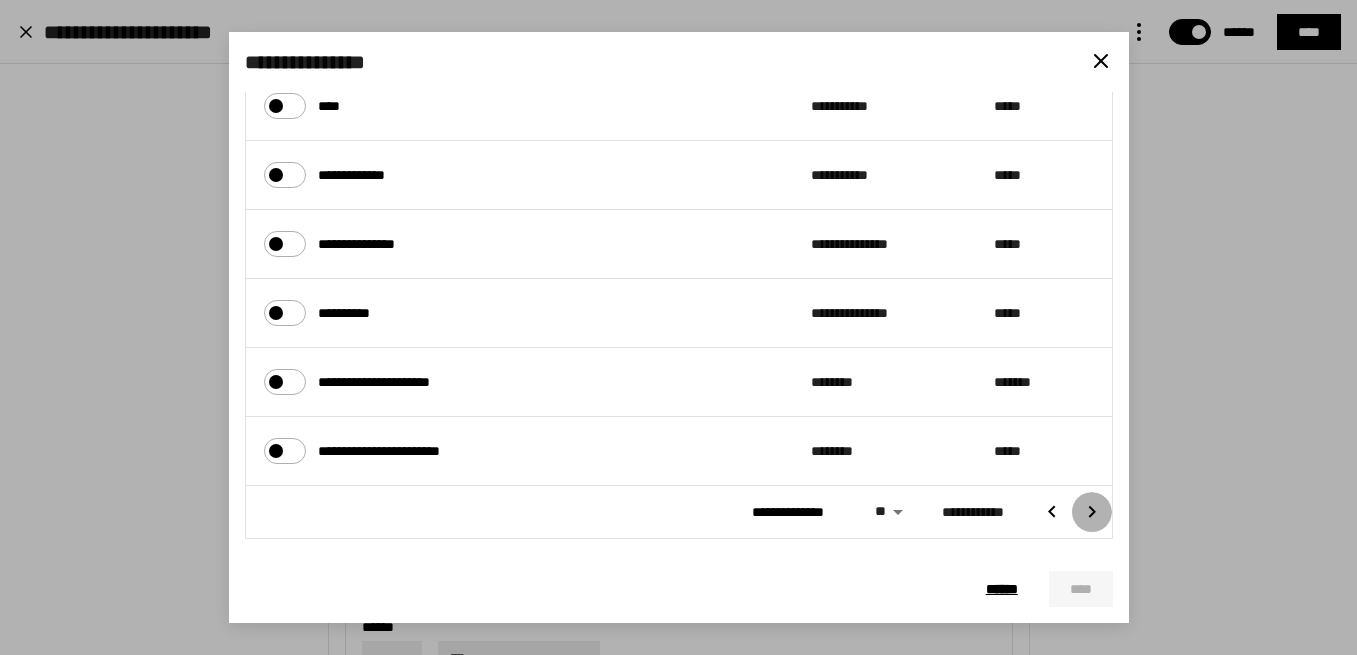 click 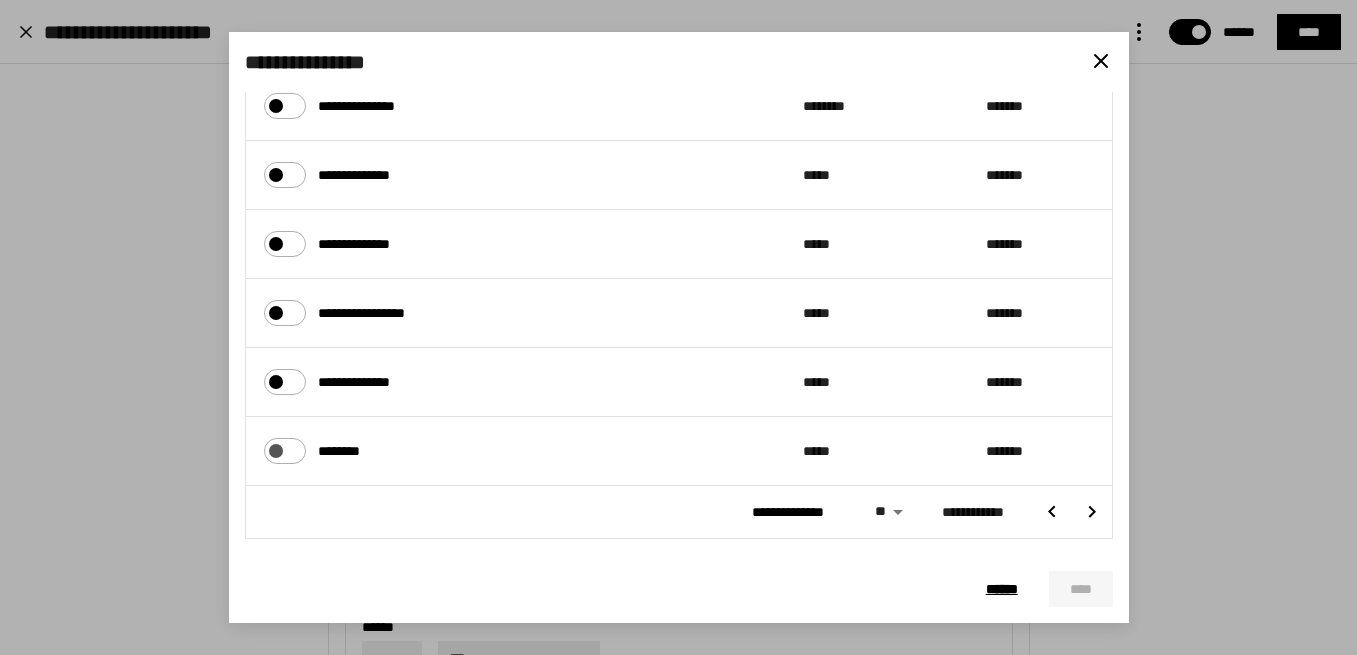 click on "********" at bounding box center (273, 446) 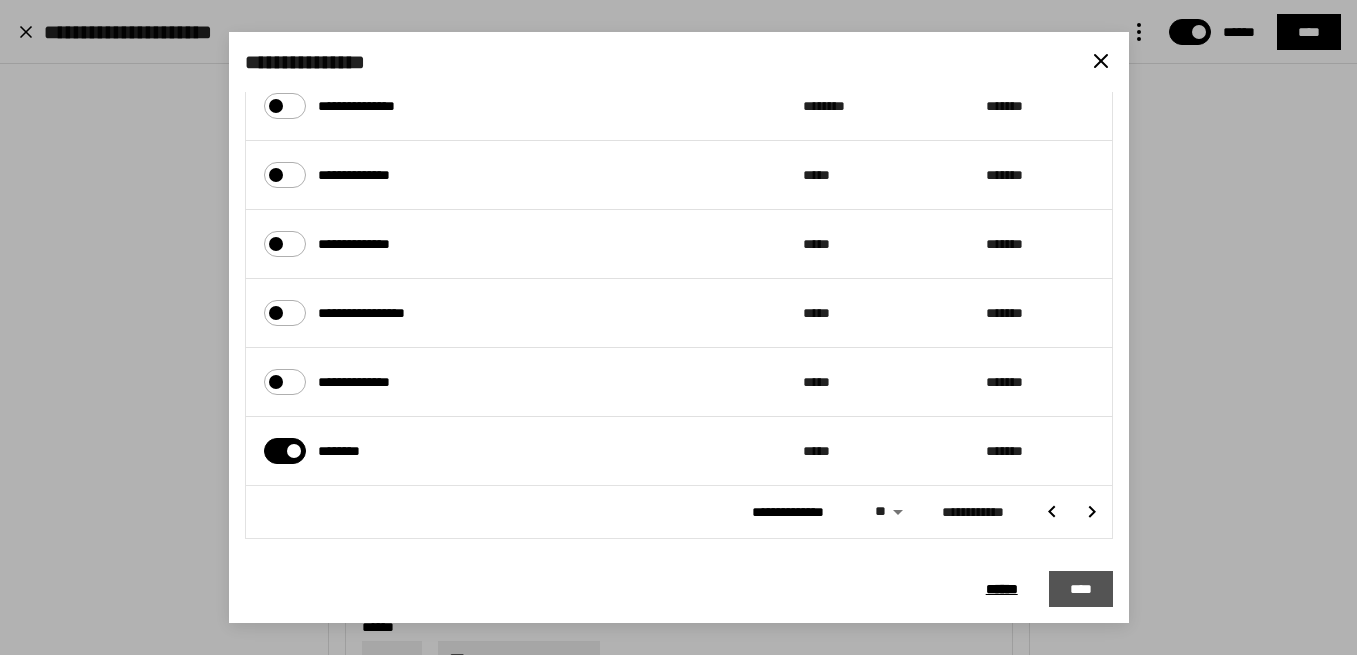 click on "****" at bounding box center [1081, 589] 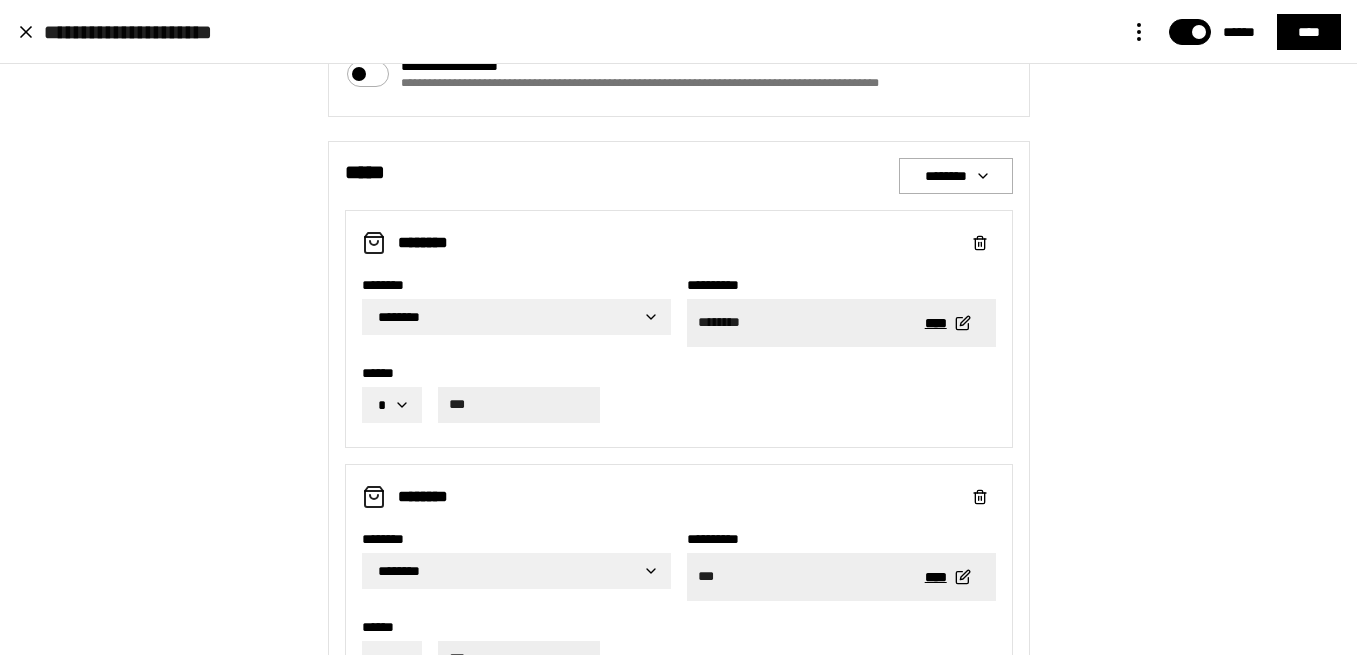 scroll, scrollTop: 468, scrollLeft: 0, axis: vertical 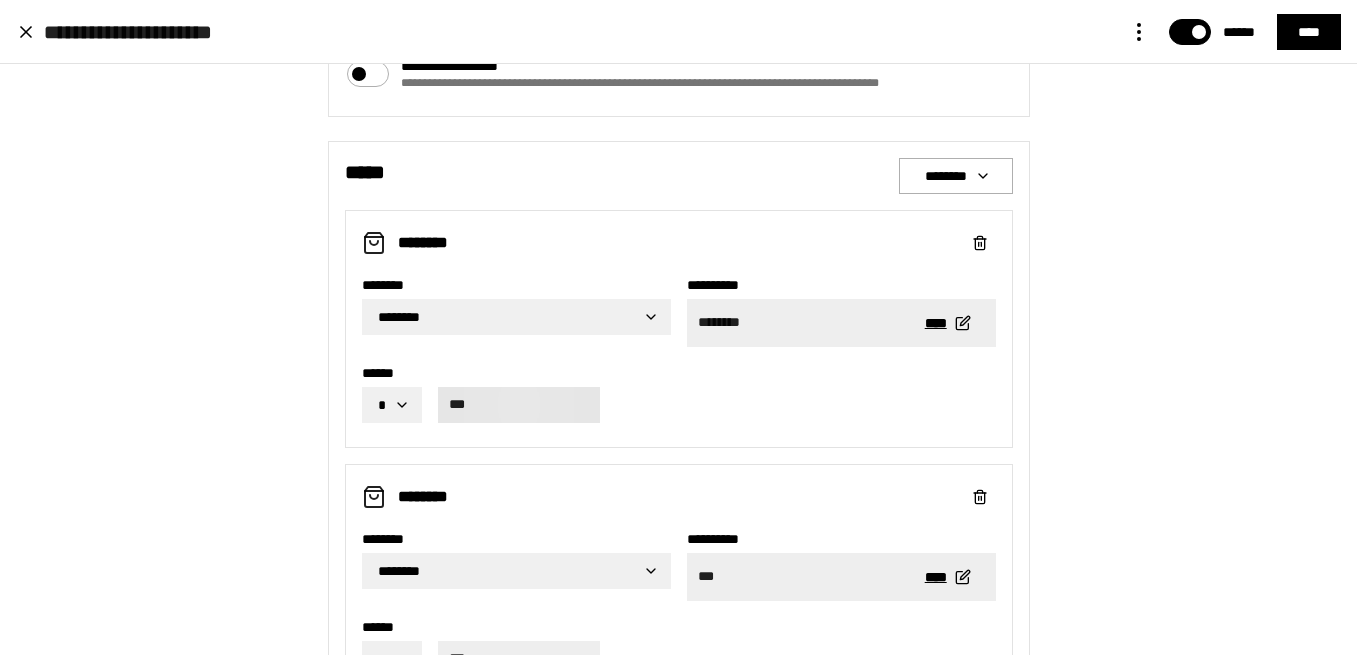 click on "***" at bounding box center (519, 405) 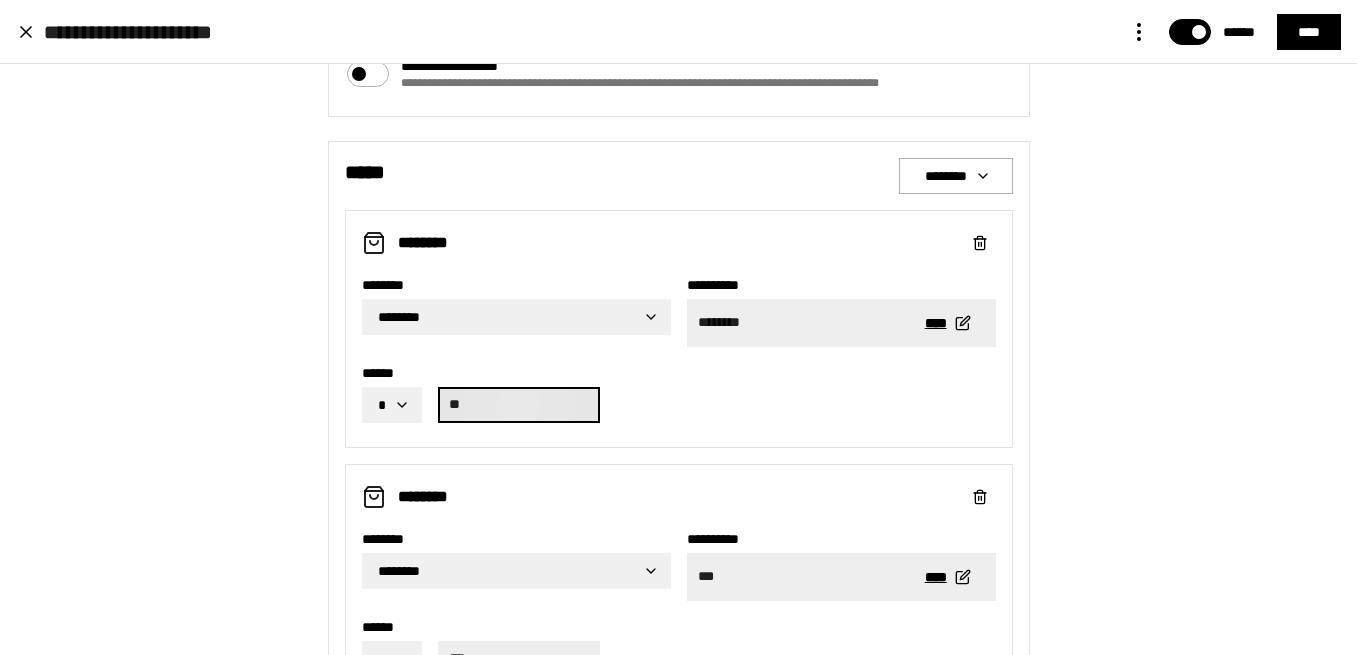 type on "*" 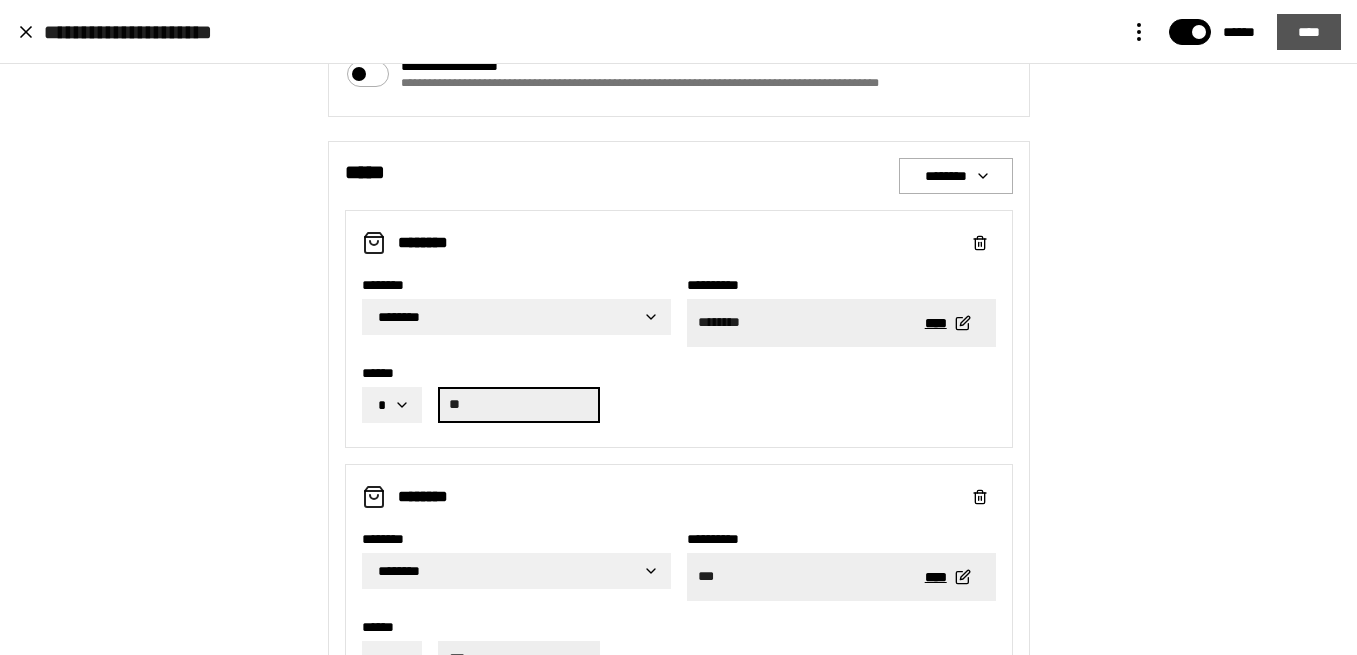 click on "****" at bounding box center (1309, 32) 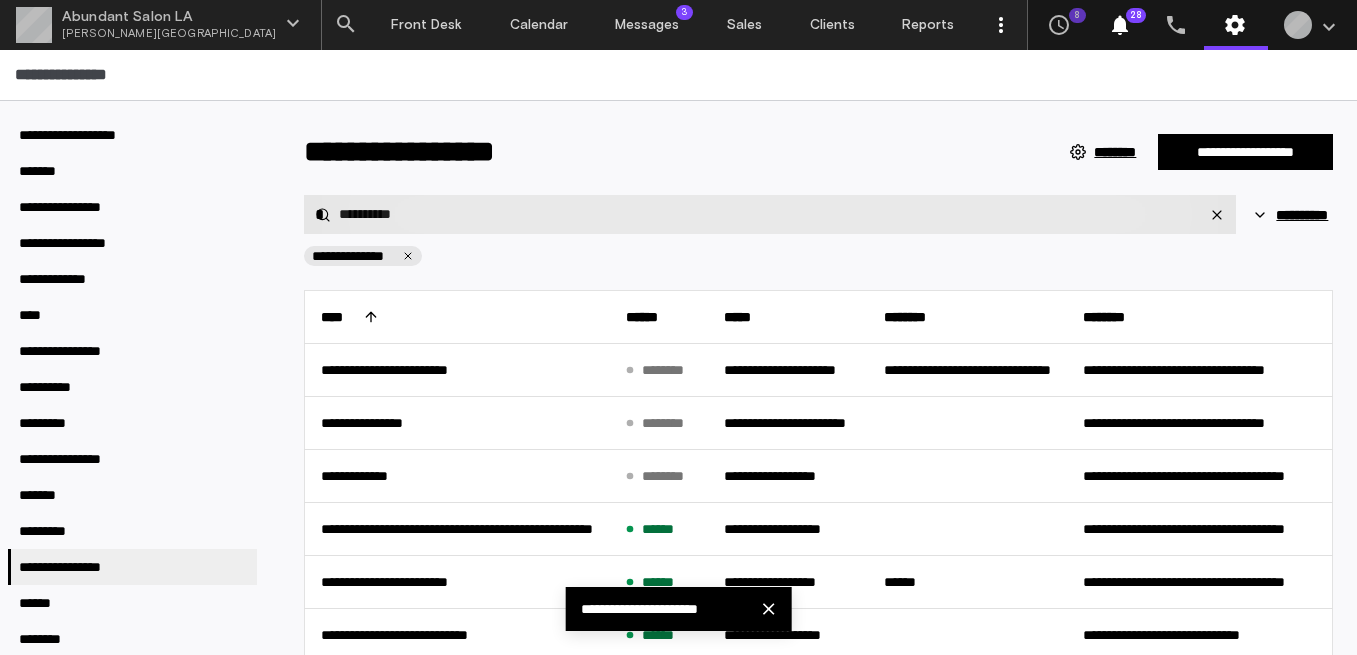 click on "**********" at bounding box center [770, 214] 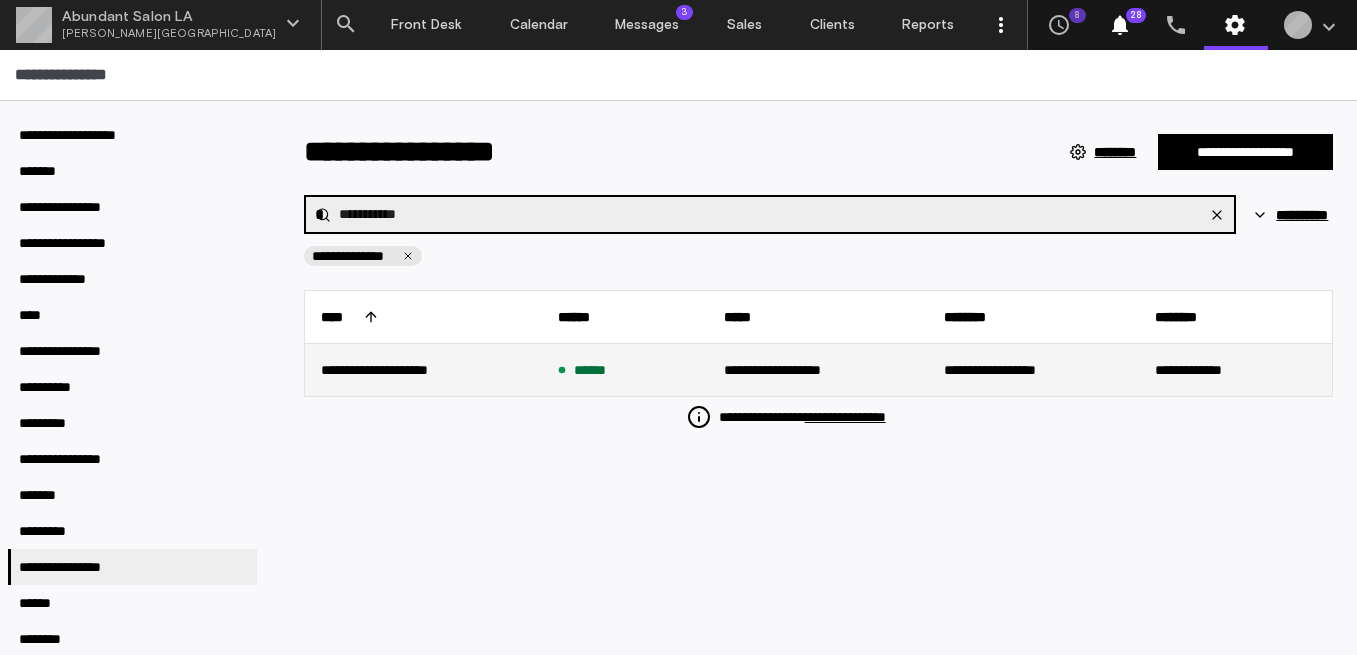 type on "**********" 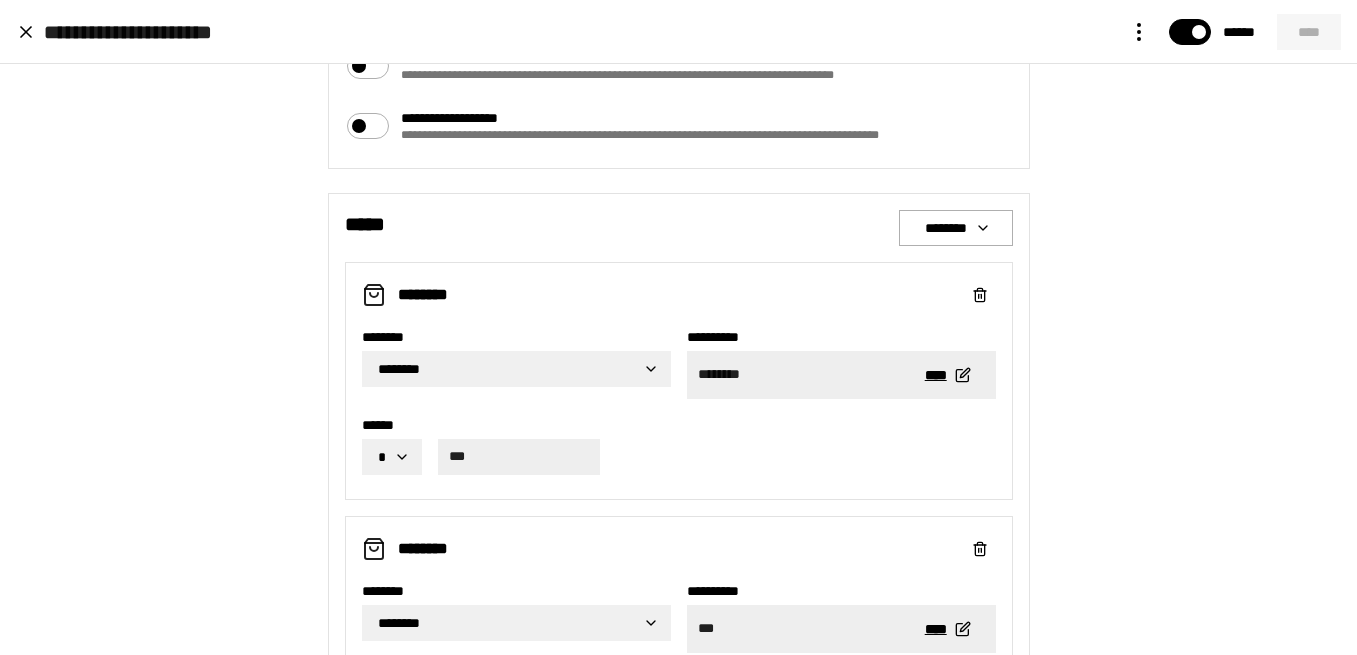 scroll, scrollTop: 999, scrollLeft: 0, axis: vertical 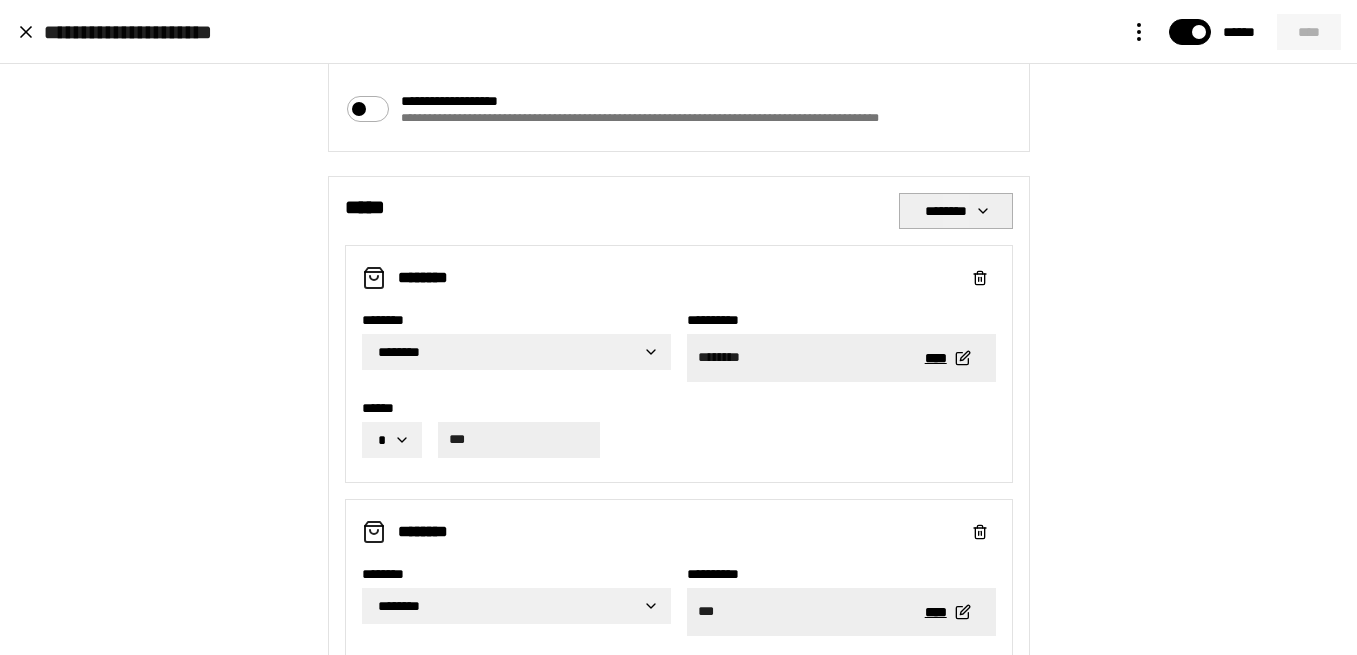 click on "********" at bounding box center (956, 211) 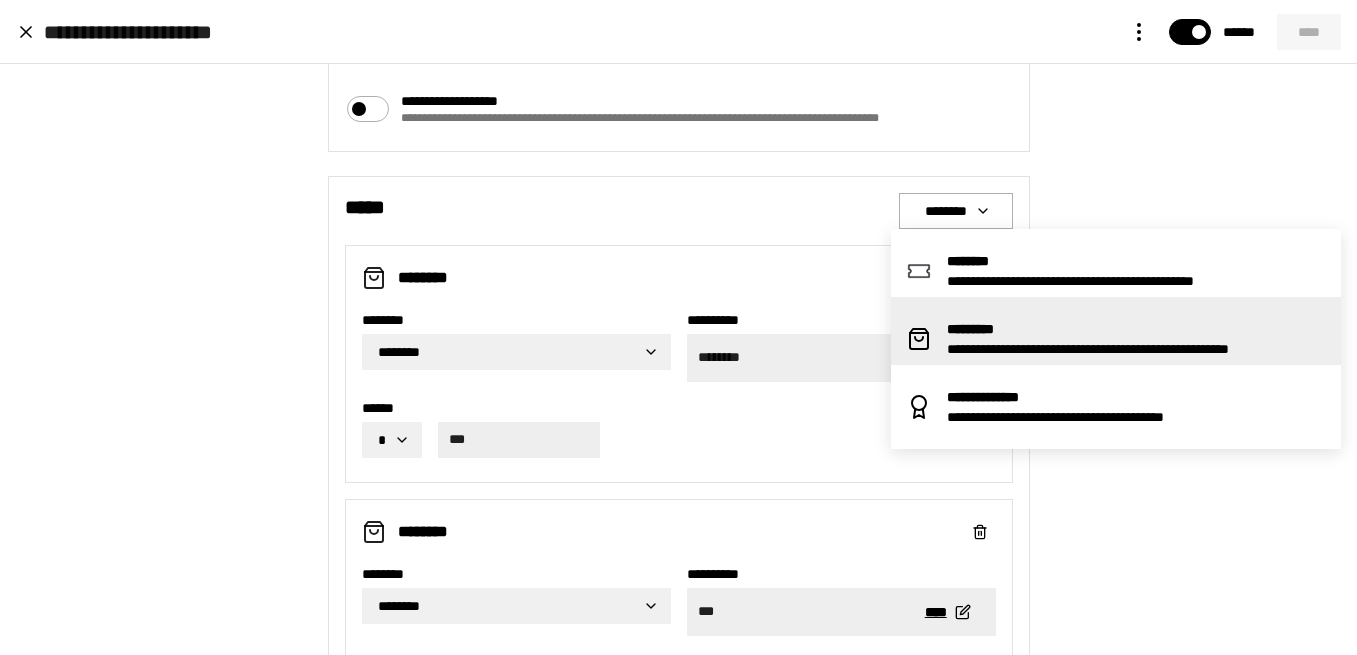click on "**********" at bounding box center (1136, 349) 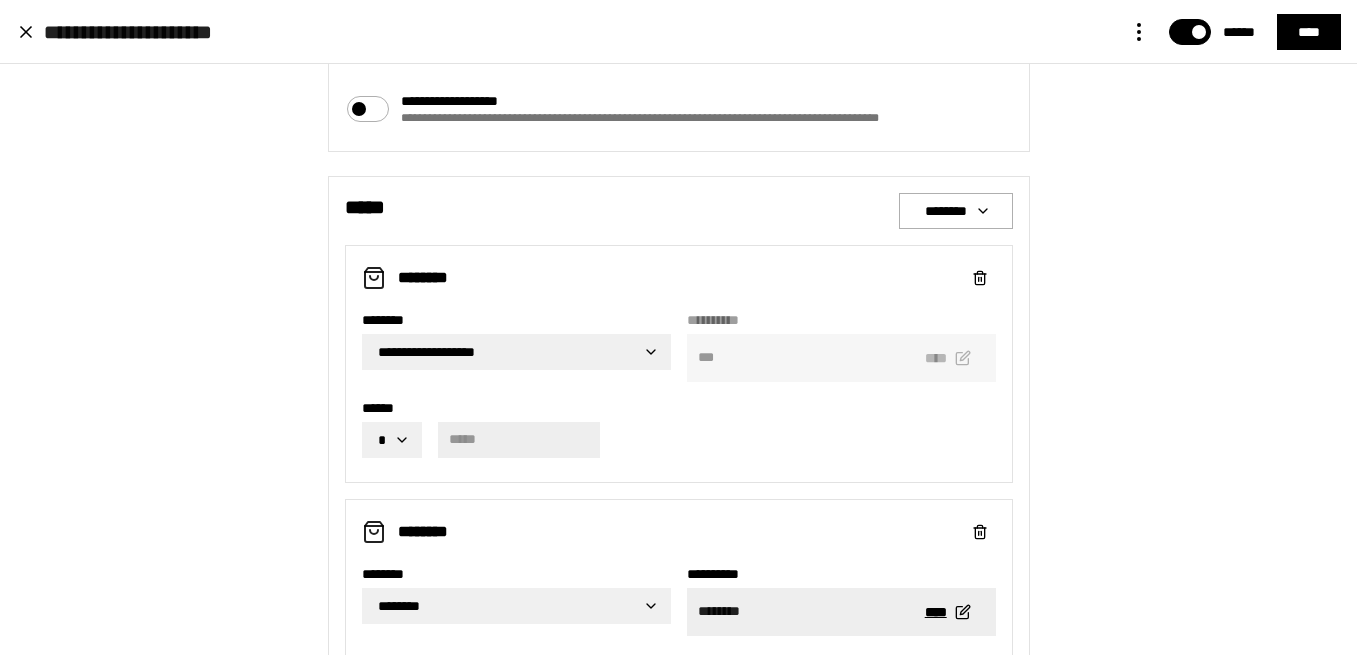 click on "**********" at bounding box center (678, 327) 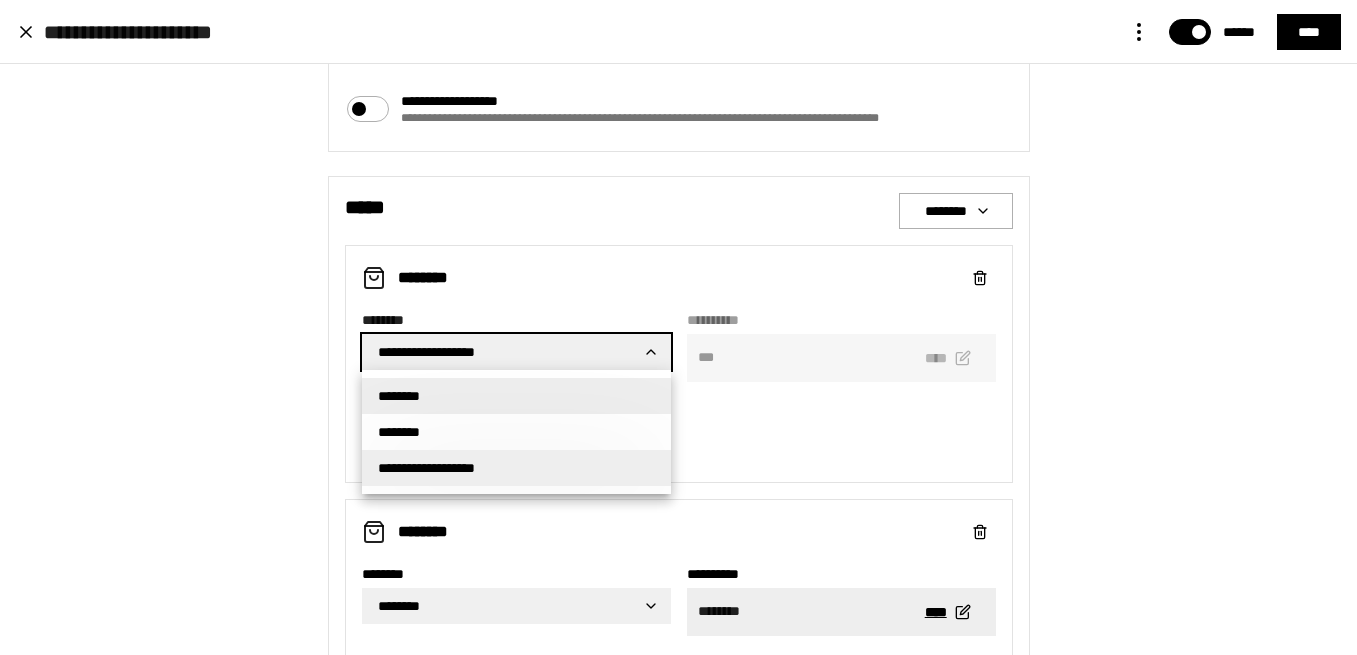 click on "********" at bounding box center (516, 396) 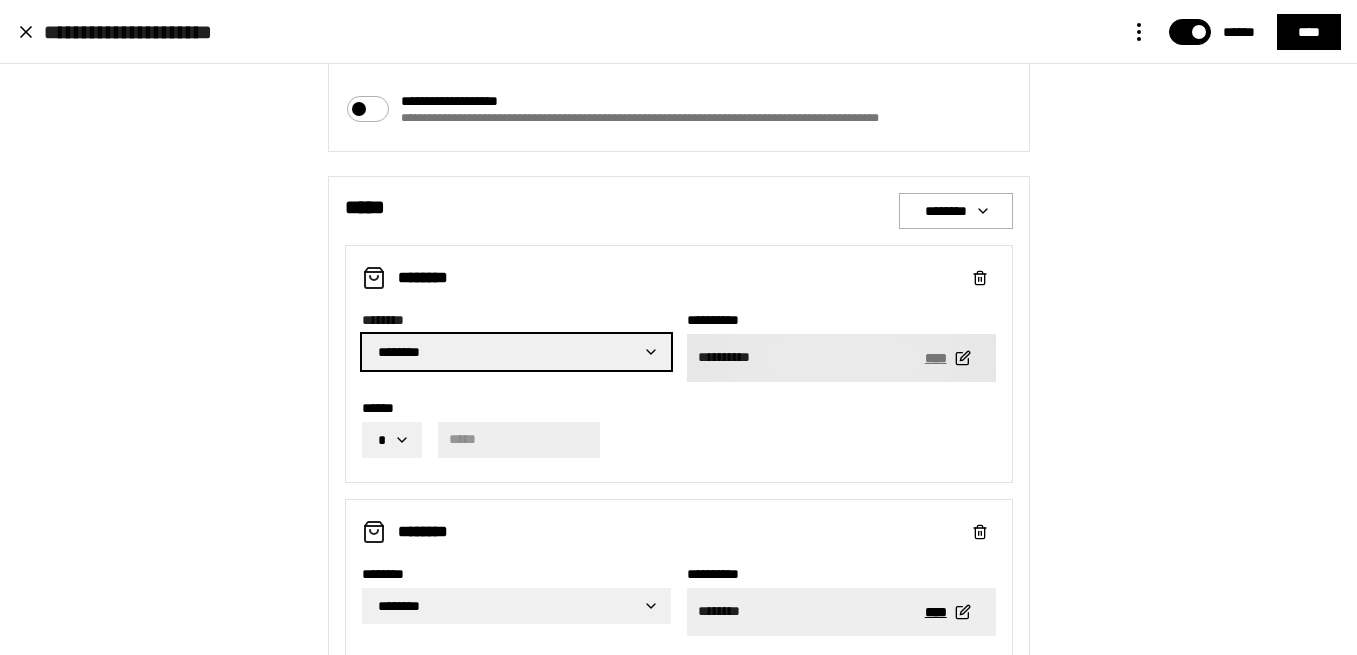 click on "****" at bounding box center (946, 358) 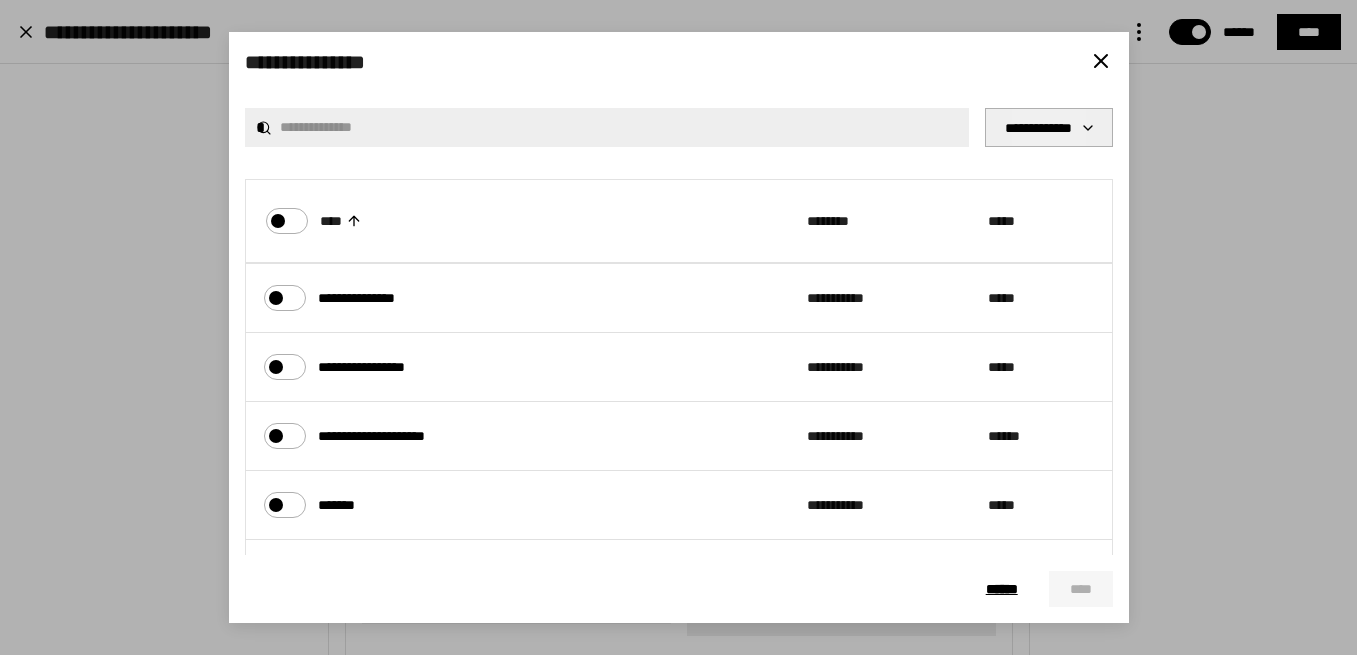 click on "**********" at bounding box center (1049, 127) 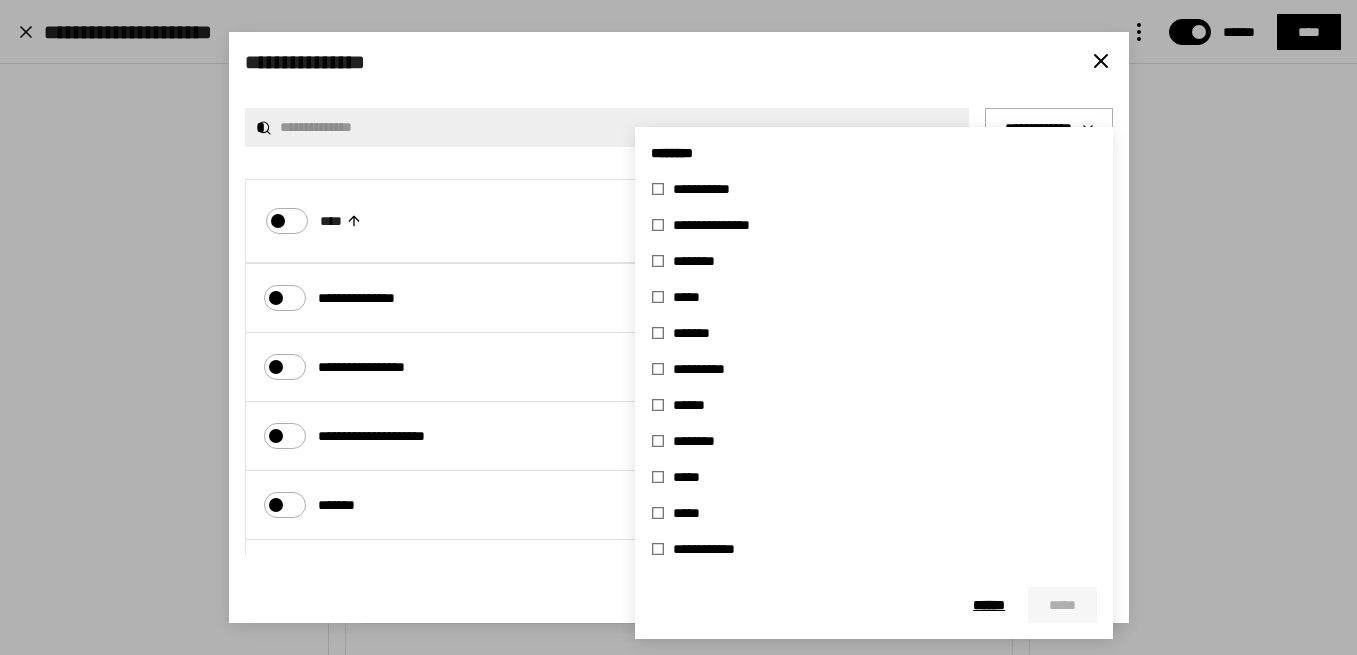 click on "******" at bounding box center (698, 405) 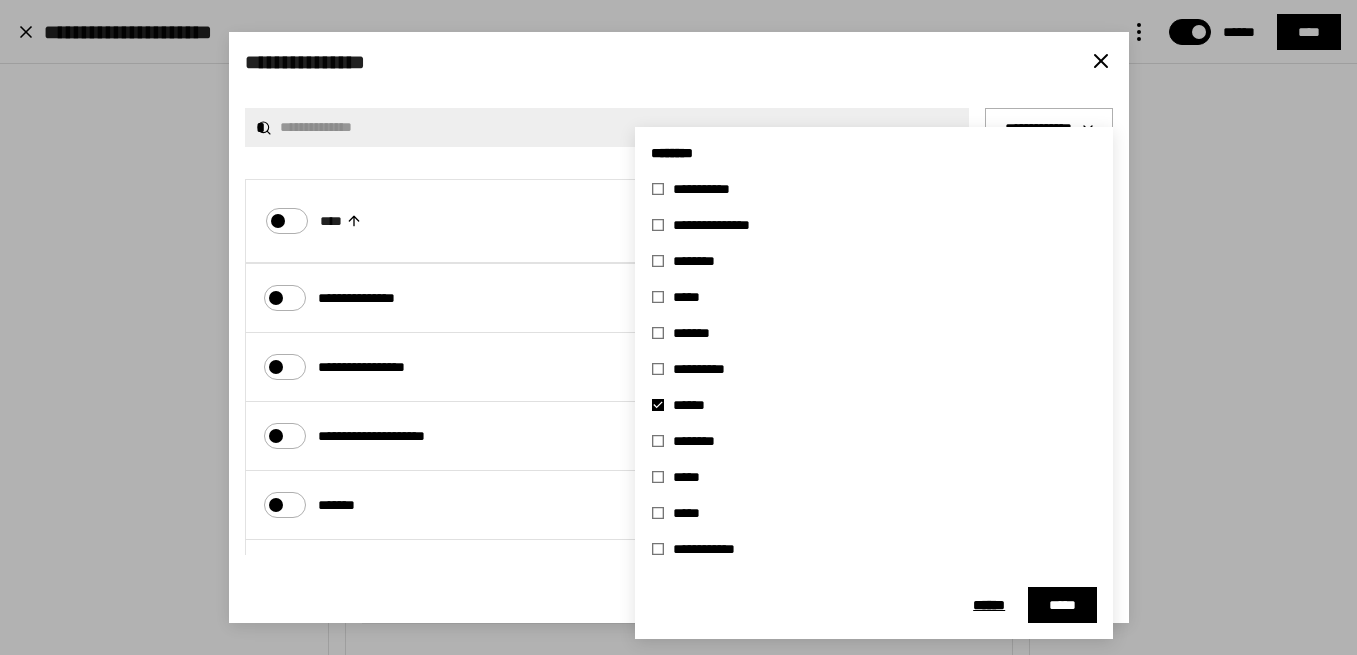 click on "*****" at bounding box center [1062, 605] 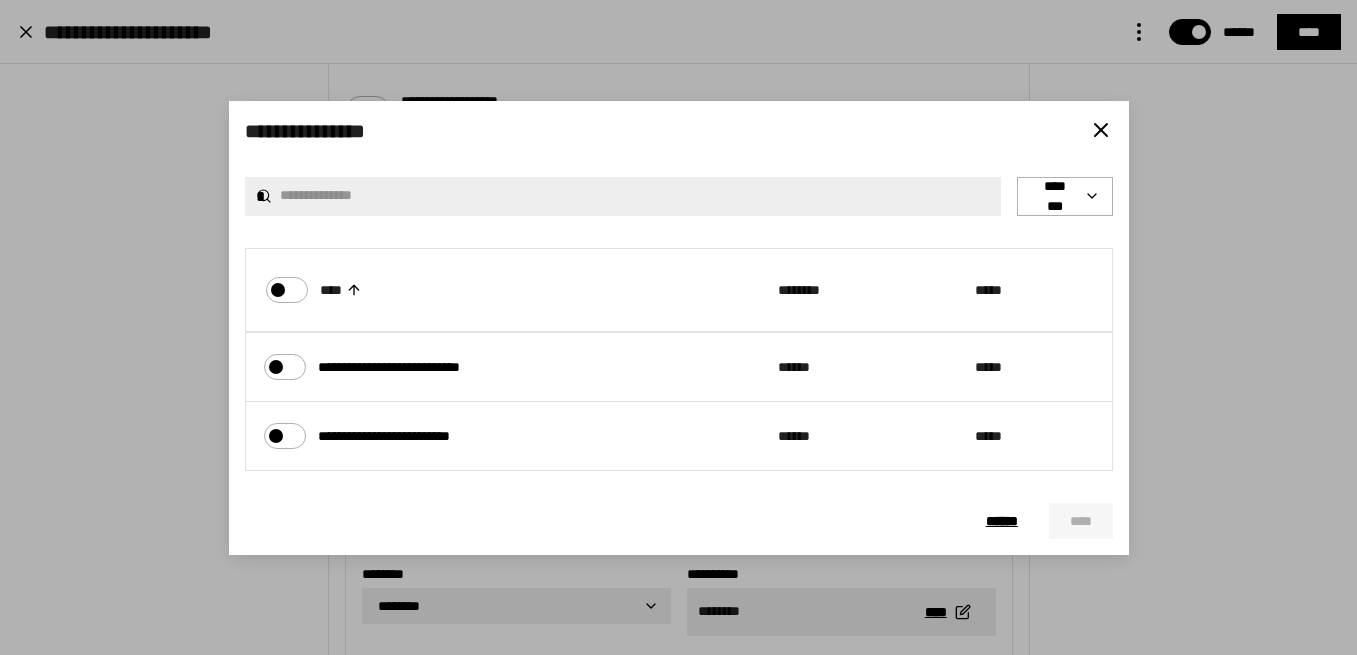 click on "**********" at bounding box center (412, 367) 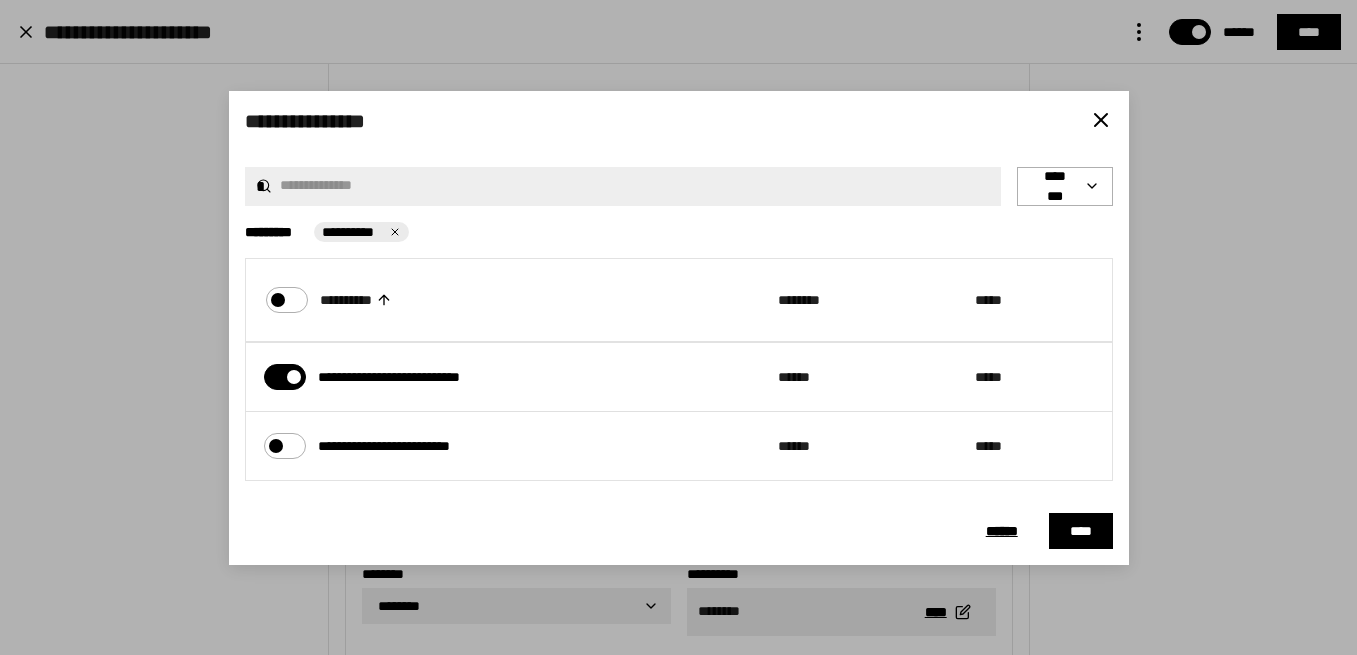 click on "**********" at bounding box center (412, 377) 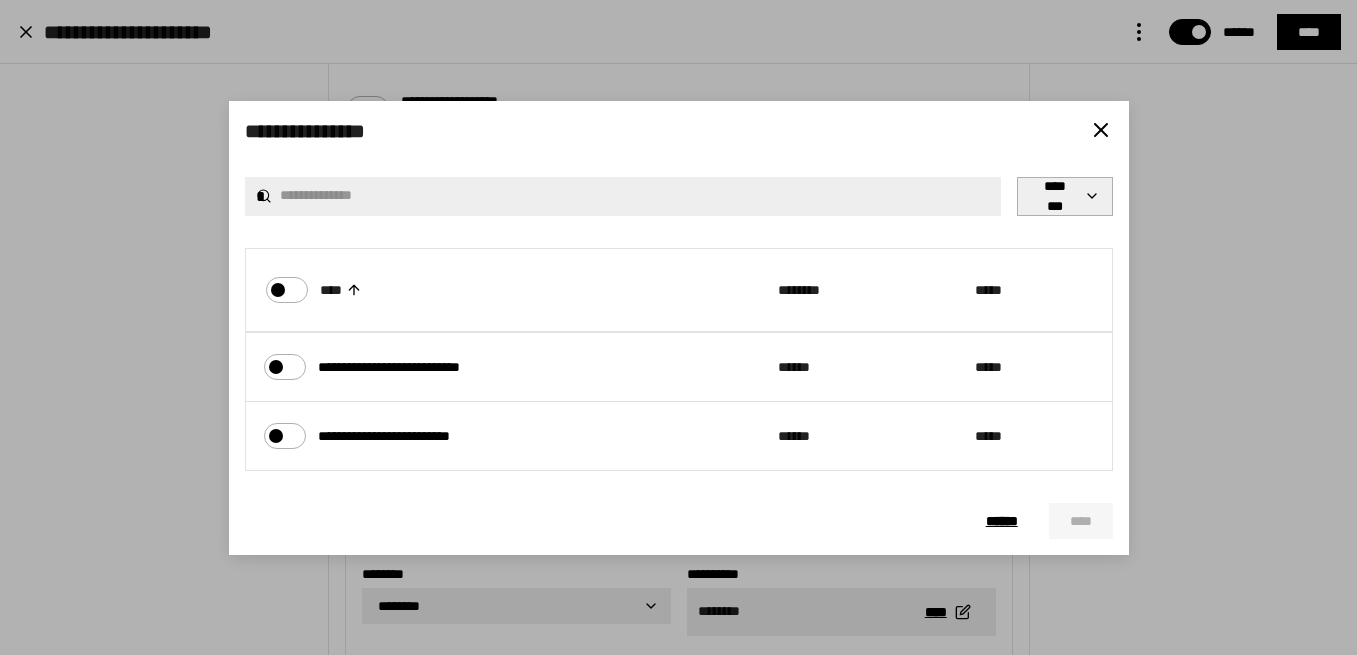click on "********" at bounding box center [1065, 196] 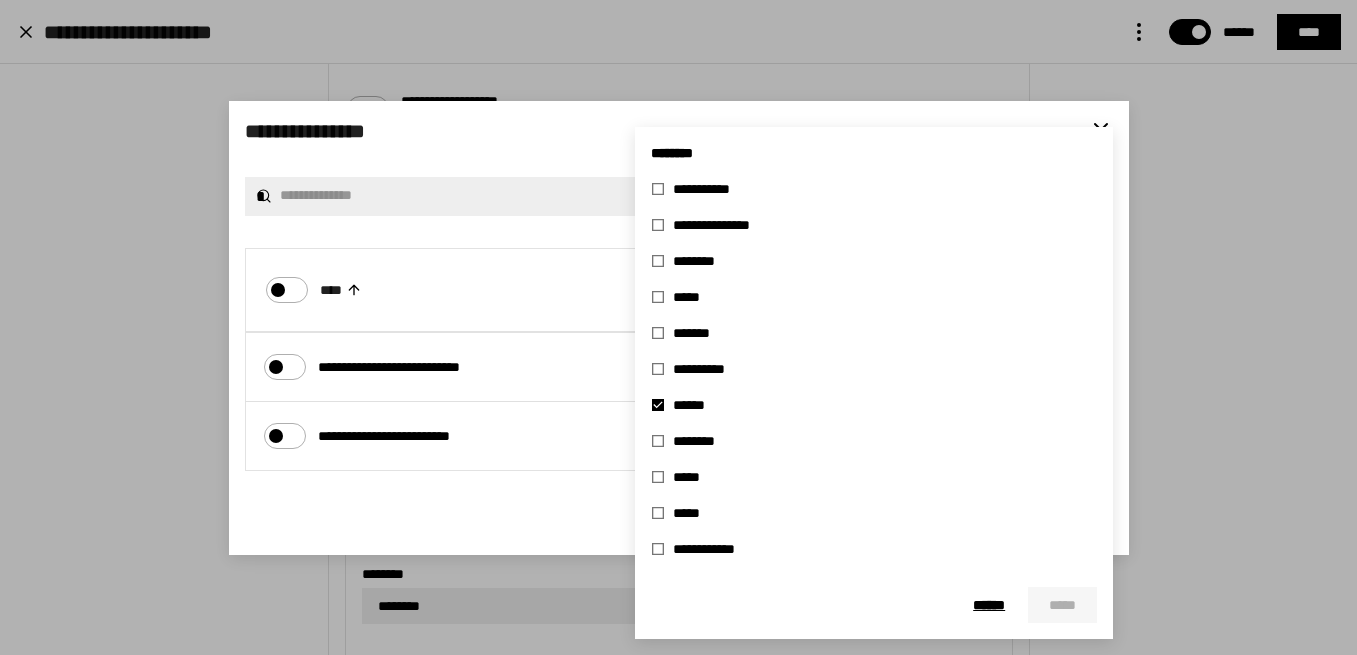 click on "******" at bounding box center (698, 405) 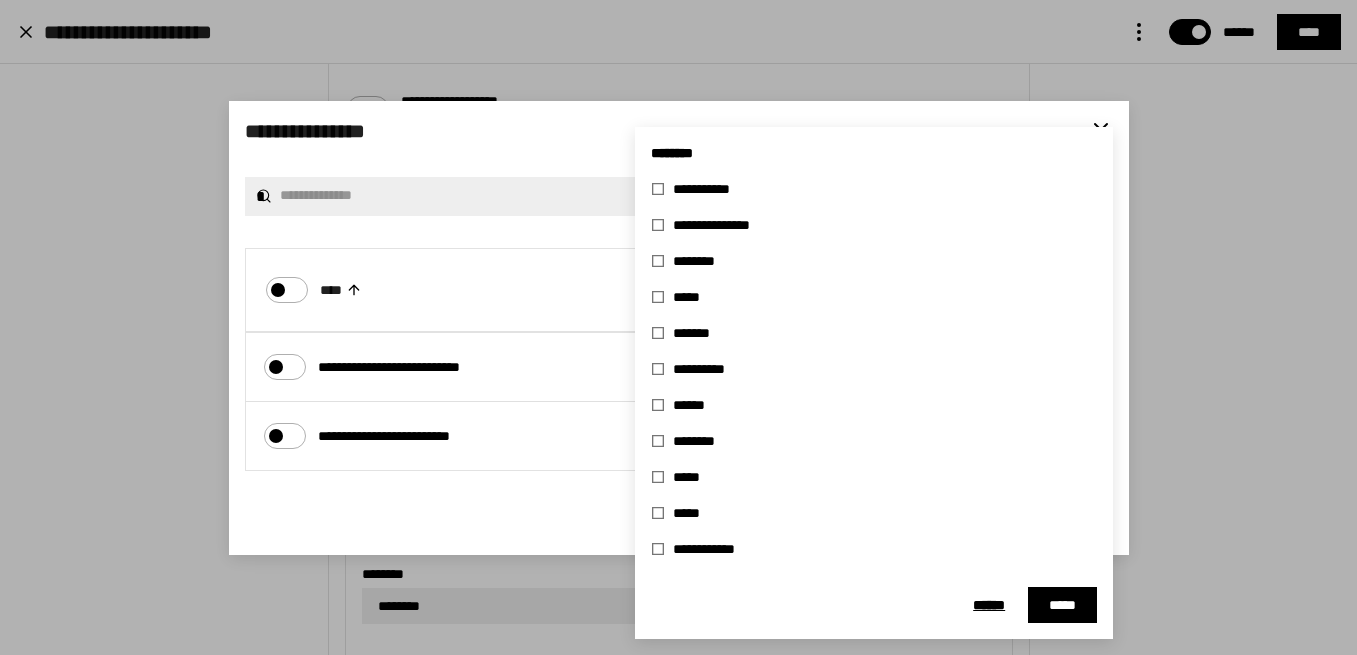 click on "*****" at bounding box center [691, 477] 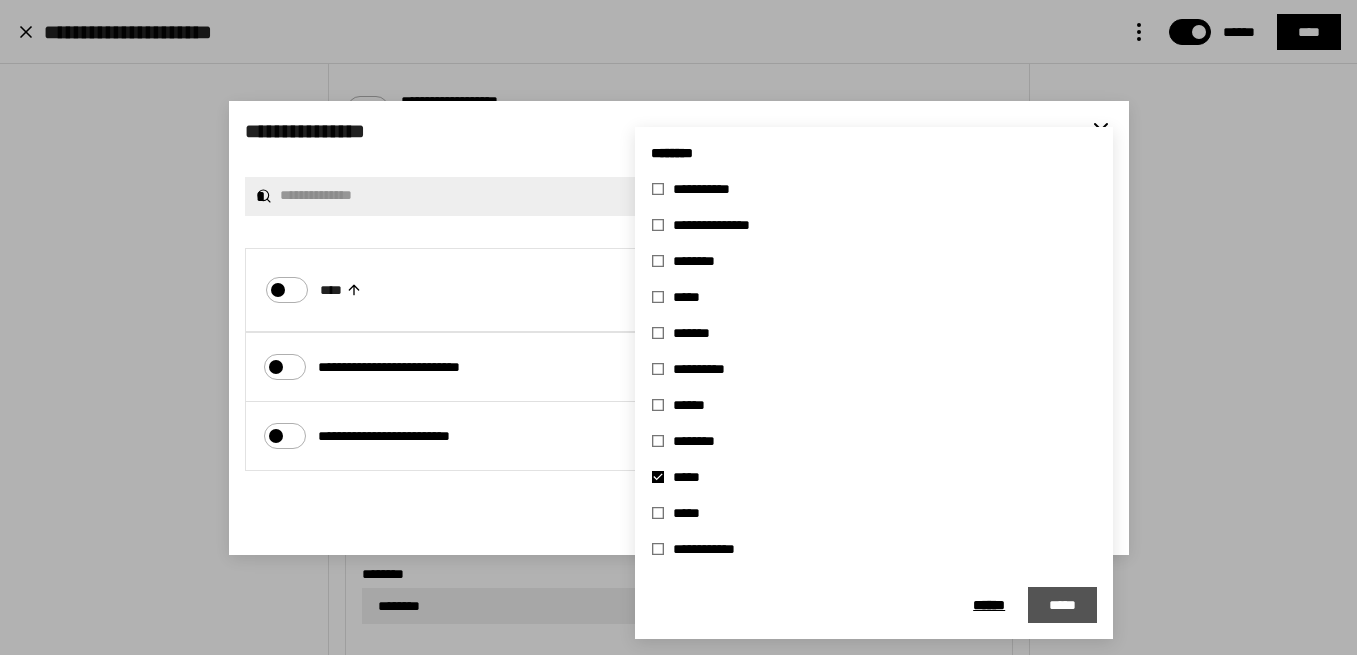 click on "*****" at bounding box center [1062, 605] 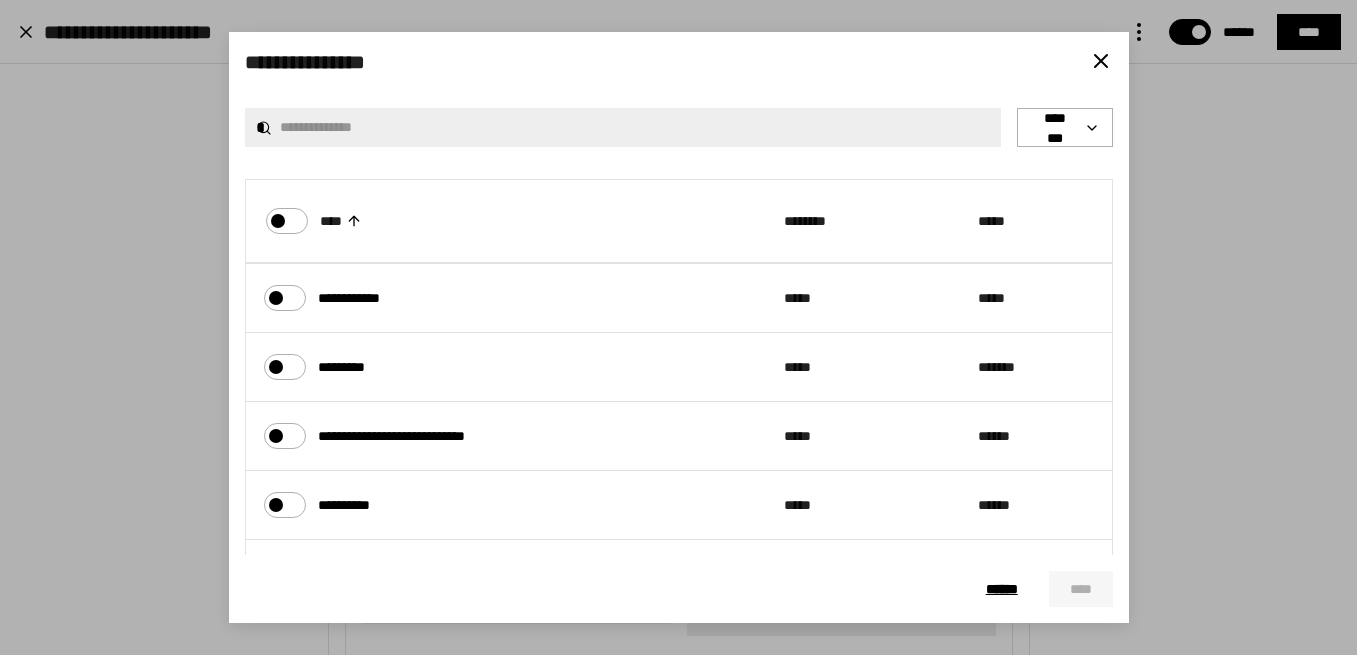 click on "**********" at bounding box center [358, 298] 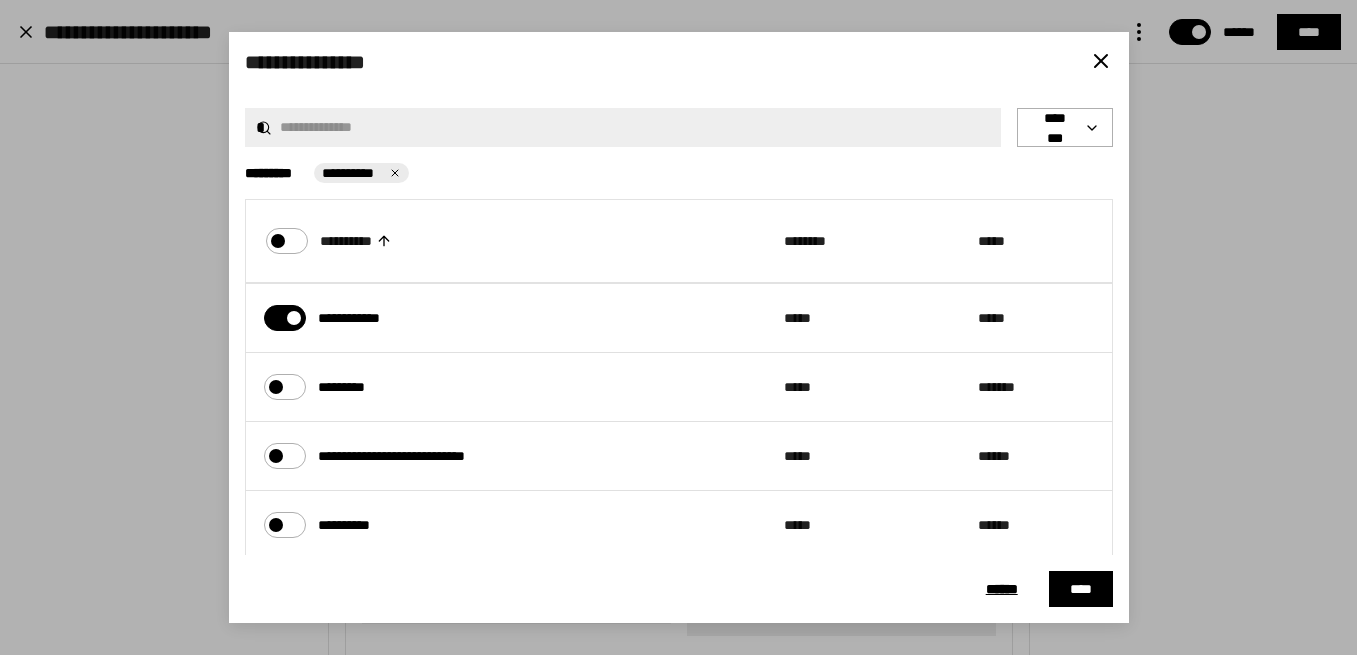 click on "*********" at bounding box center [506, 387] 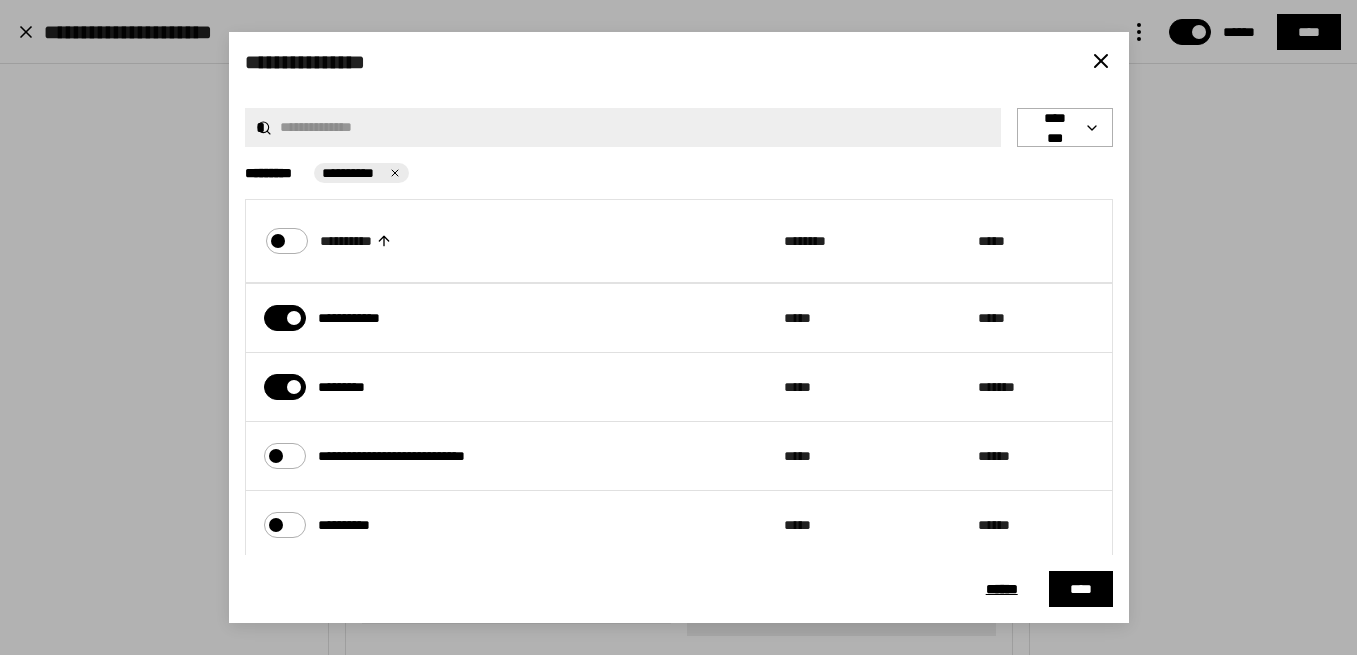 click on "**********" at bounding box center [358, 318] 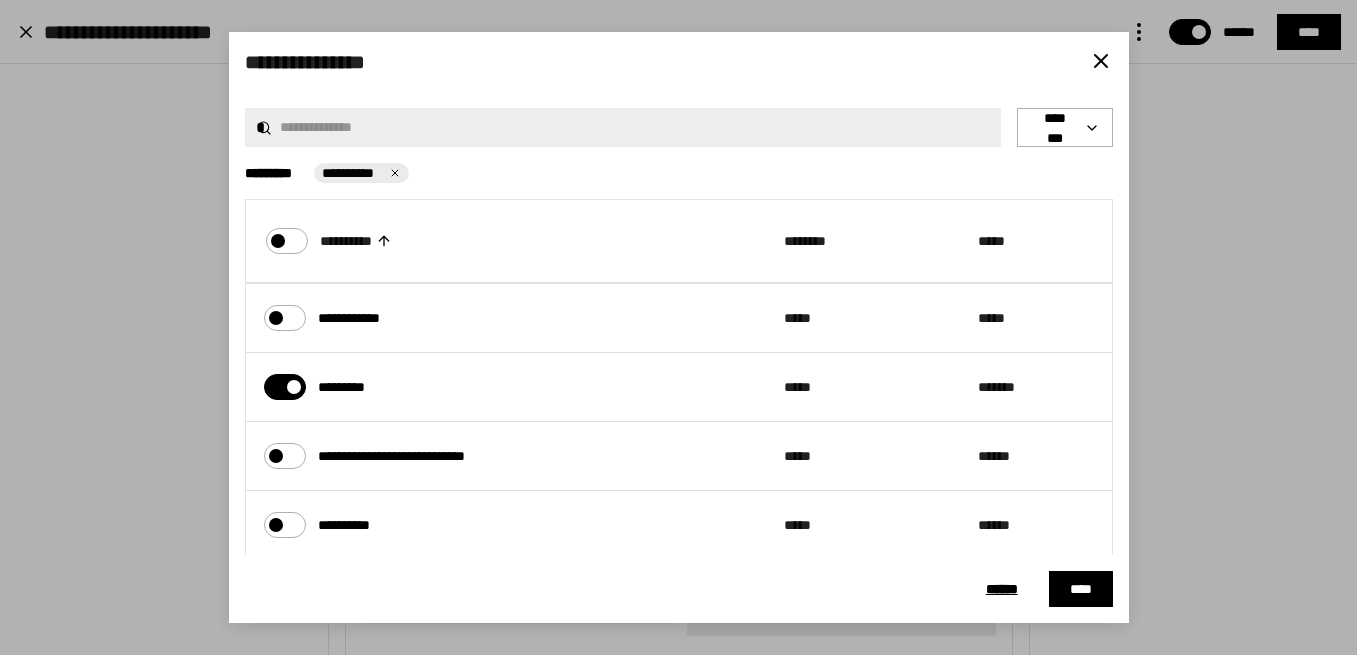 click on "**********" at bounding box center (417, 456) 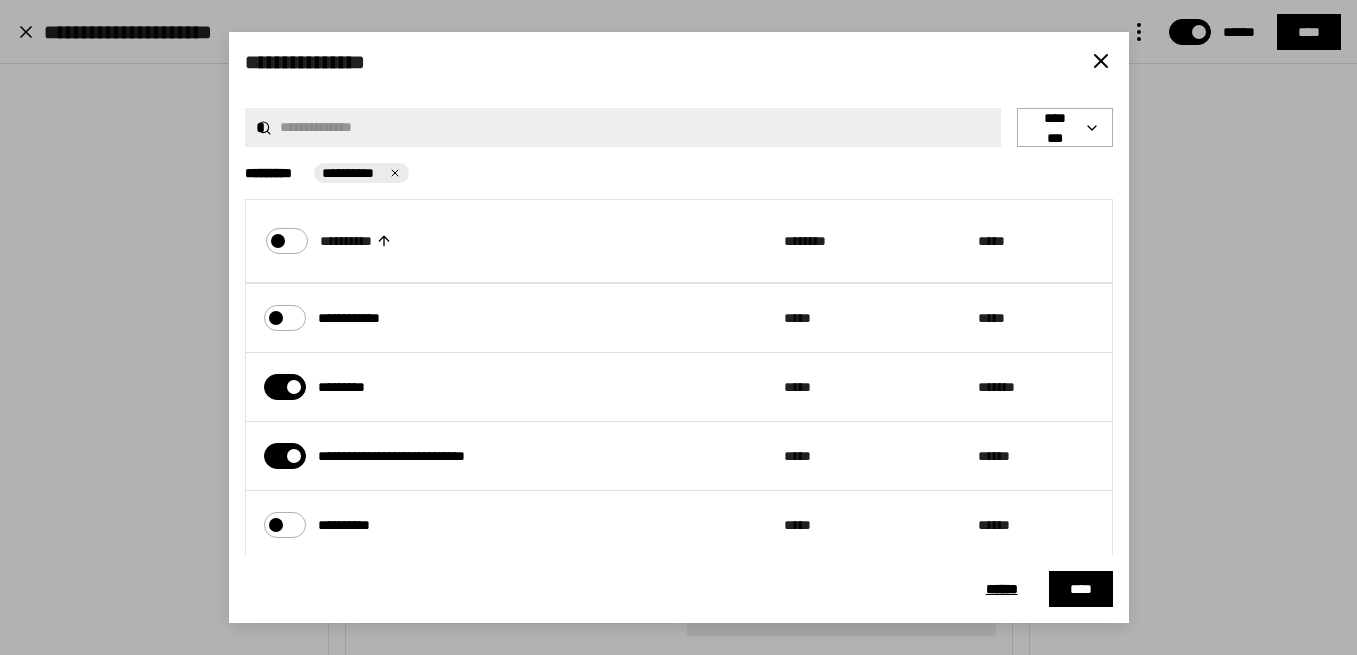 click on "****" at bounding box center (1081, 589) 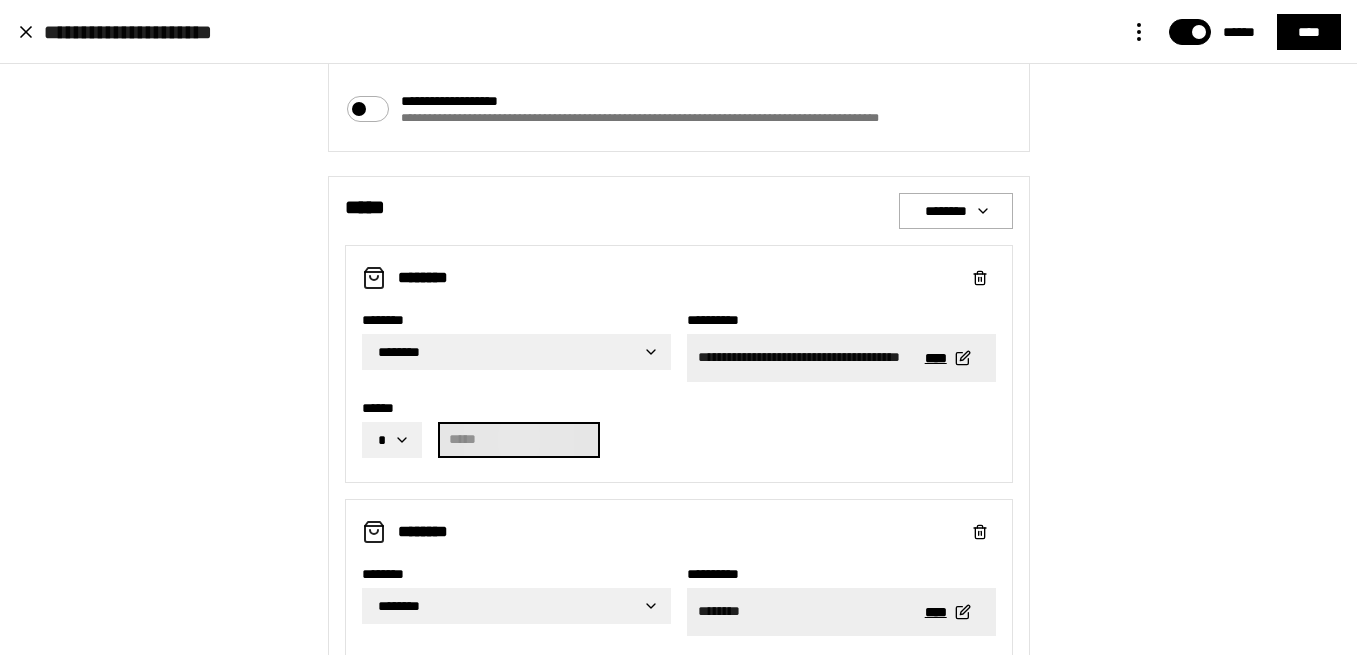 click at bounding box center [519, 440] 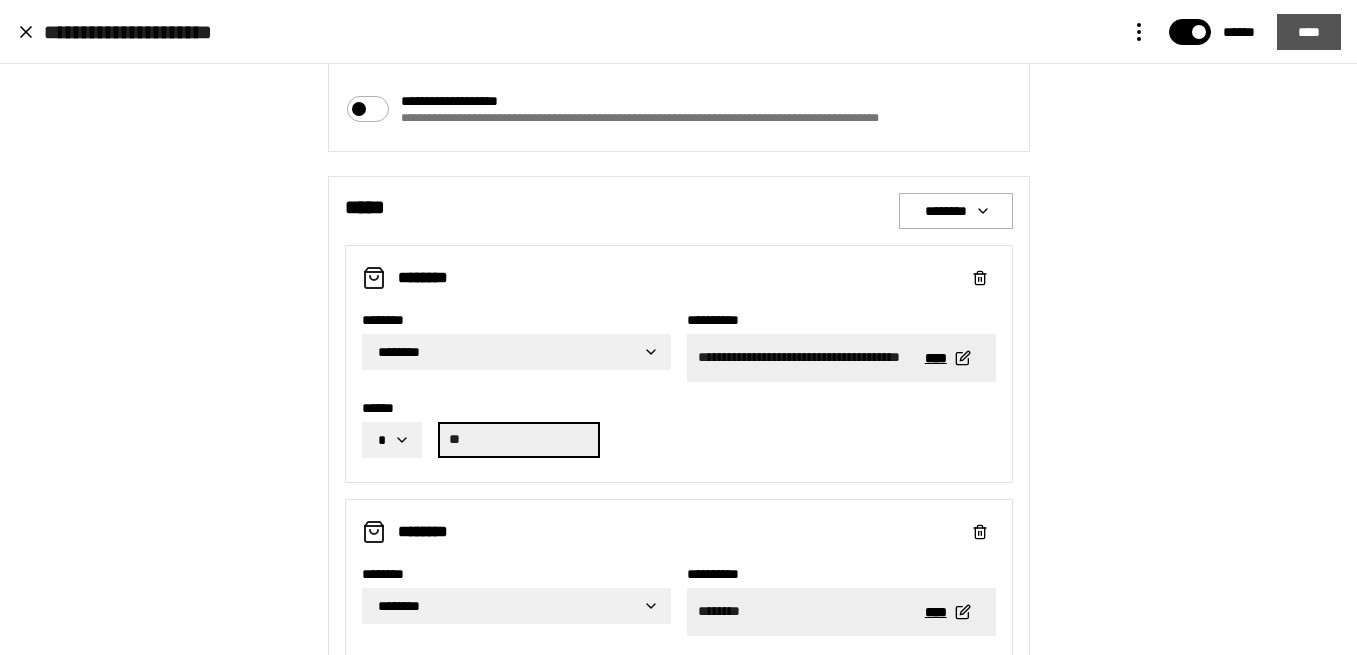 type on "***" 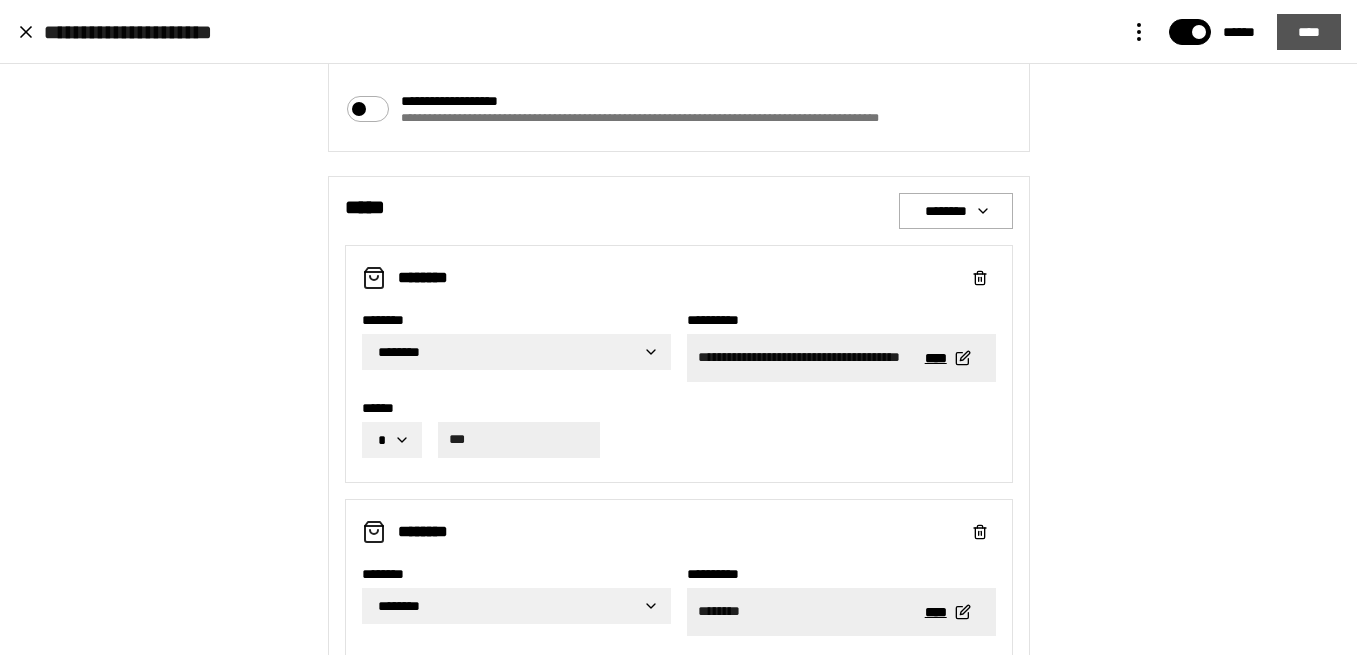 click on "****" at bounding box center (1309, 32) 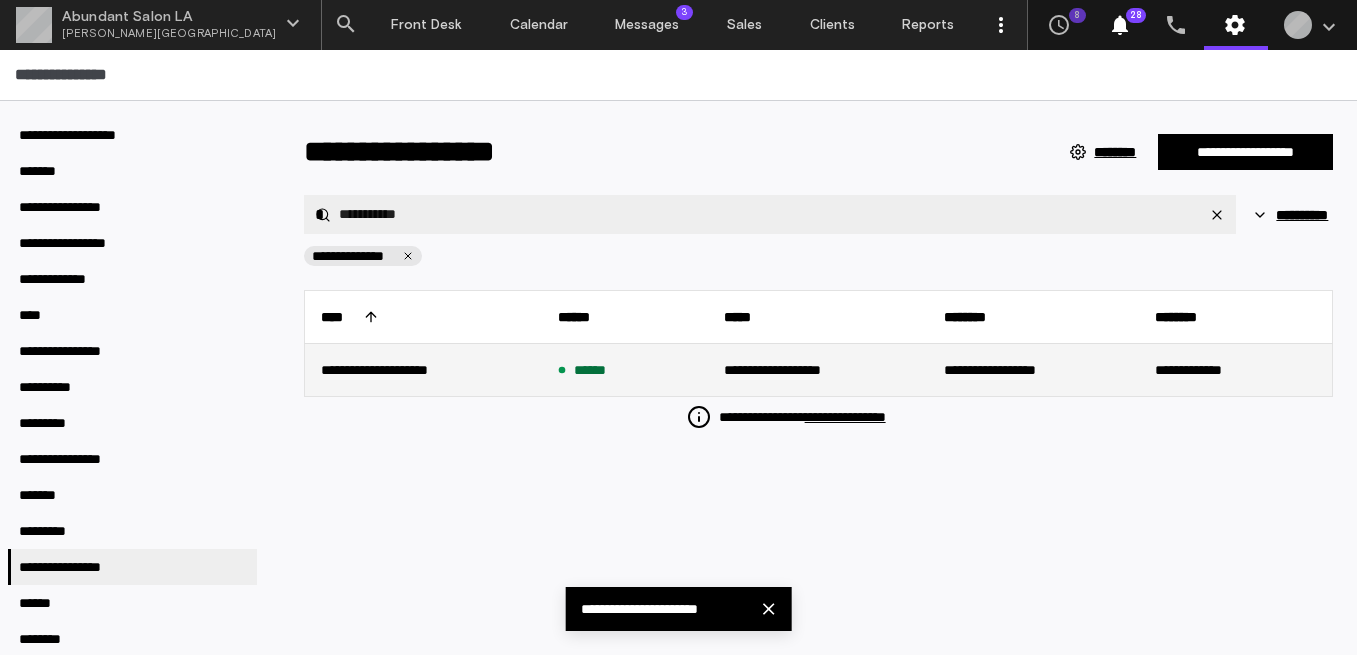 click on "**********" at bounding box center [818, 370] 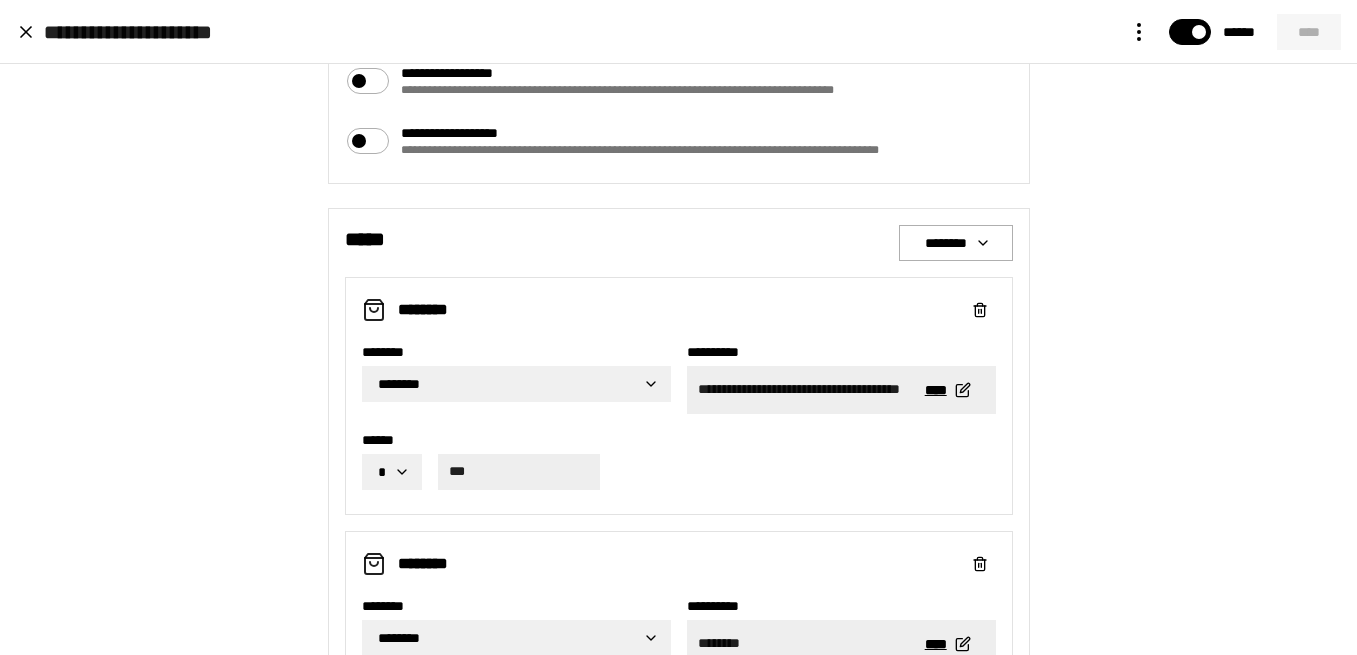 scroll, scrollTop: 977, scrollLeft: 0, axis: vertical 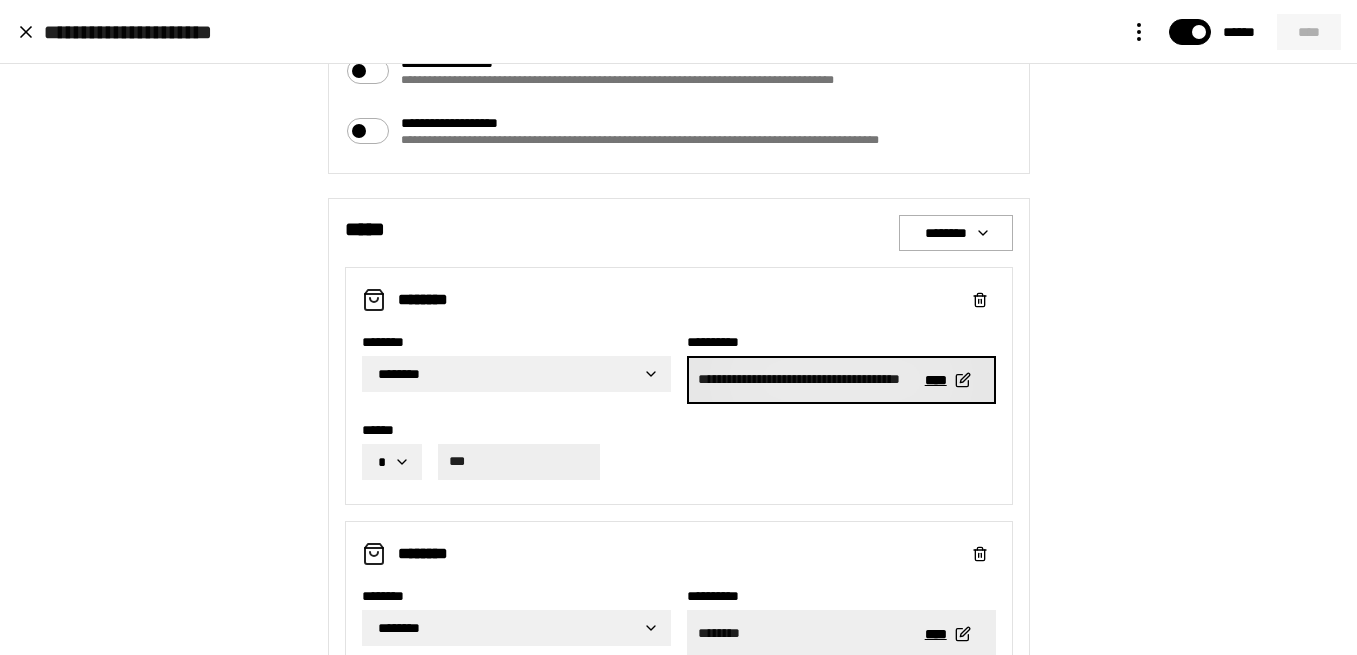 click on "**********" at bounding box center (798, 380) 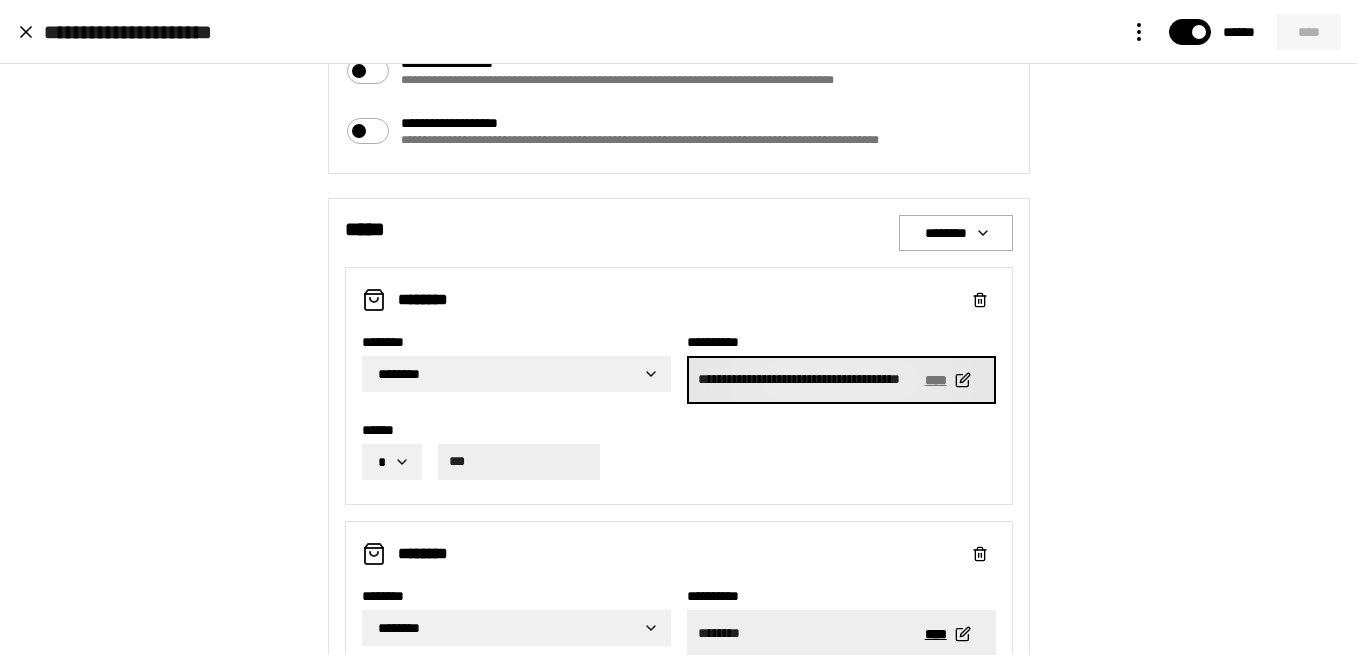 click on "****" at bounding box center (946, 380) 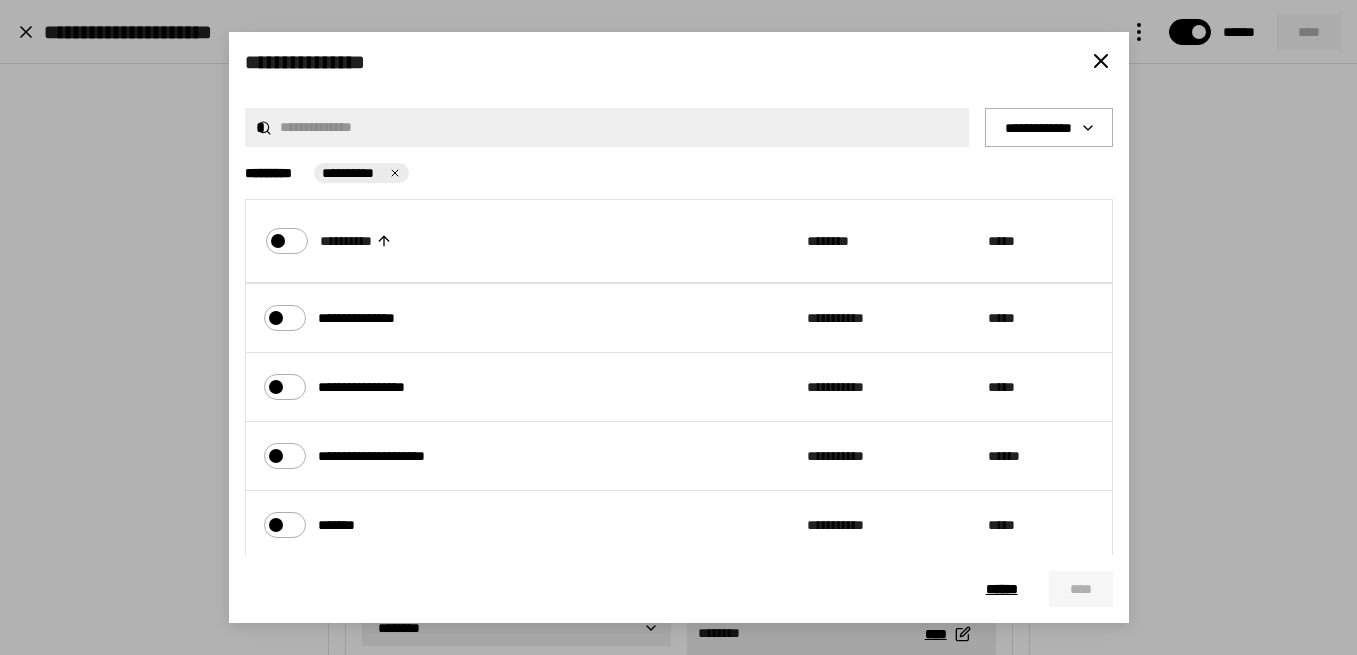 click 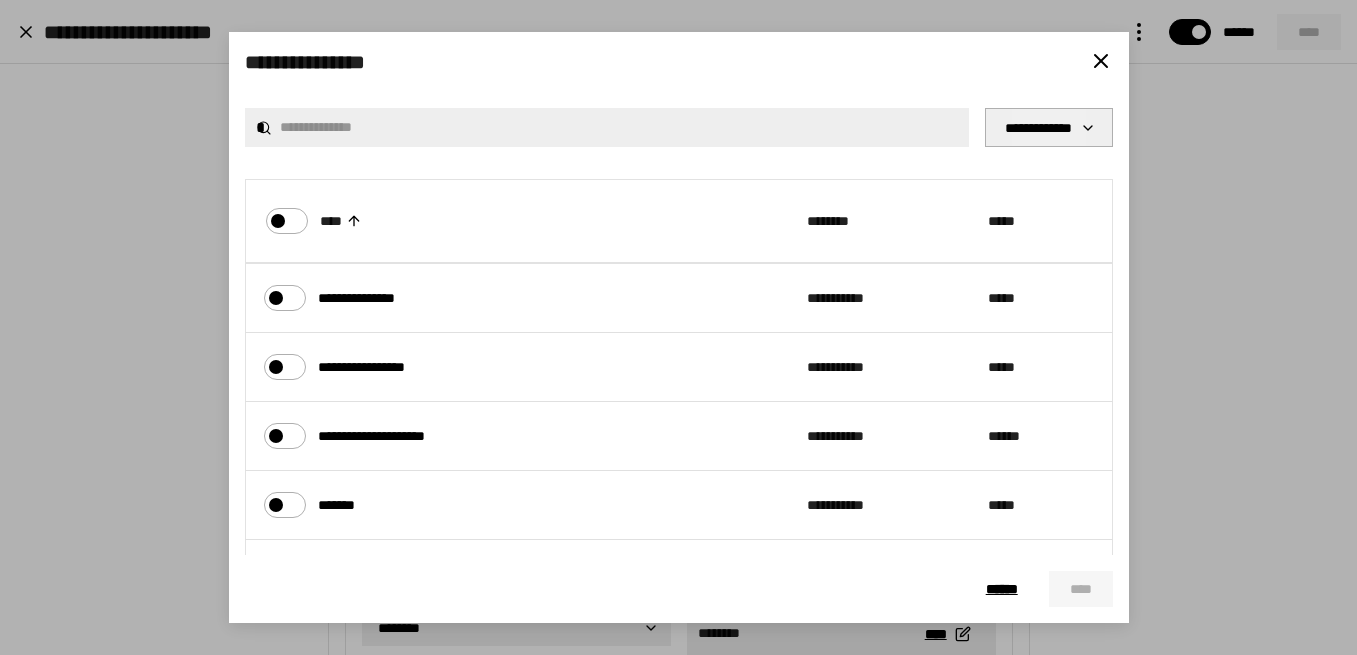click on "**********" at bounding box center (1049, 127) 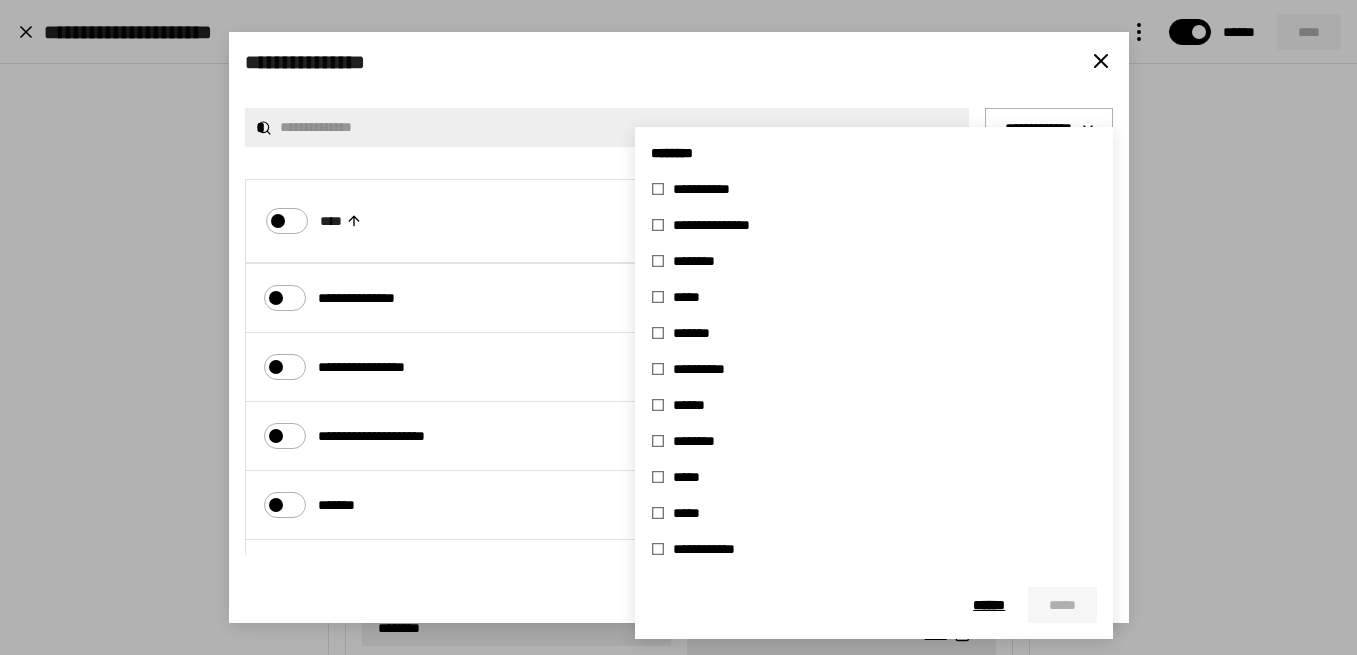 click on "*****" at bounding box center [691, 477] 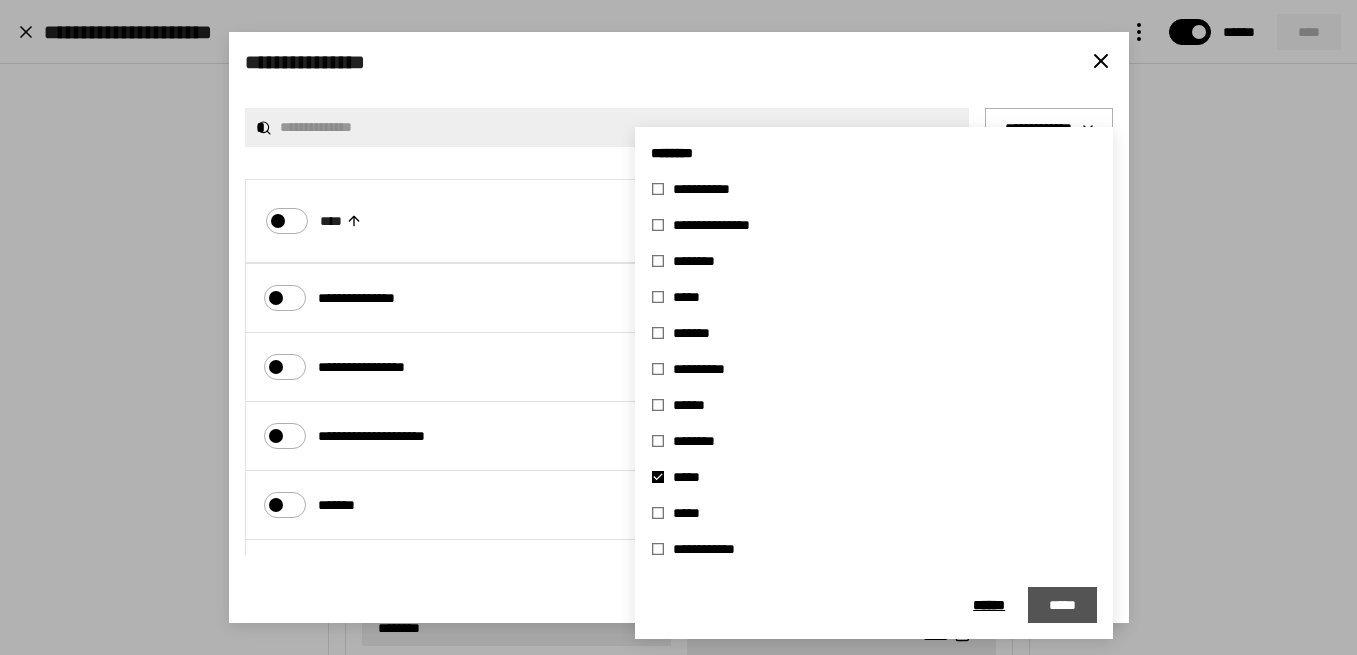 click on "*****" at bounding box center (1062, 605) 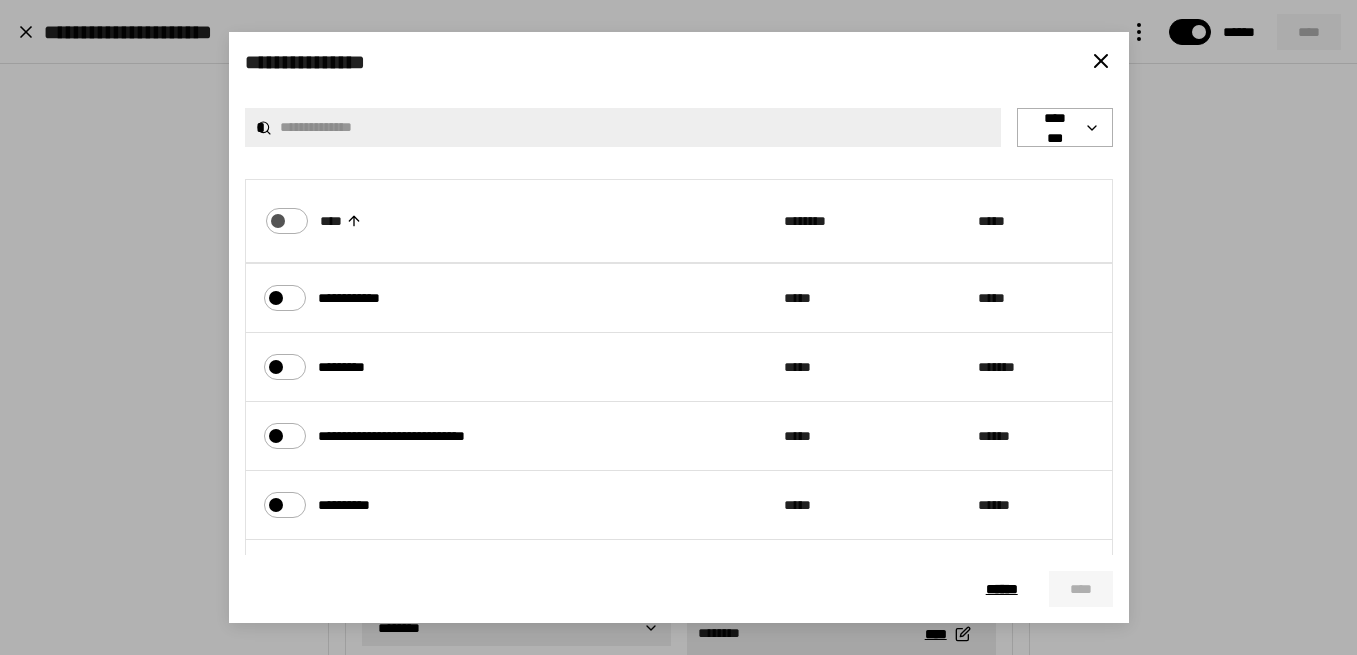 click at bounding box center (275, 216) 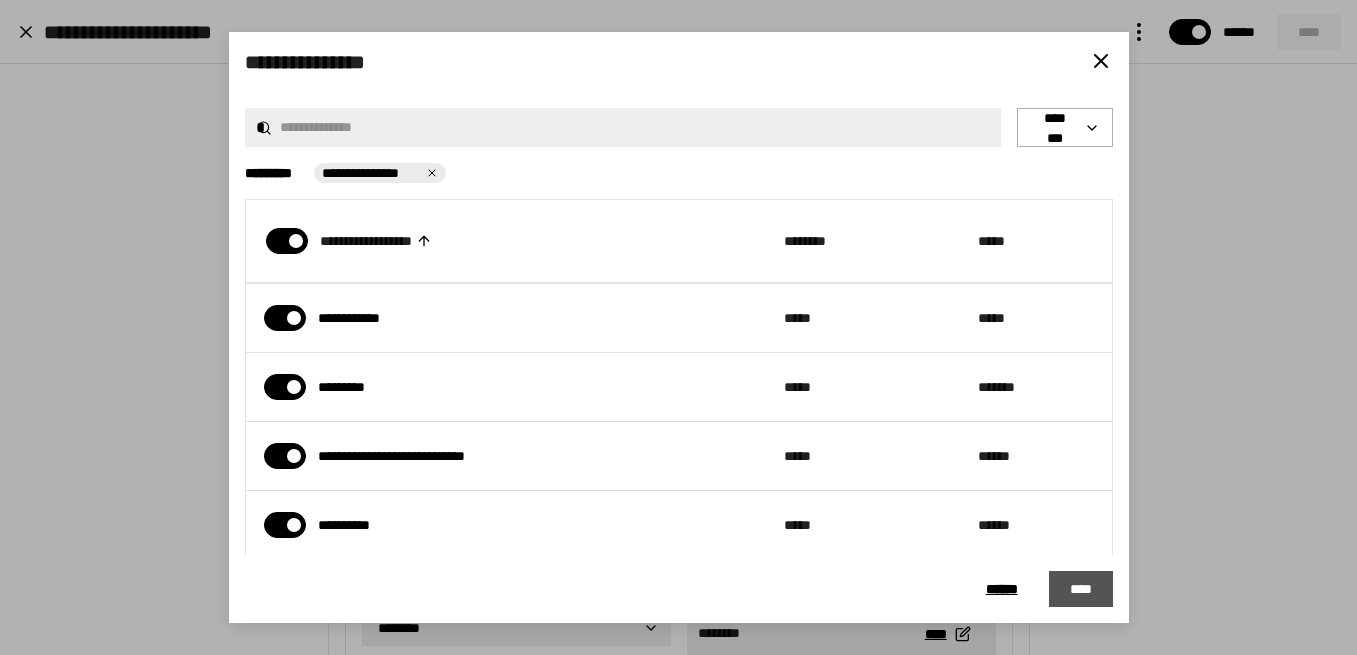 click on "****" at bounding box center [1081, 589] 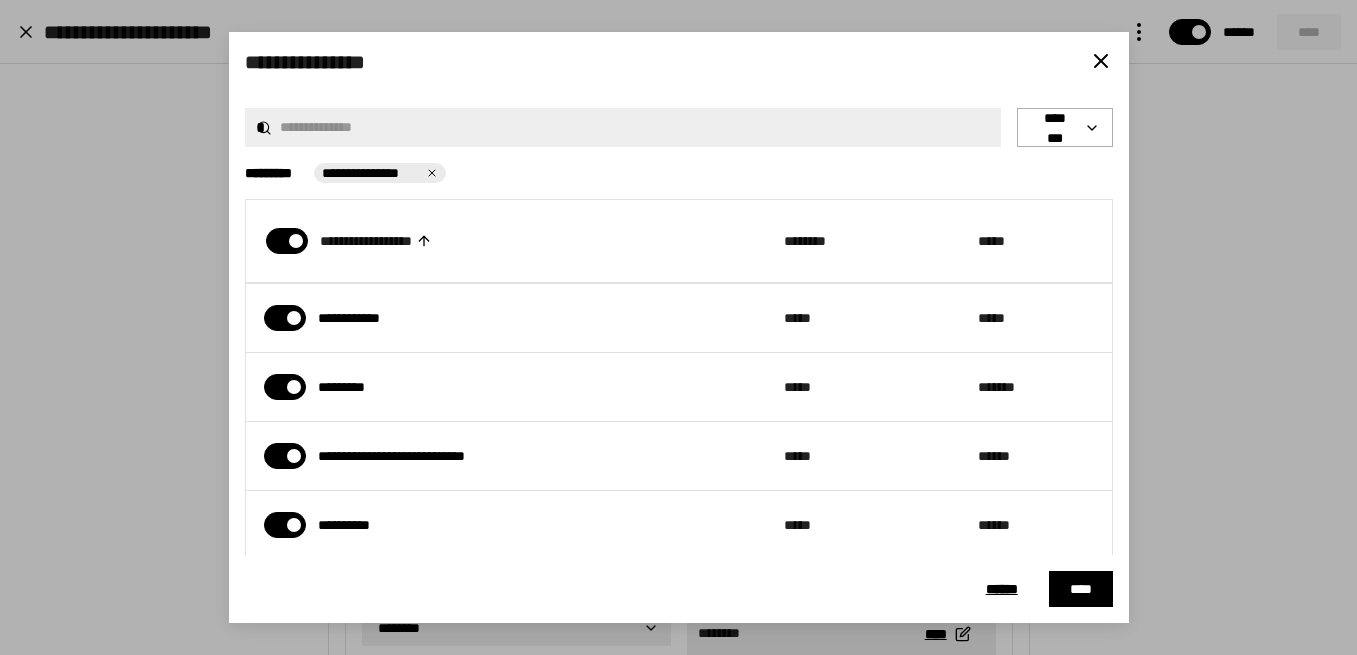 type on "*****" 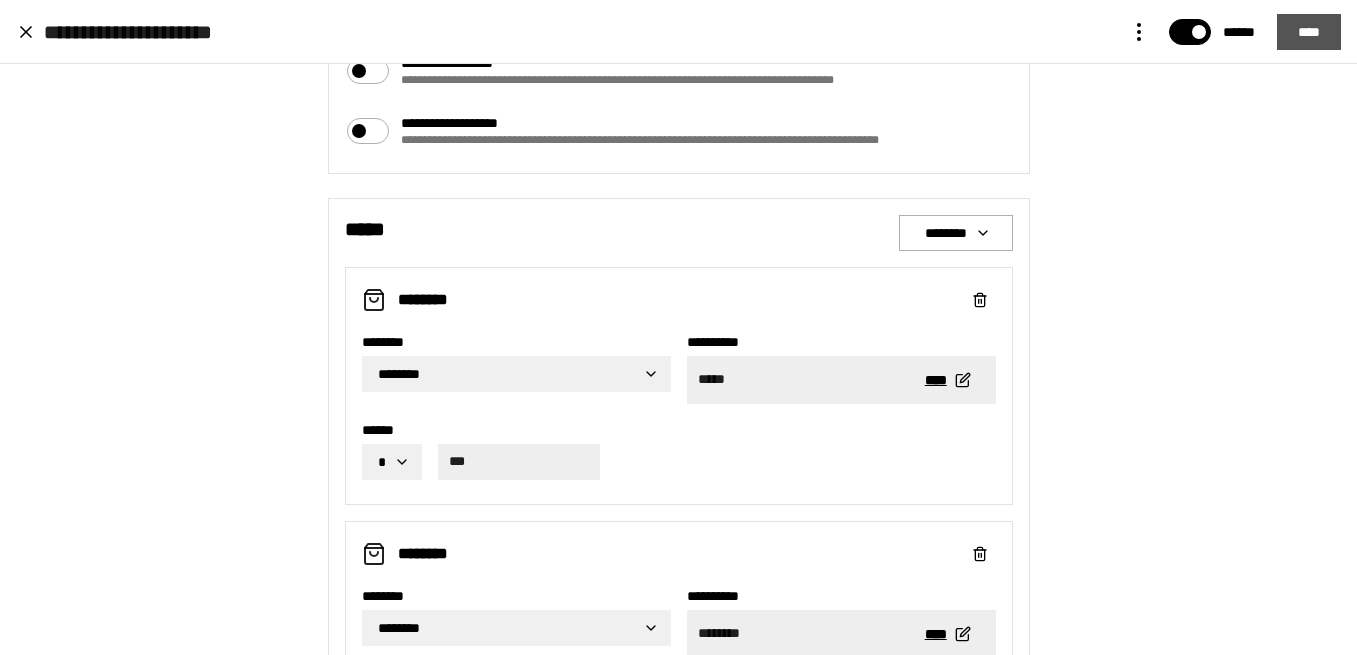 click on "****" at bounding box center (1309, 32) 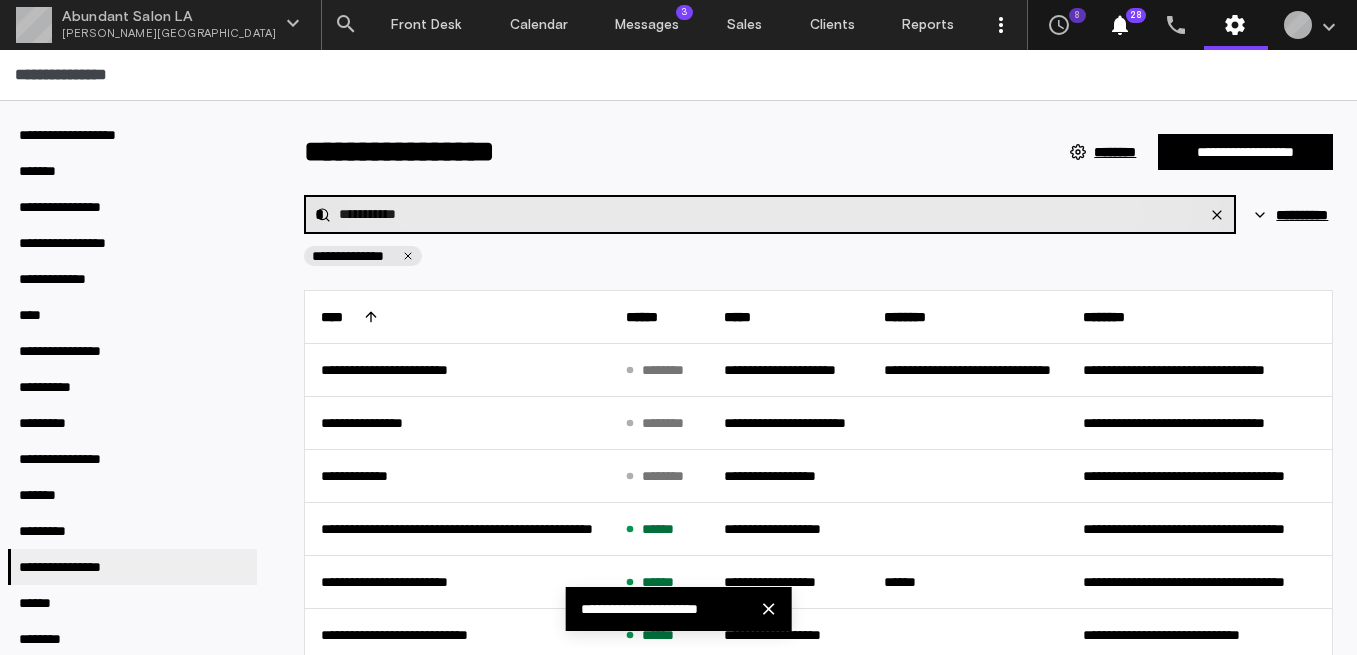 click on "**********" at bounding box center [770, 214] 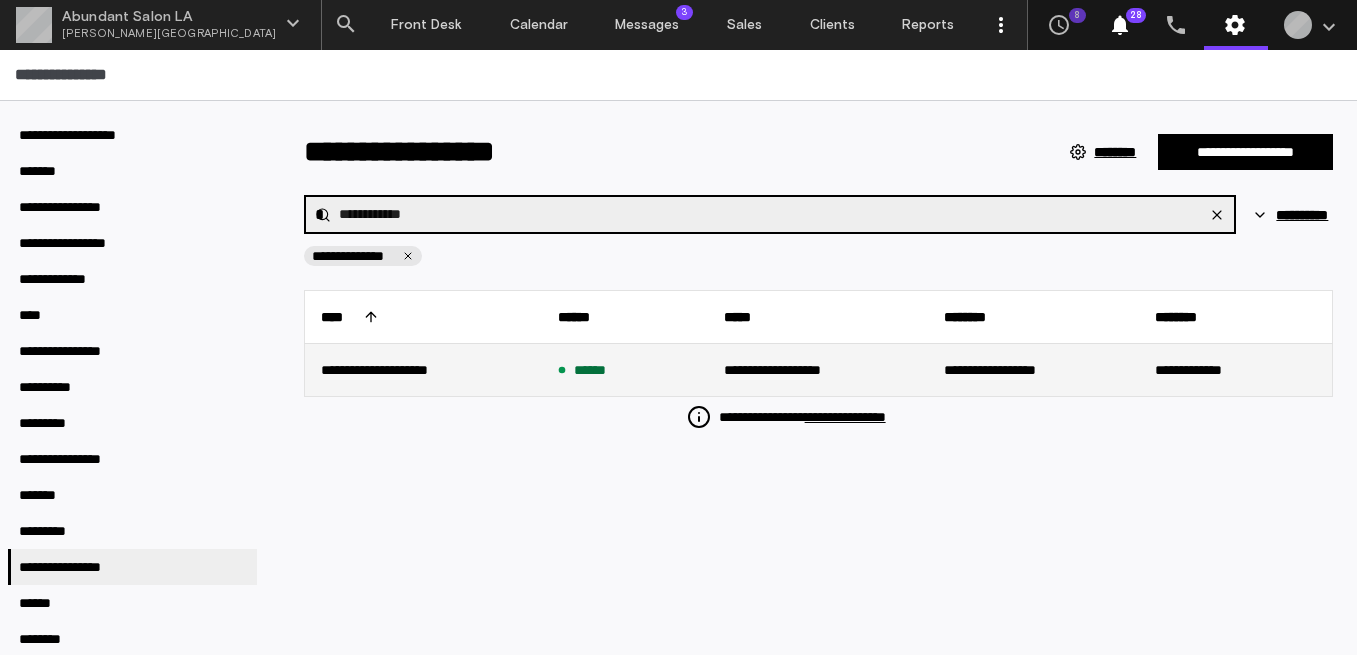 type on "**********" 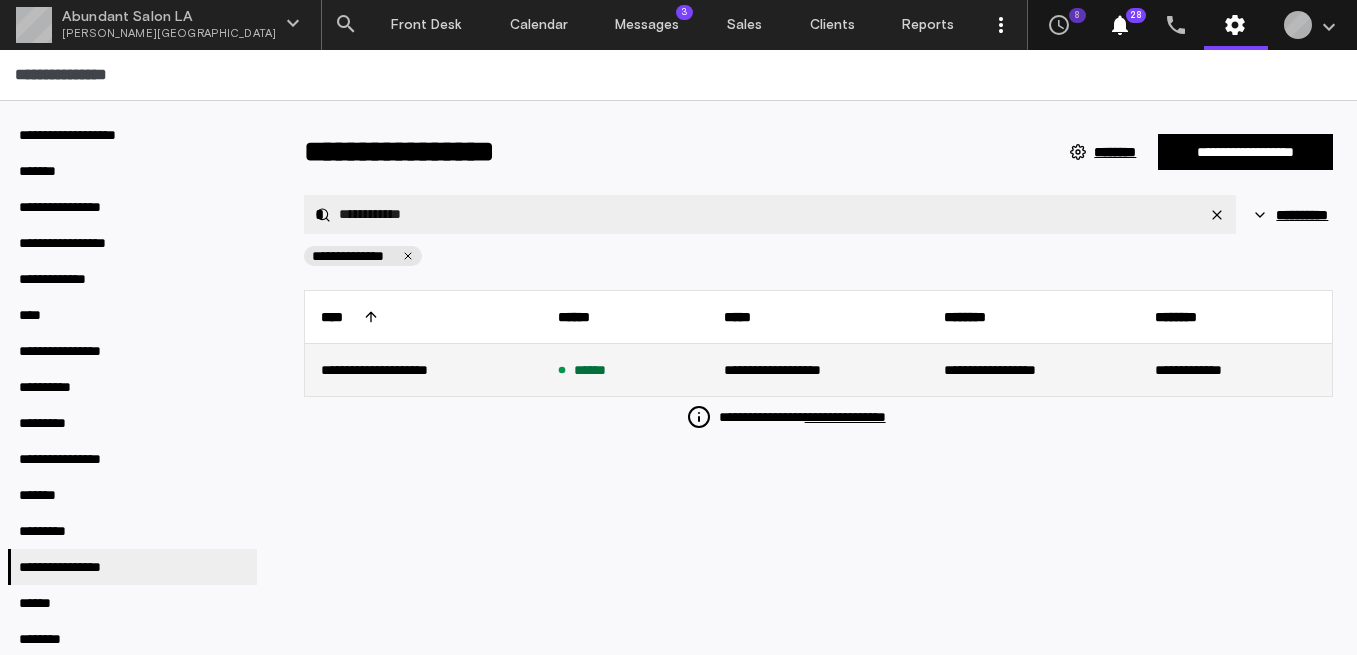 click on "**********" at bounding box center [424, 370] 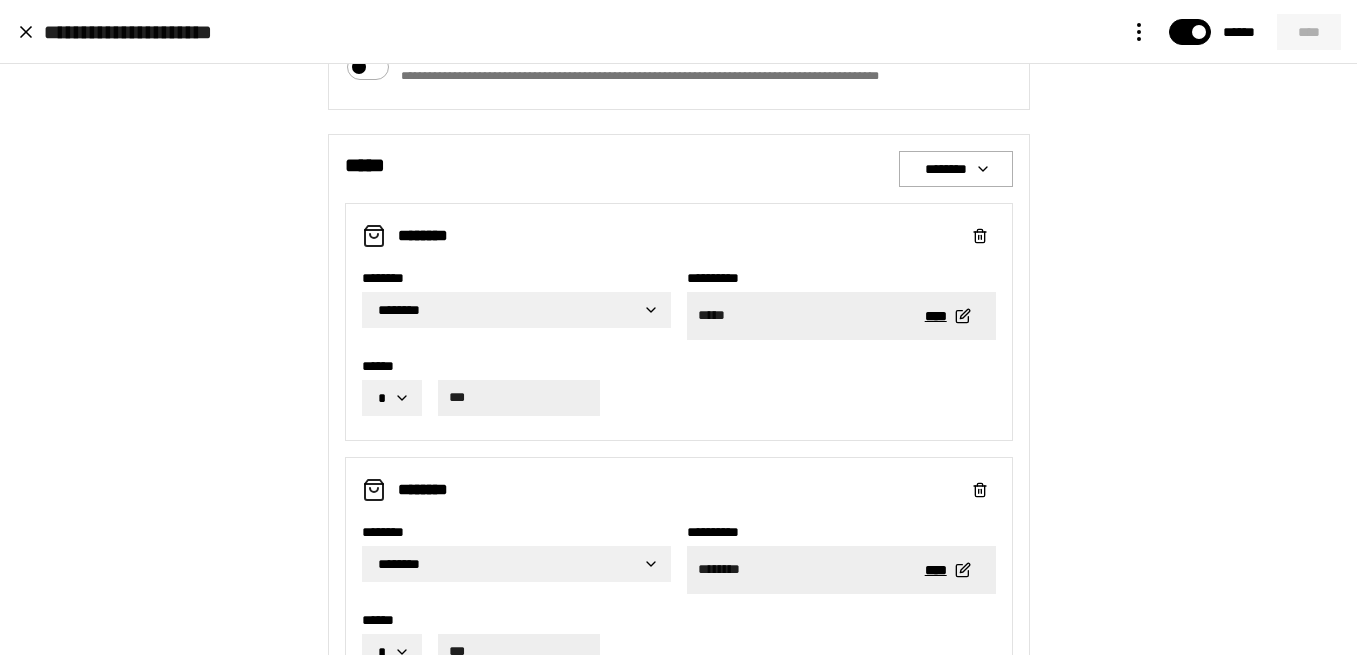 scroll, scrollTop: 1062, scrollLeft: 0, axis: vertical 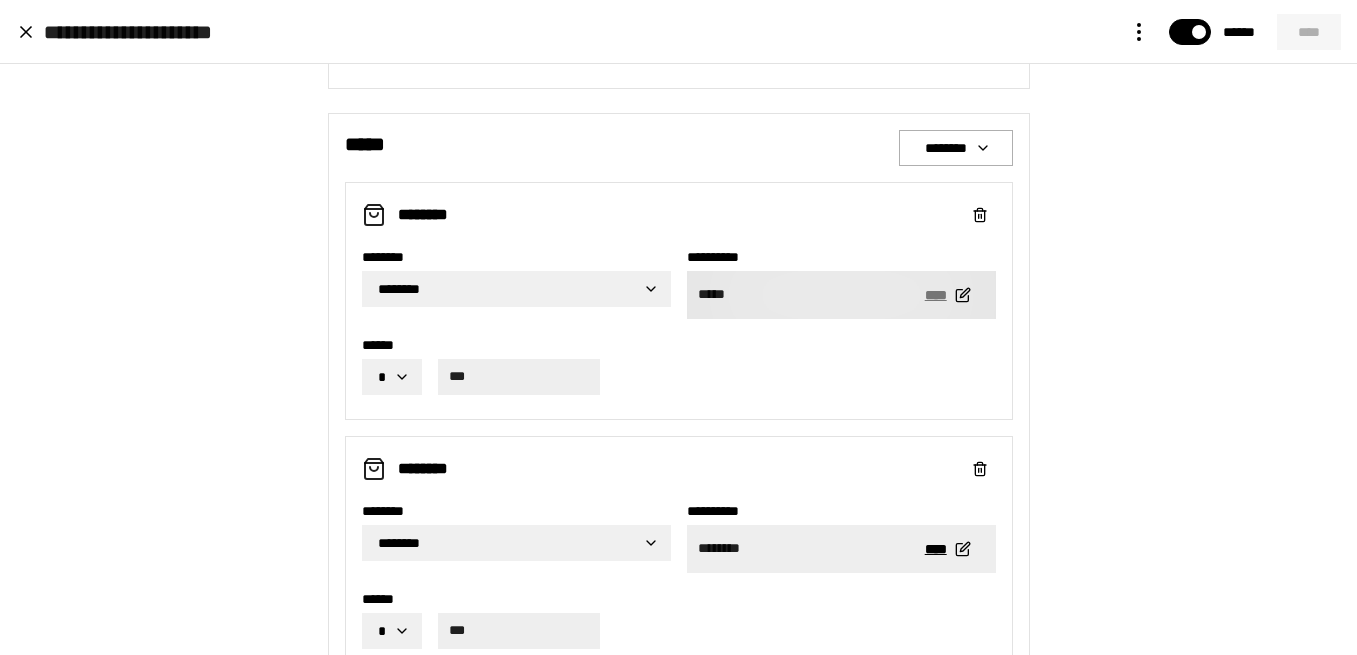 click on "****" at bounding box center [946, 295] 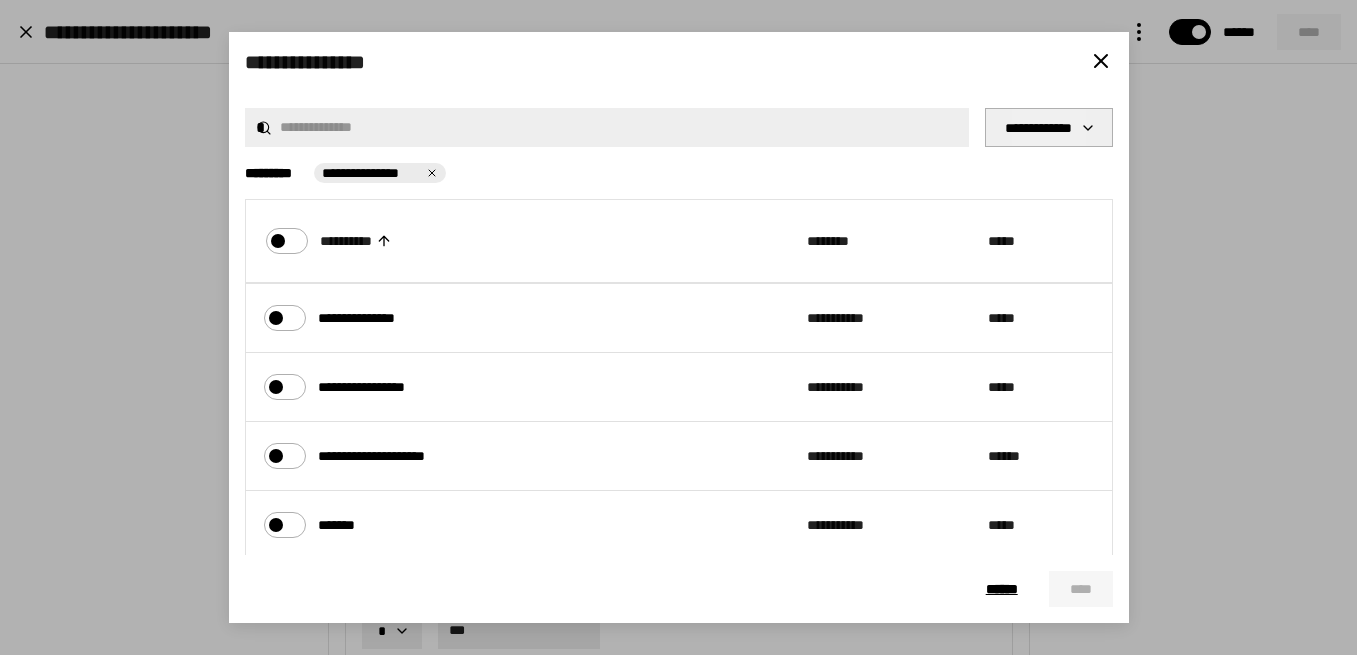 click on "**********" at bounding box center [1049, 127] 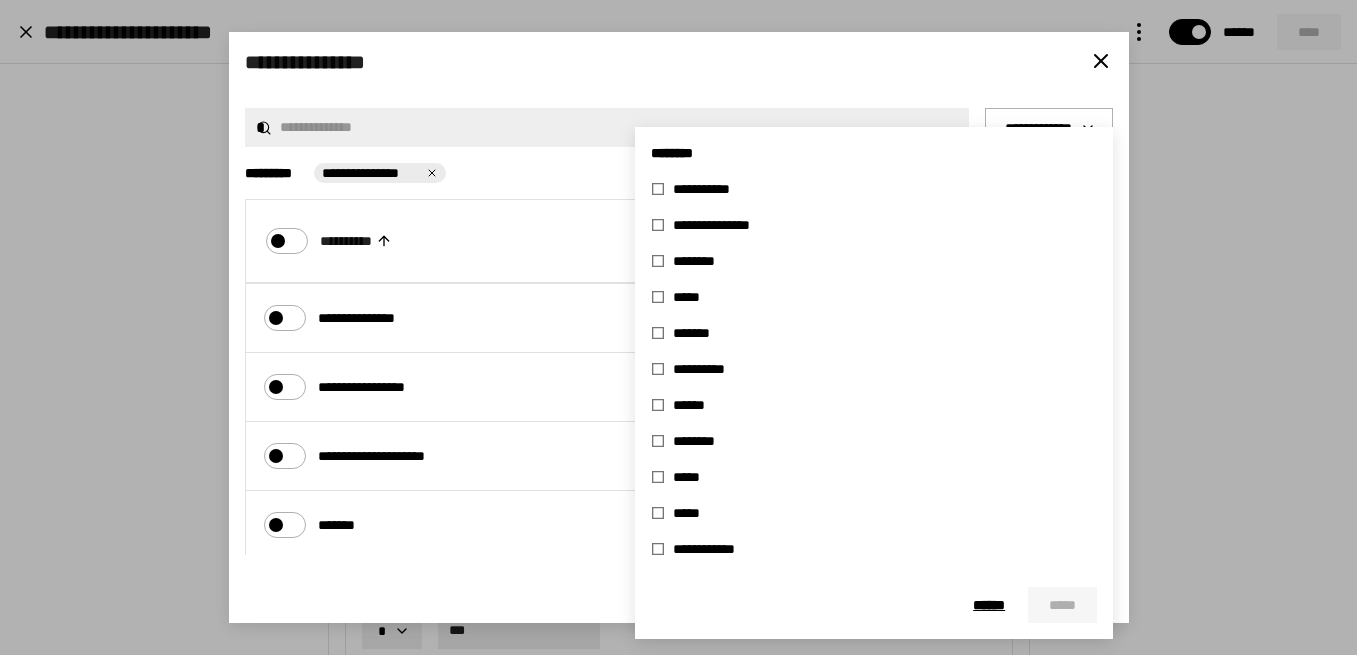 click on "******" at bounding box center [698, 405] 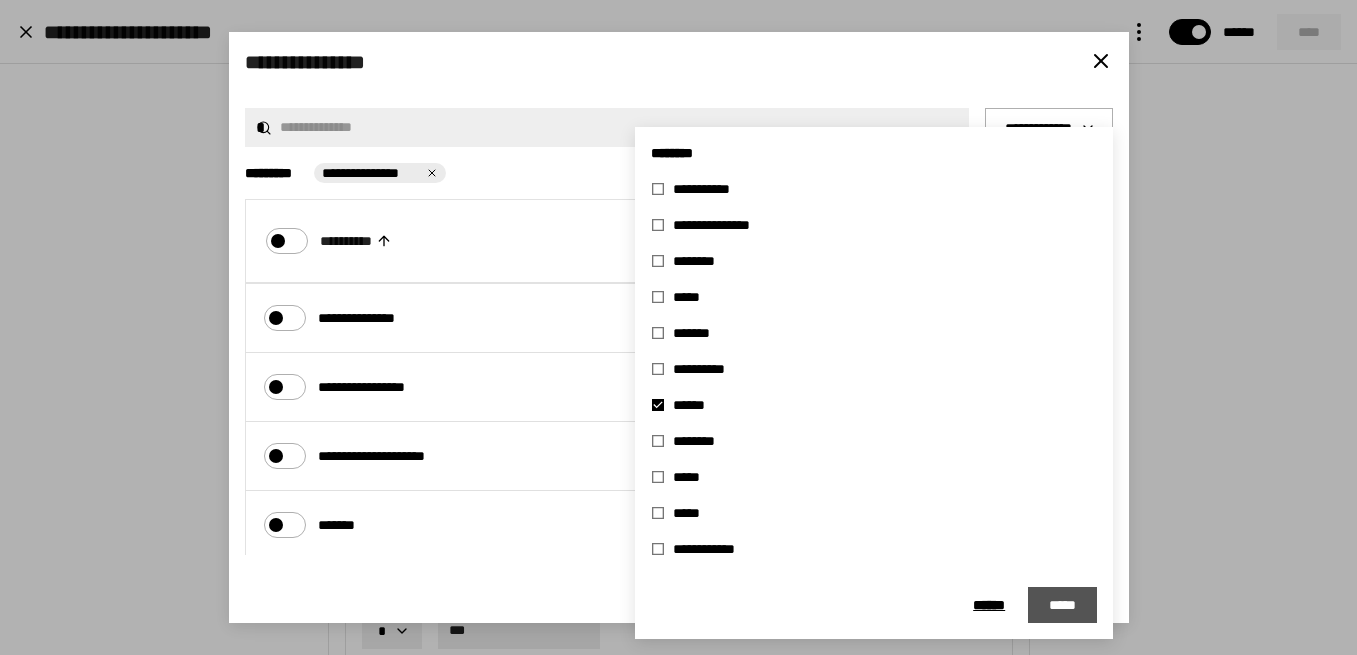 click on "*****" at bounding box center (1062, 605) 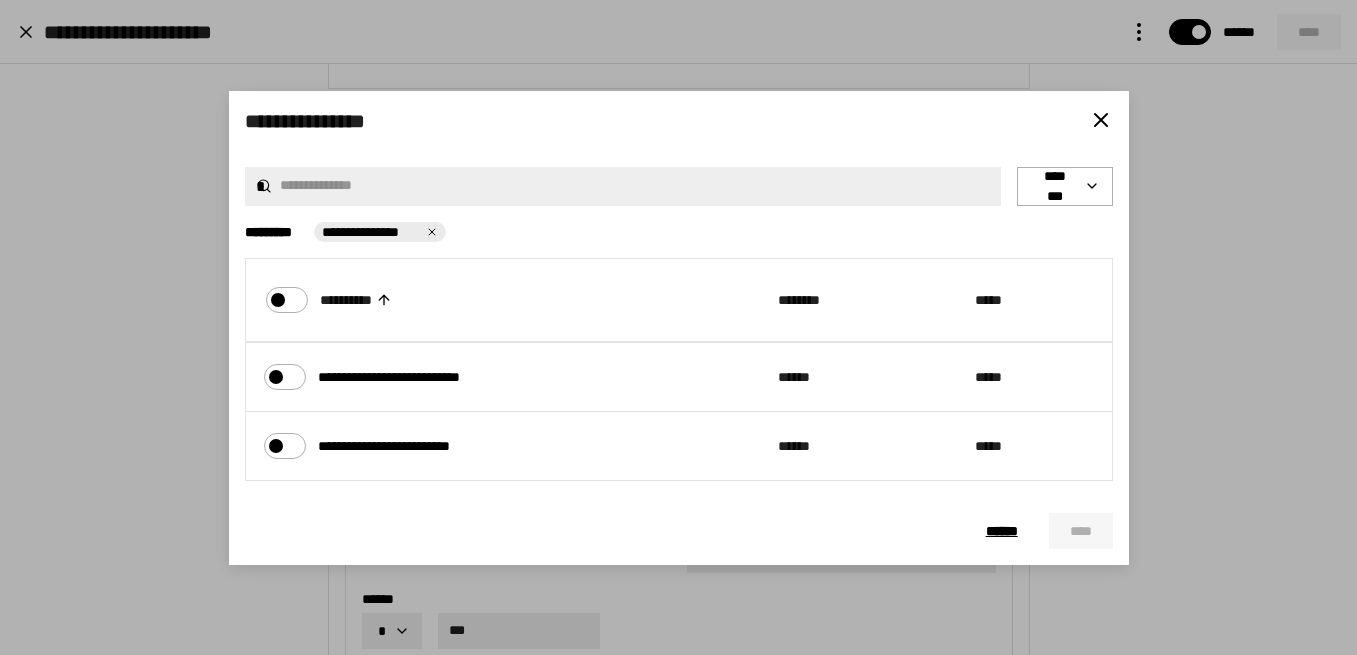 click on "**********" at bounding box center [412, 377] 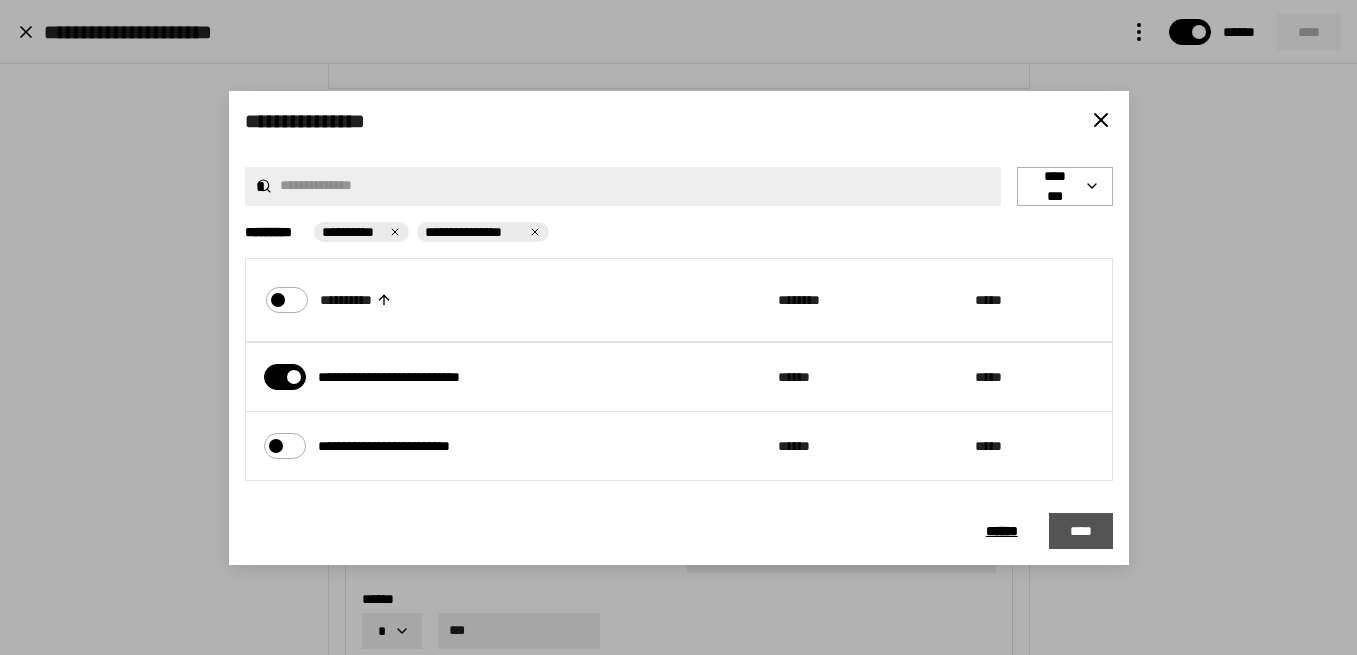 click on "****" at bounding box center [1081, 531] 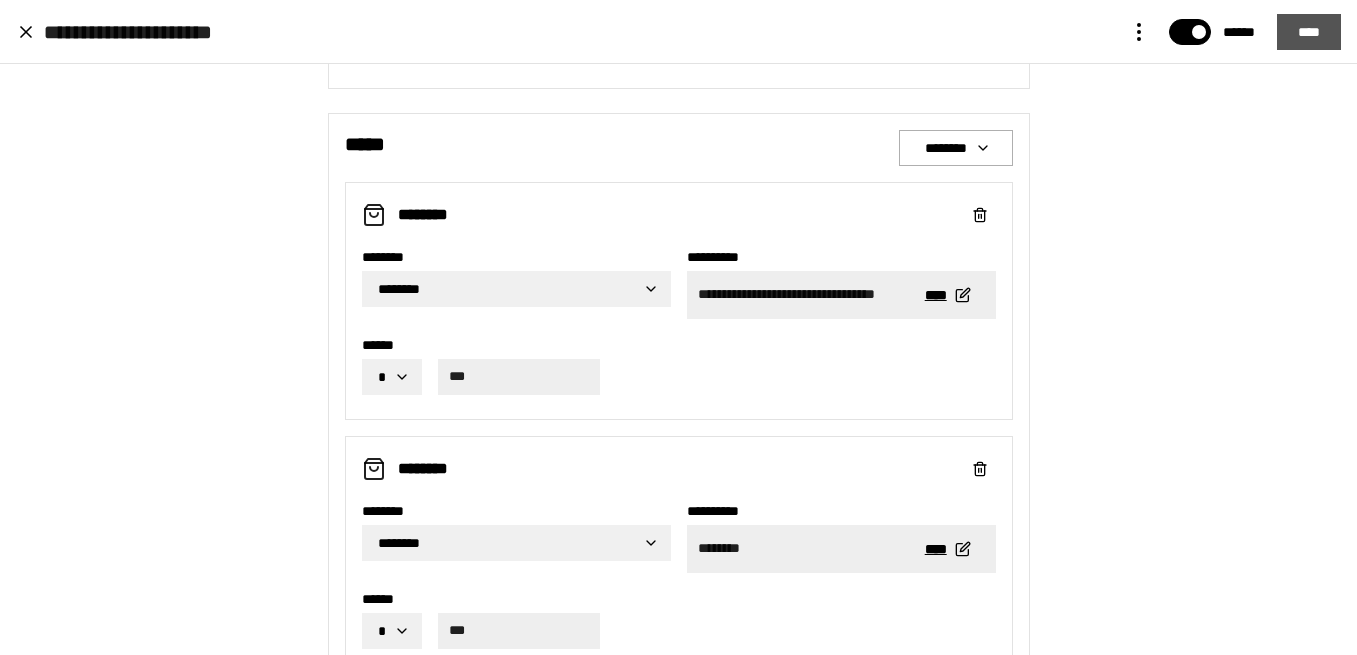 click on "****" at bounding box center (1309, 32) 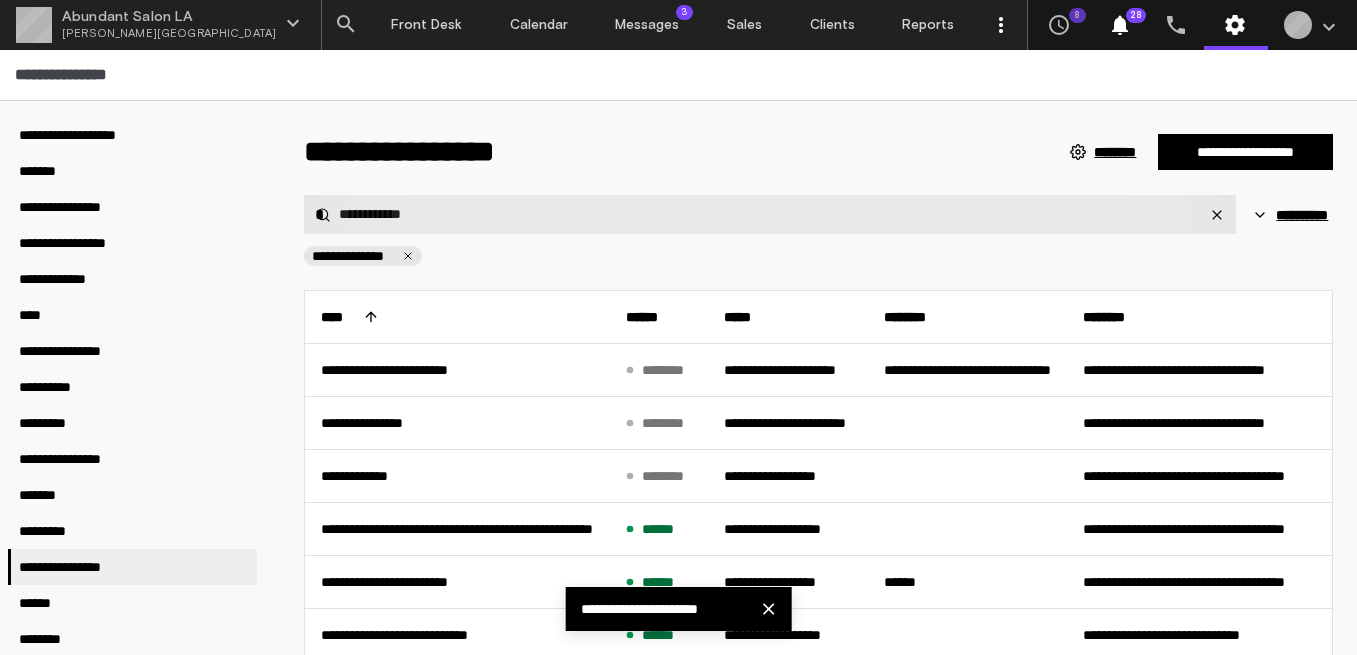 click on "**********" at bounding box center (770, 214) 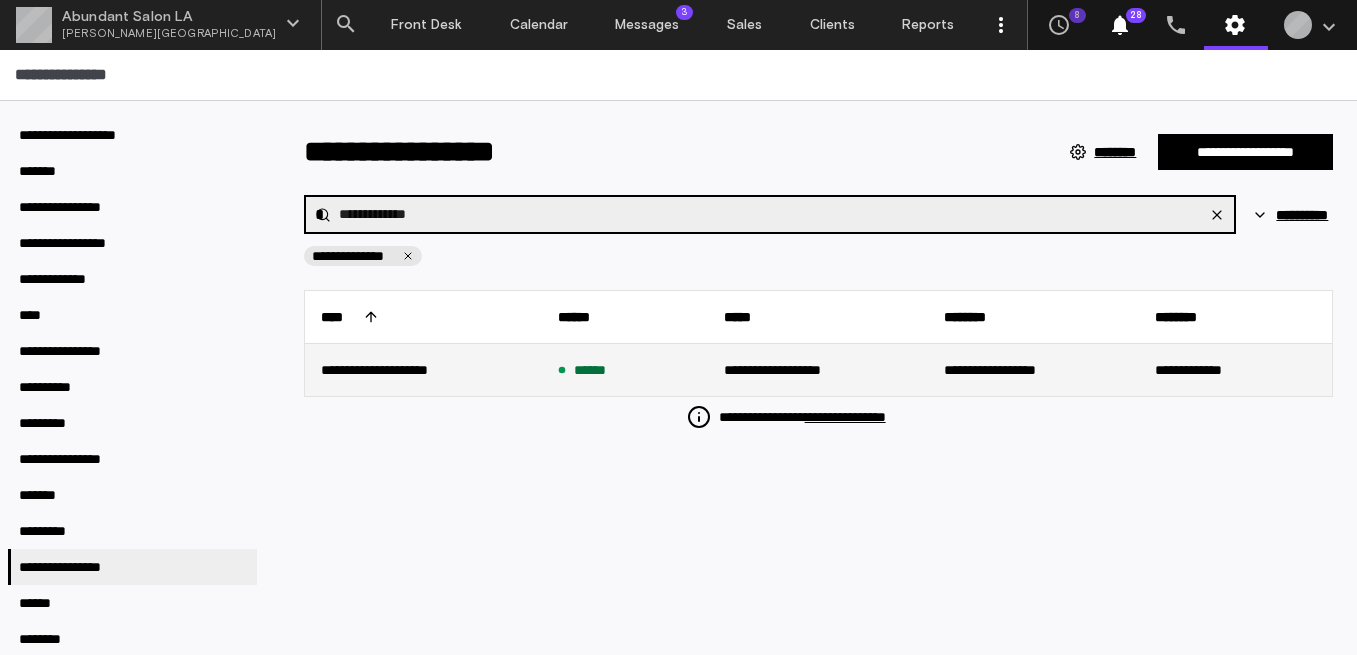 type on "**********" 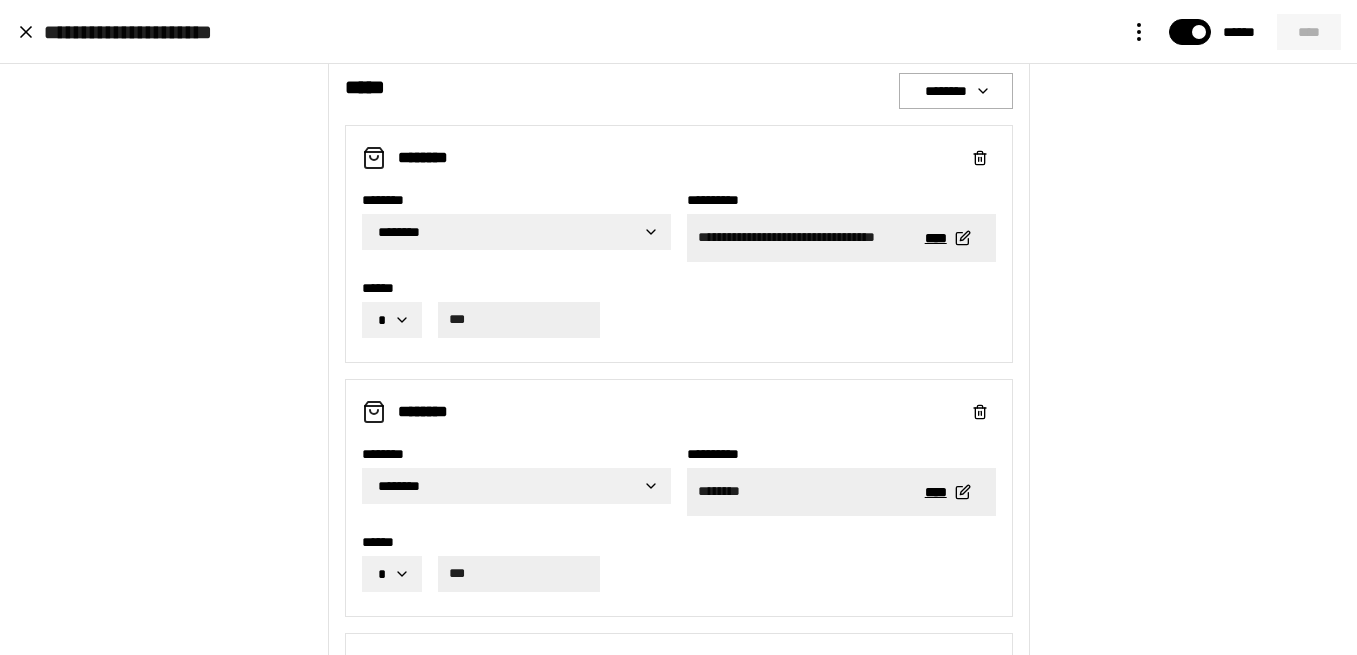 scroll, scrollTop: 1136, scrollLeft: 0, axis: vertical 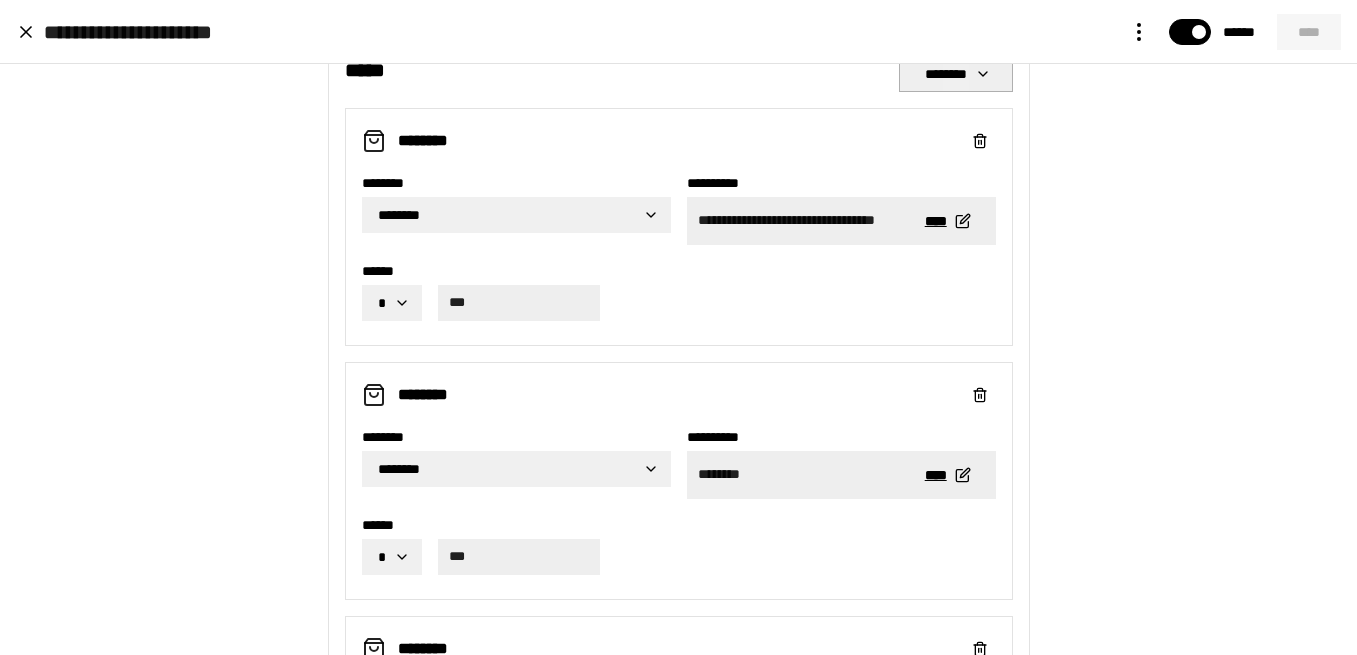 click on "********" at bounding box center (956, 74) 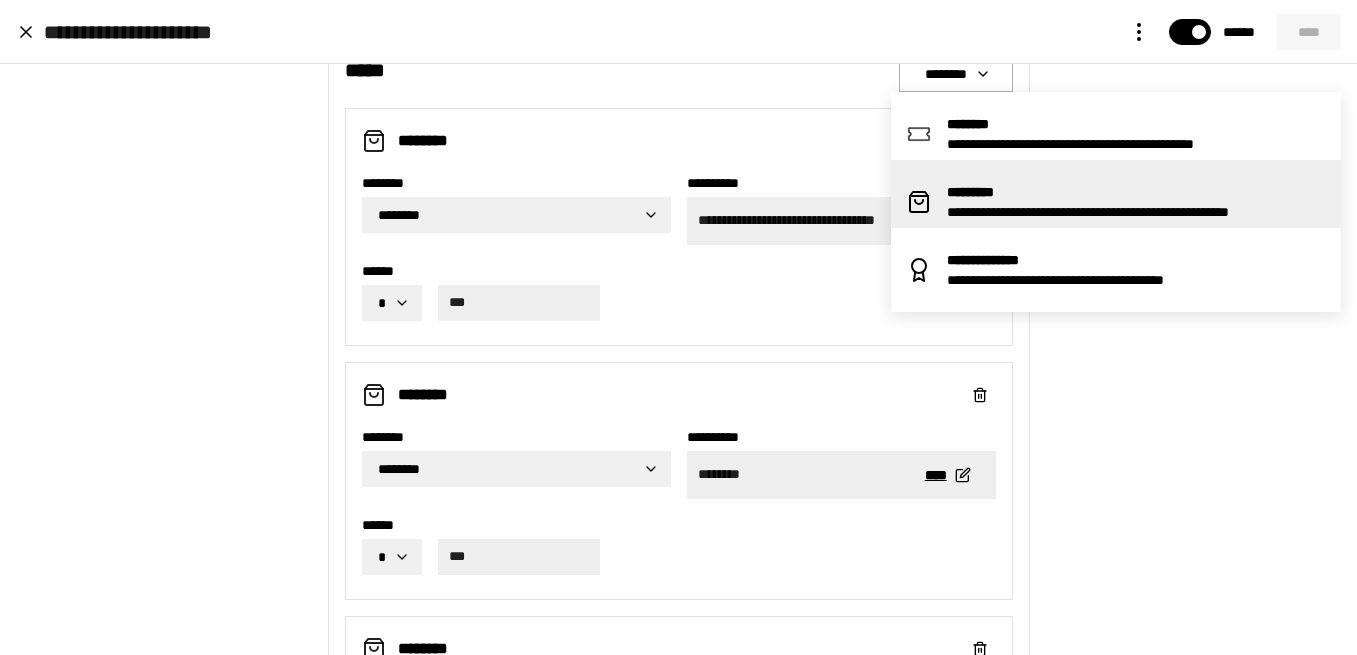 click on "*********" at bounding box center (1136, 192) 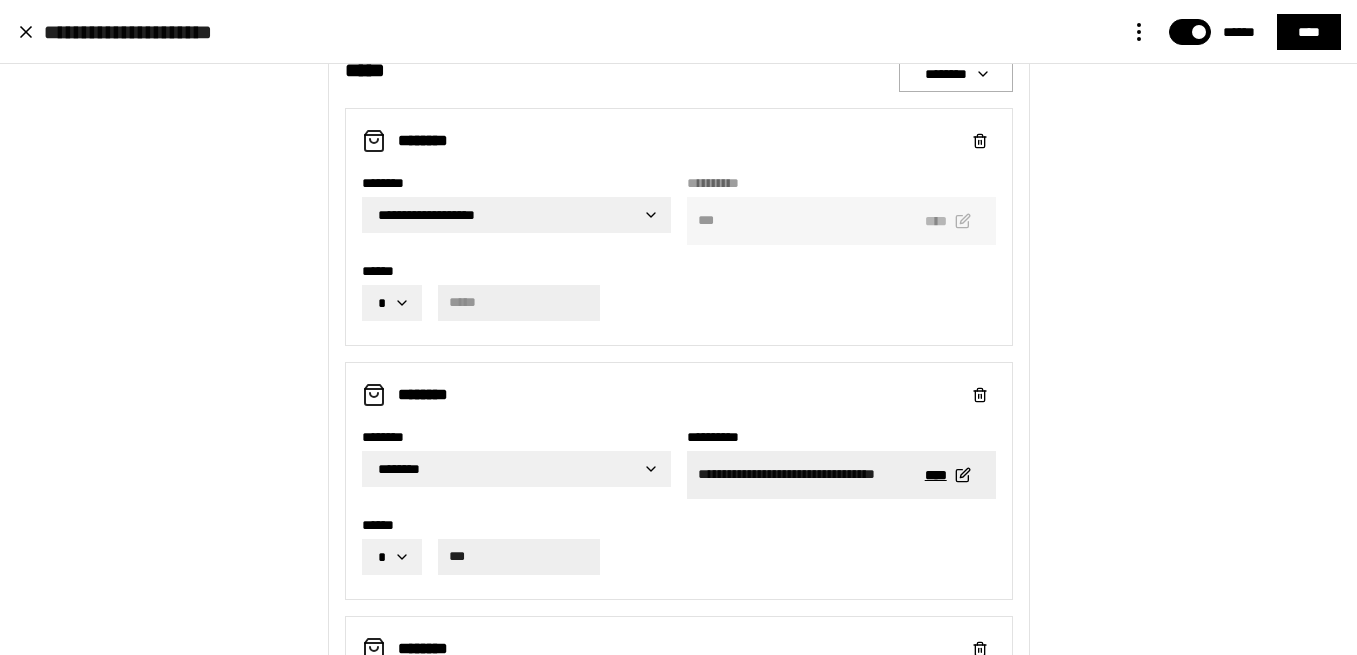 scroll, scrollTop: 1128, scrollLeft: 0, axis: vertical 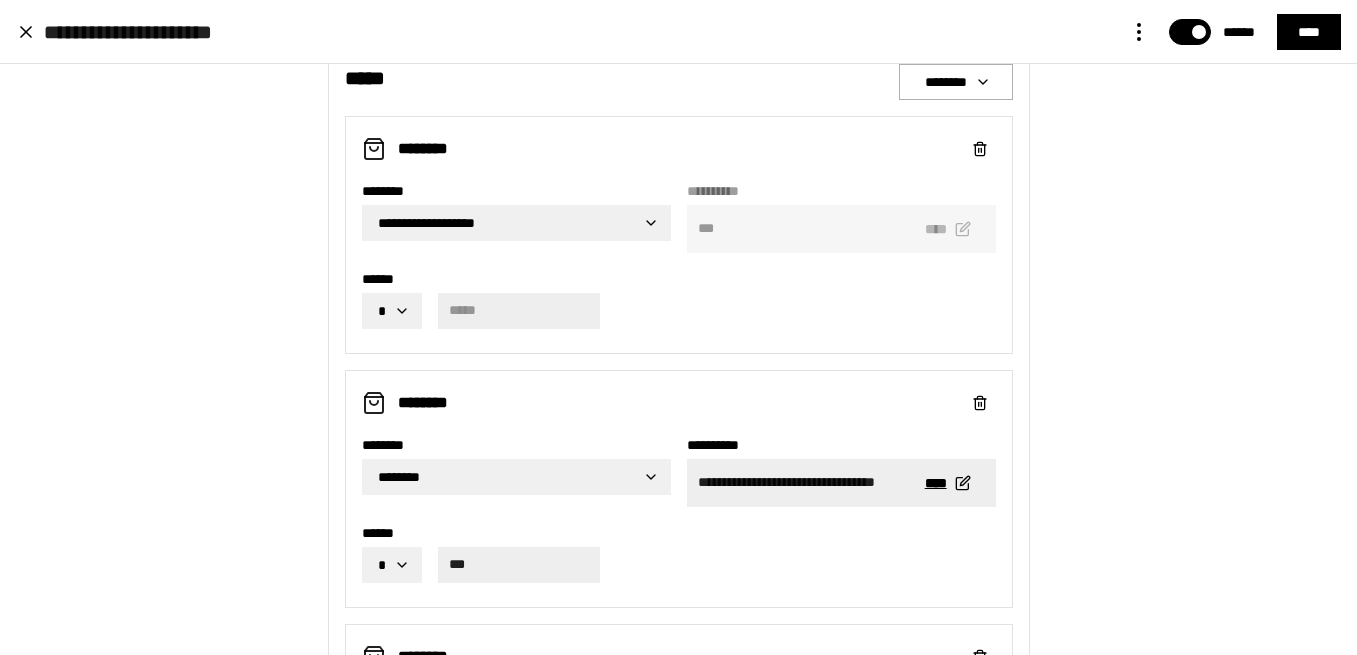click on "**********" at bounding box center (678, 327) 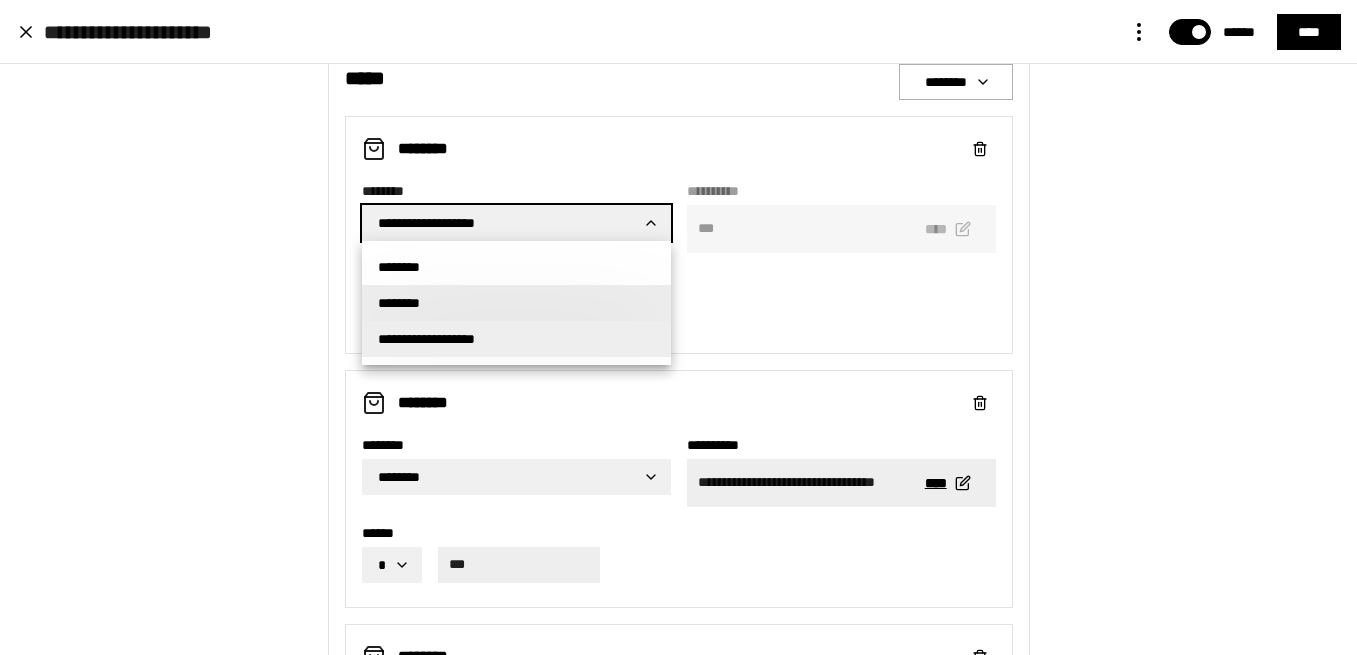 click on "********" at bounding box center [516, 303] 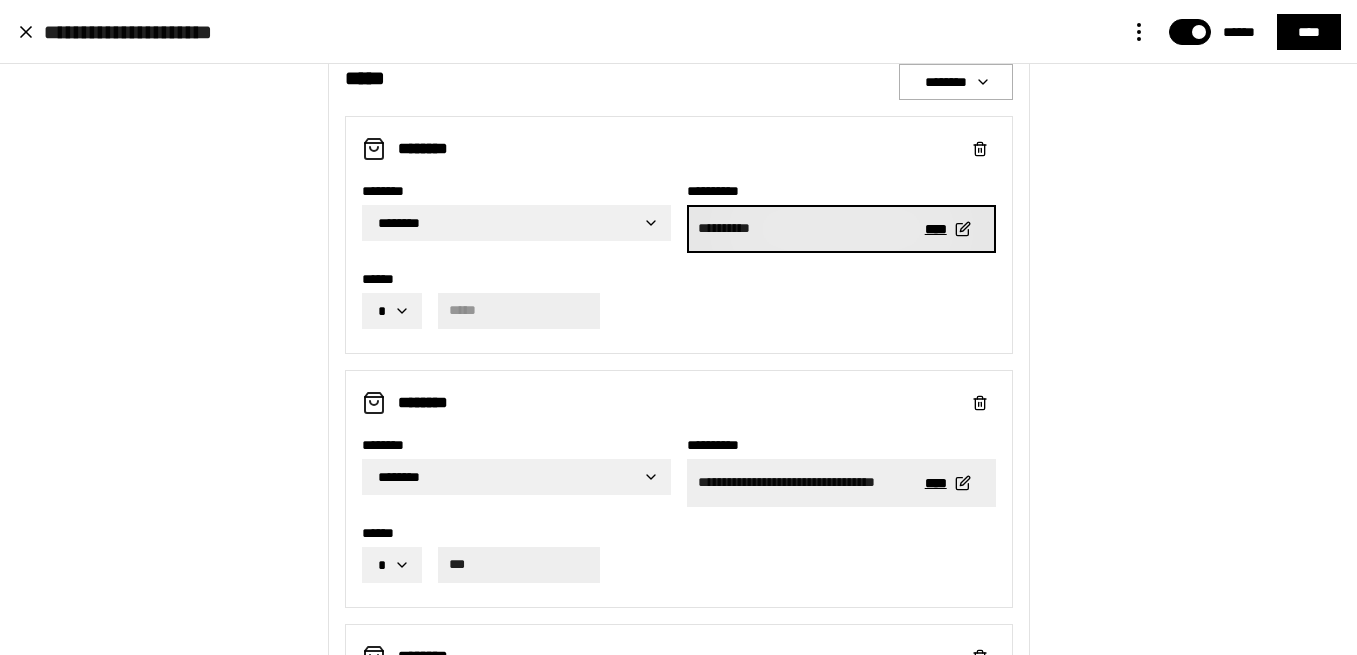 click on "**********" at bounding box center (798, 229) 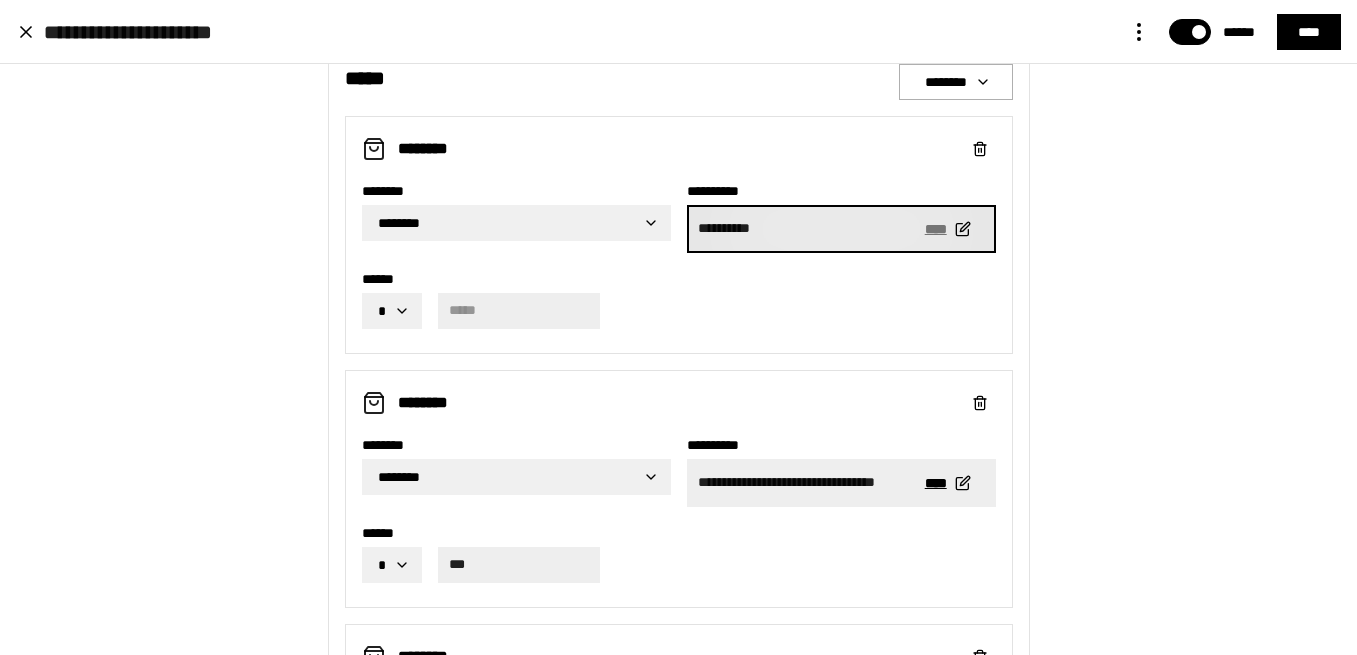 click on "****" at bounding box center [946, 229] 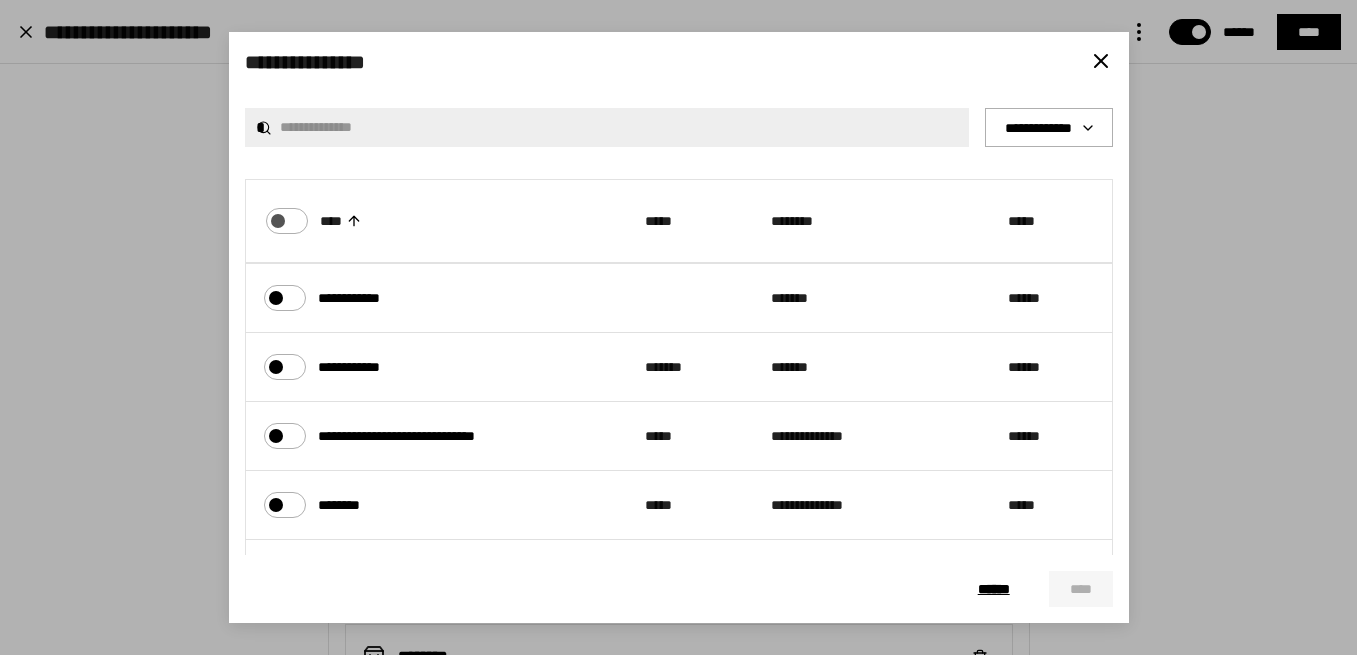 click at bounding box center (275, 216) 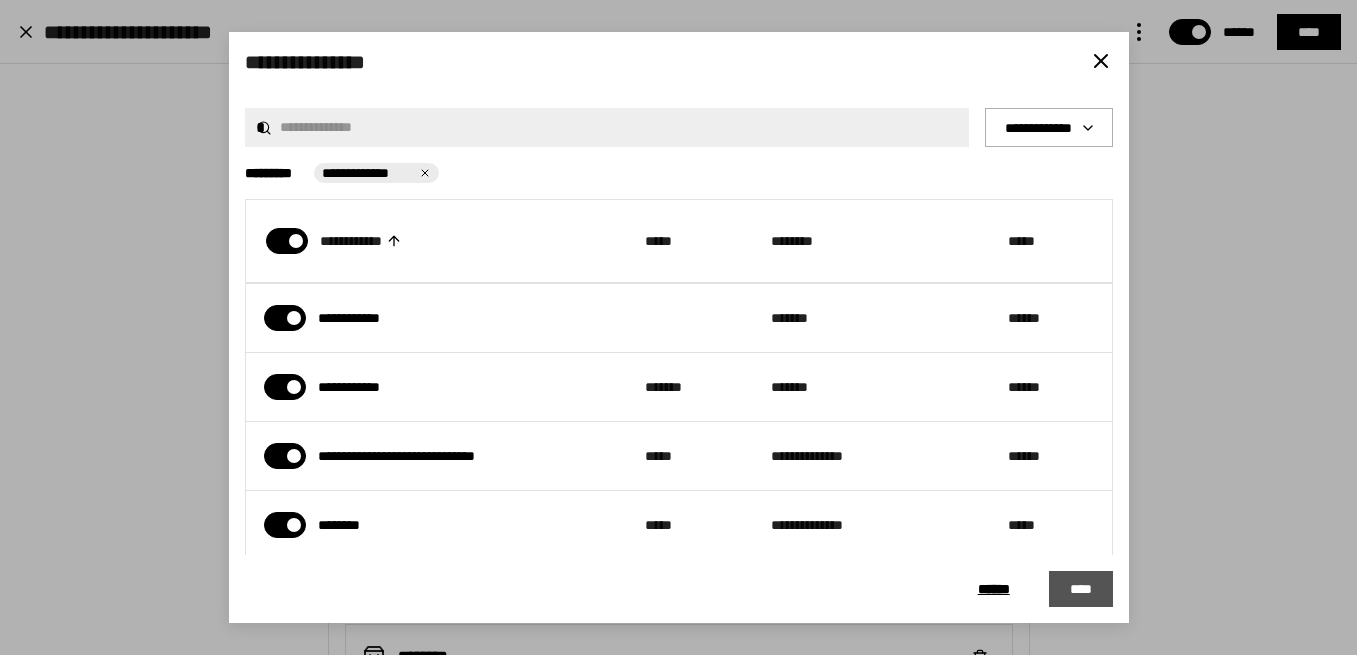 click on "****" at bounding box center (1081, 589) 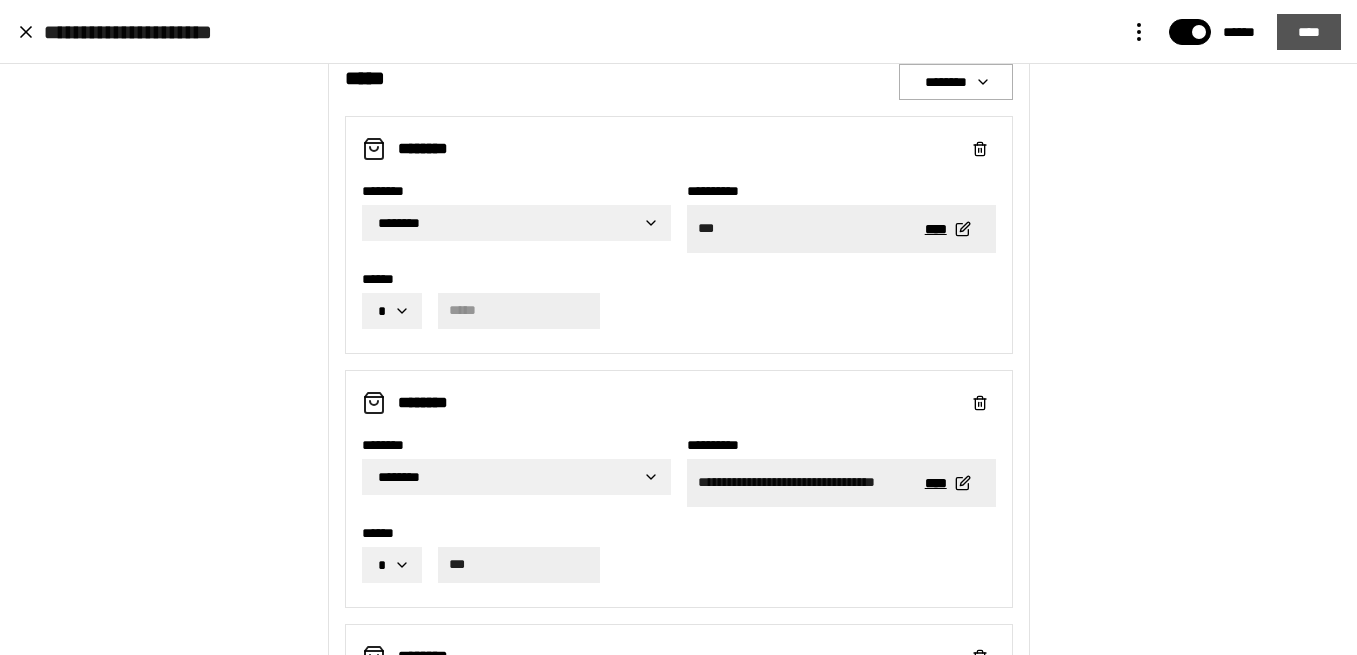 click on "****" at bounding box center (1309, 32) 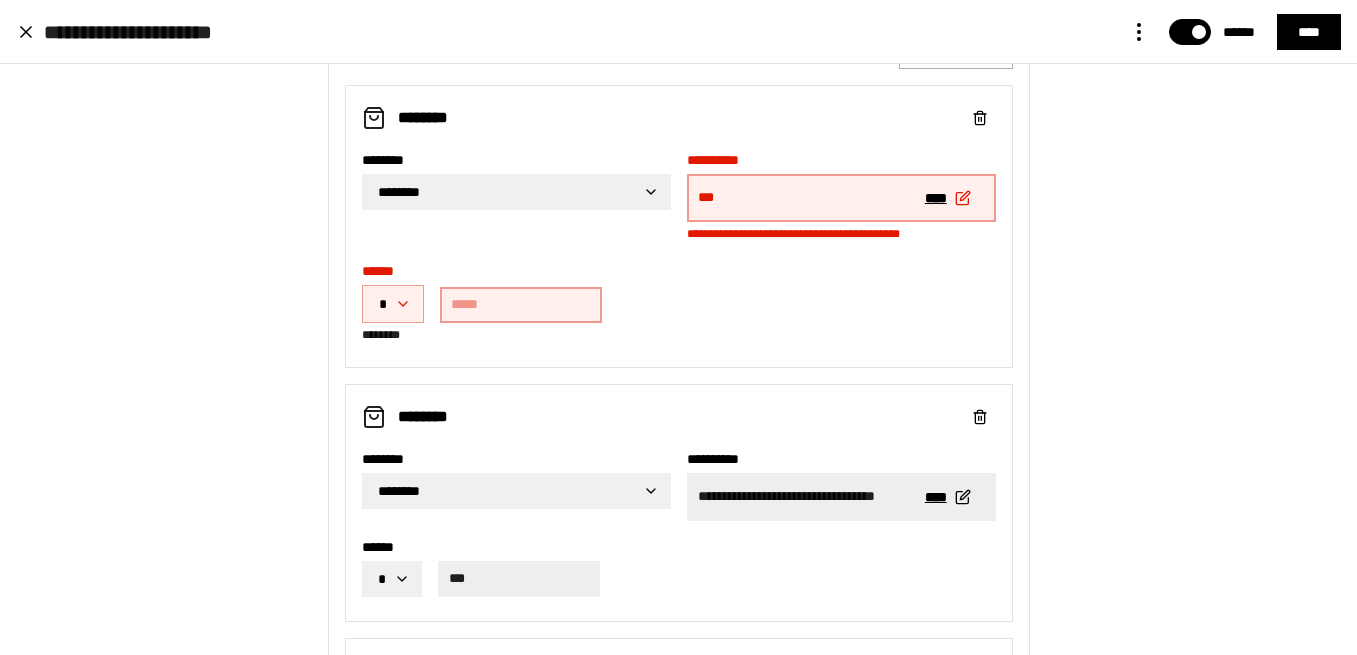 scroll, scrollTop: 1245, scrollLeft: 0, axis: vertical 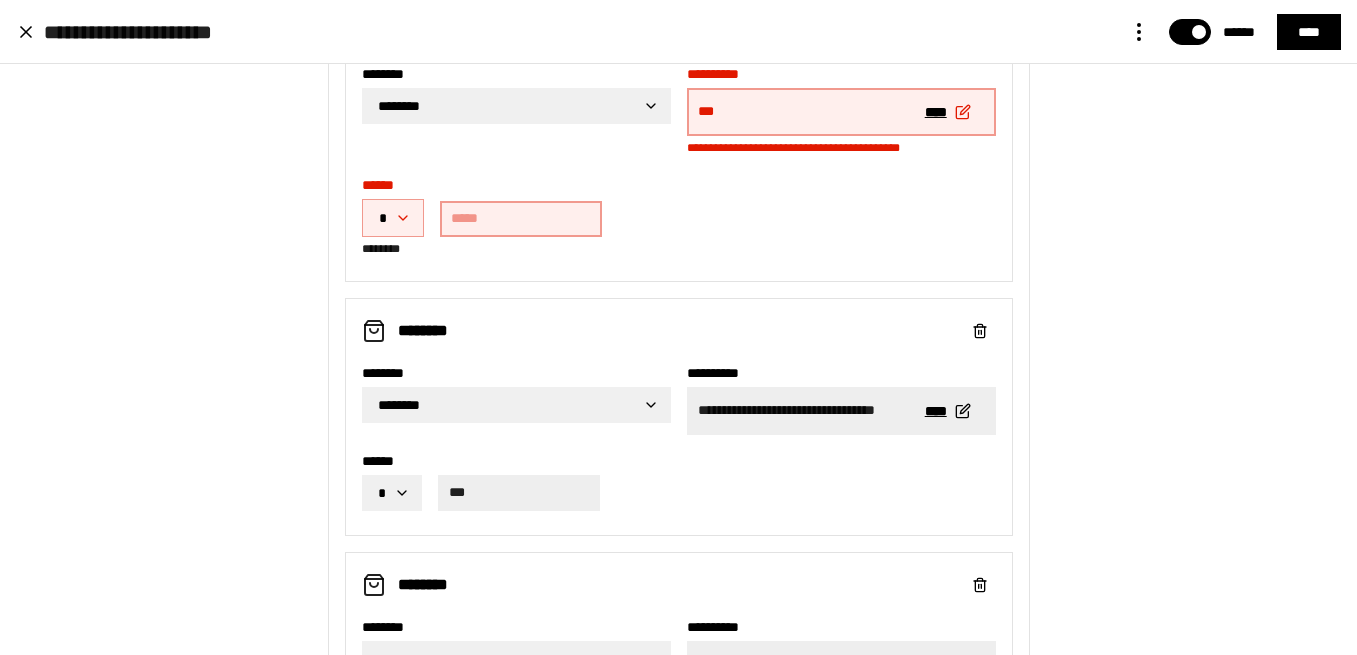 click at bounding box center [521, 219] 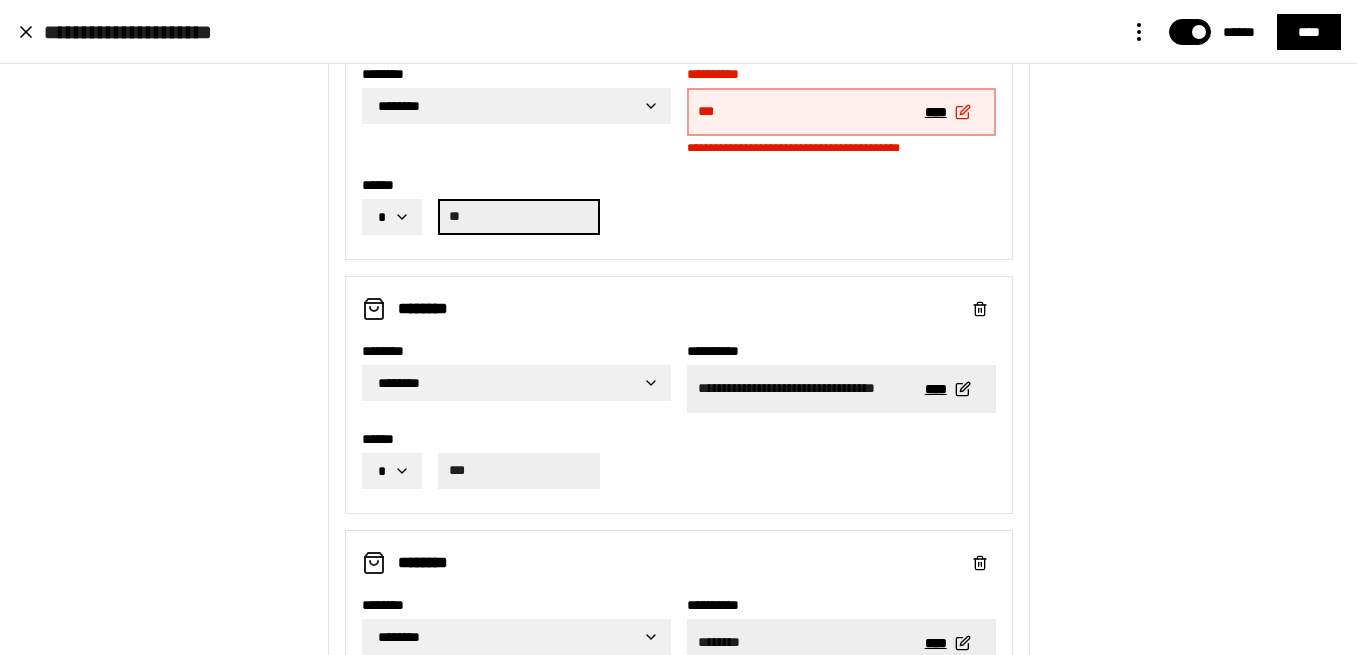 click on "********" at bounding box center (679, 309) 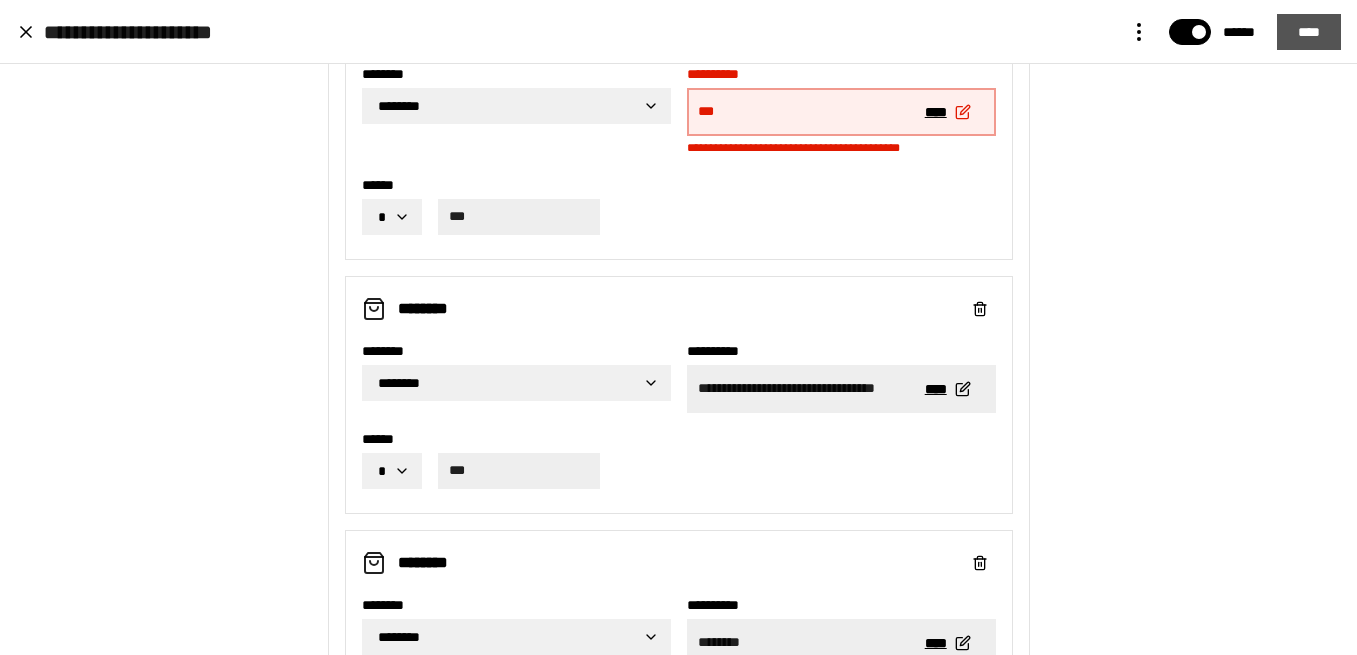 click on "****" at bounding box center [1309, 32] 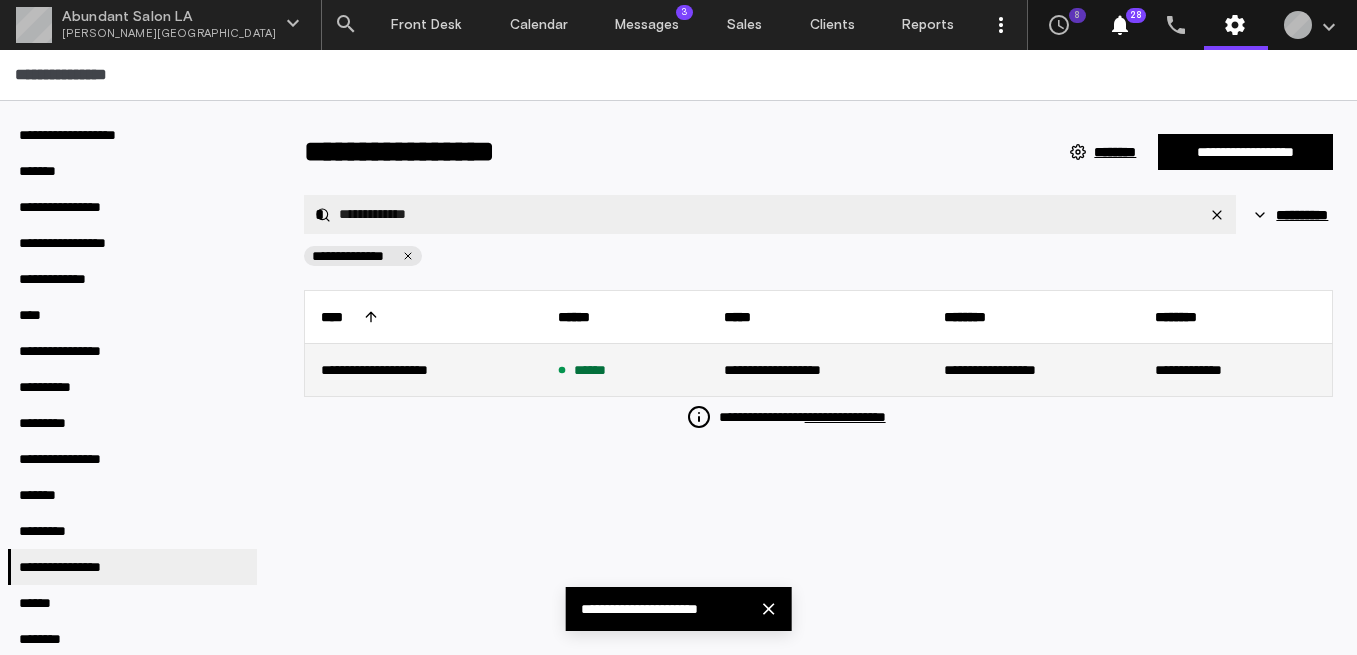 click on "**********" at bounding box center (424, 370) 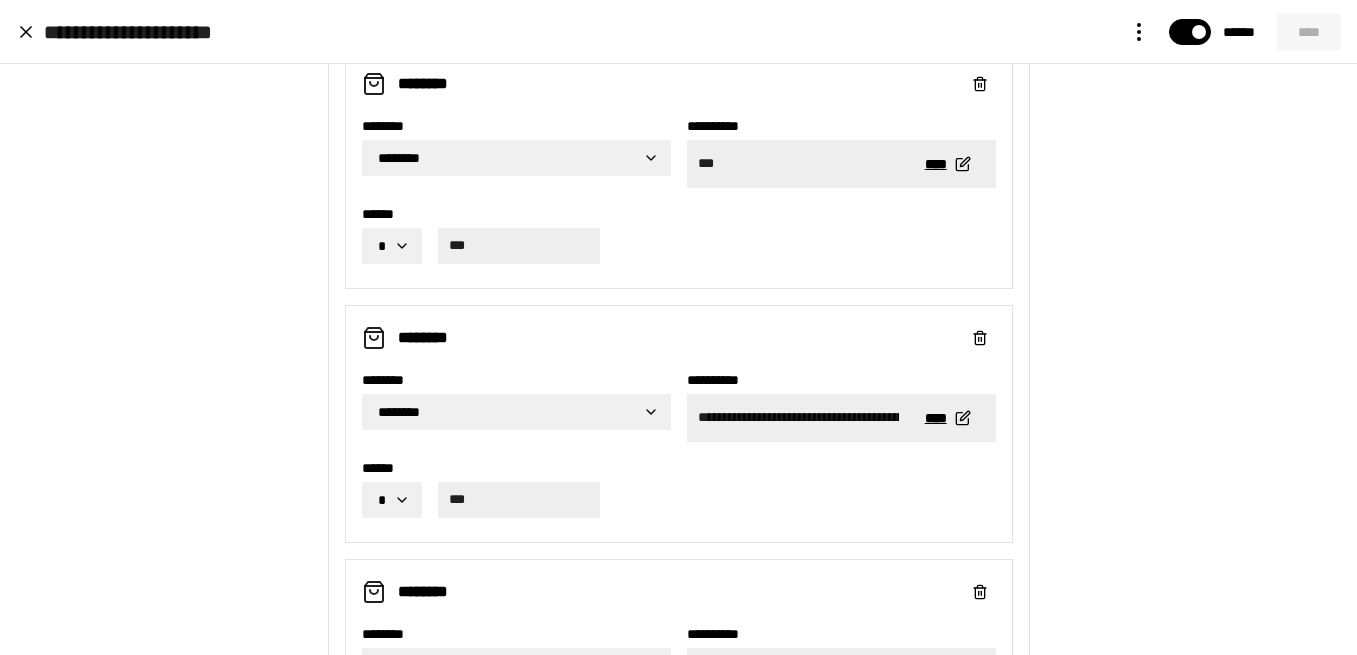 scroll, scrollTop: 1959, scrollLeft: 0, axis: vertical 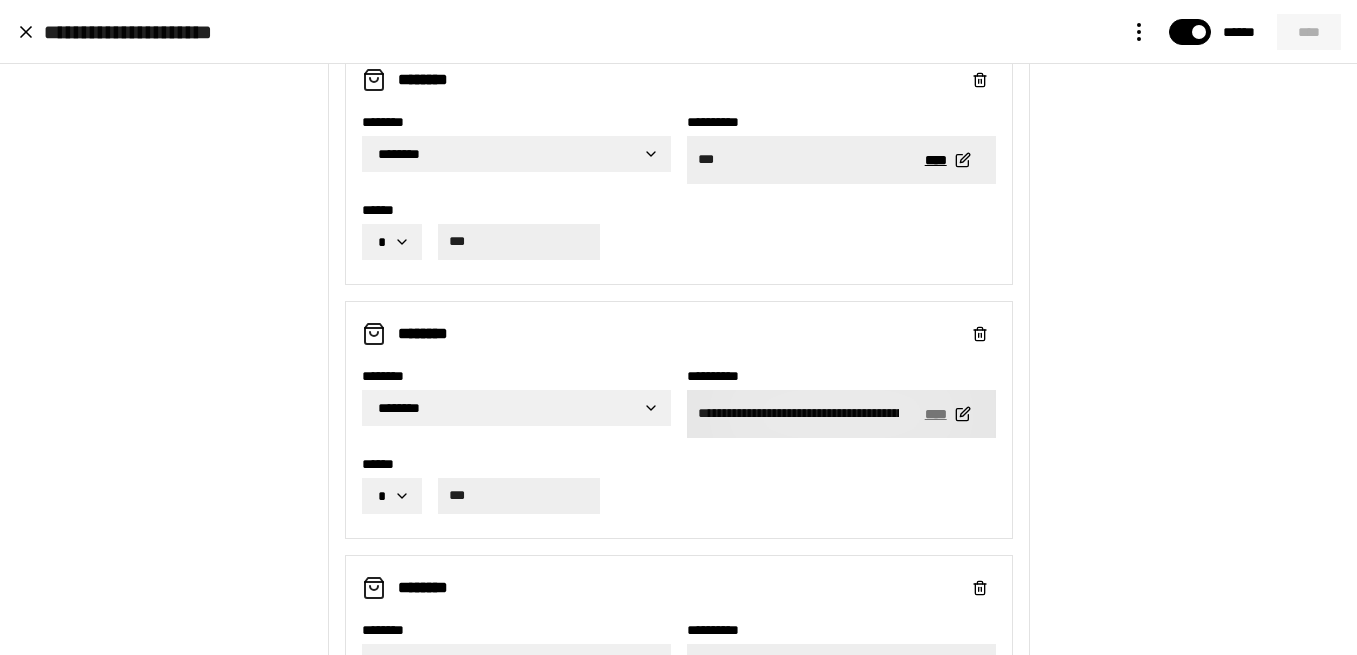 click on "****" at bounding box center (946, 414) 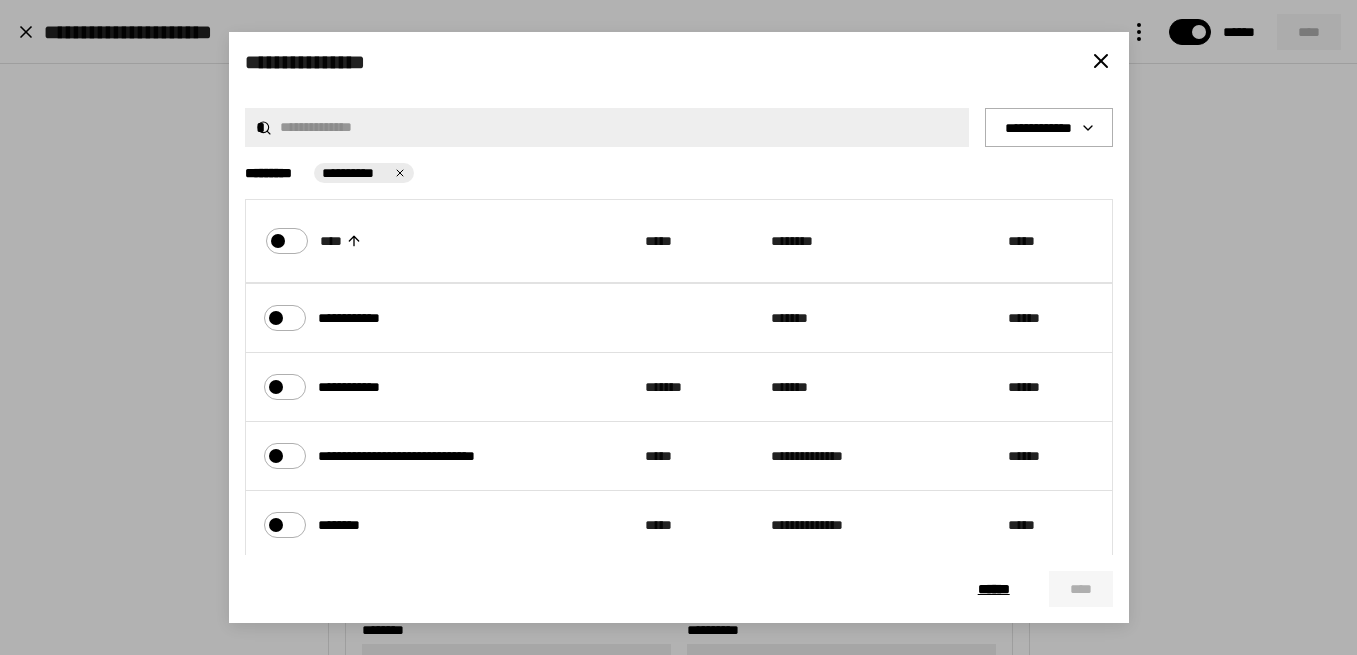 click 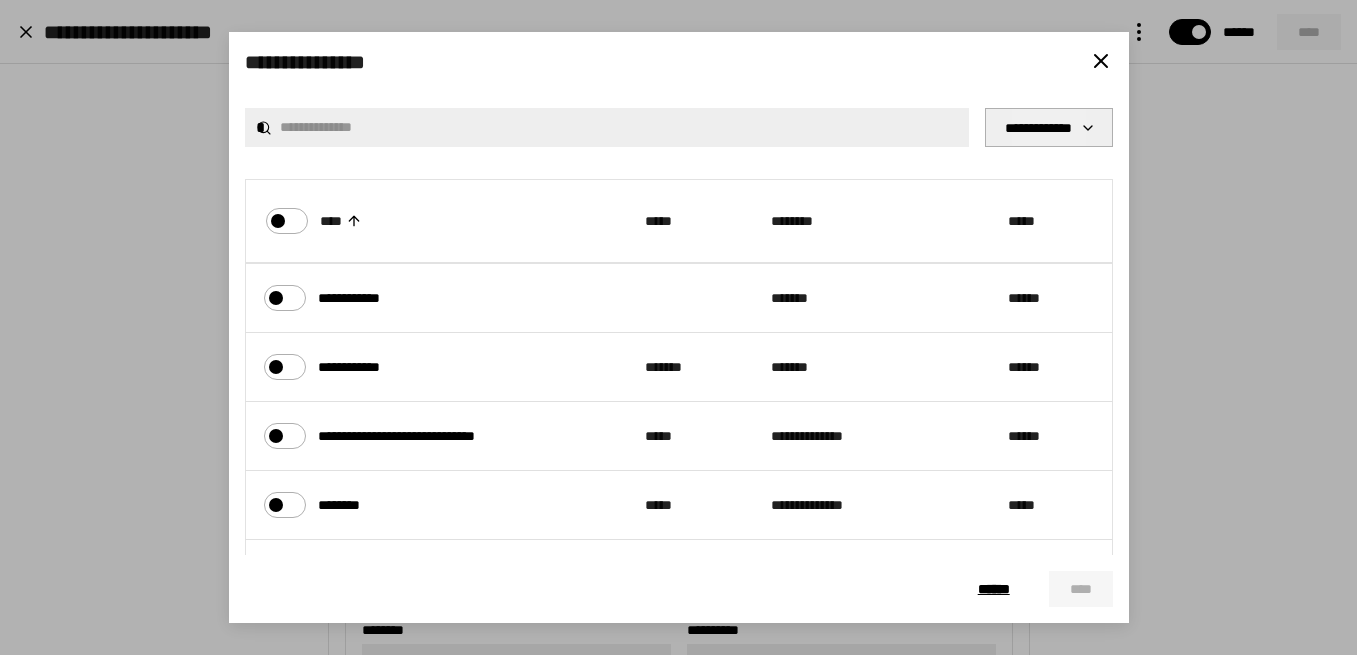 click on "**********" at bounding box center [1049, 127] 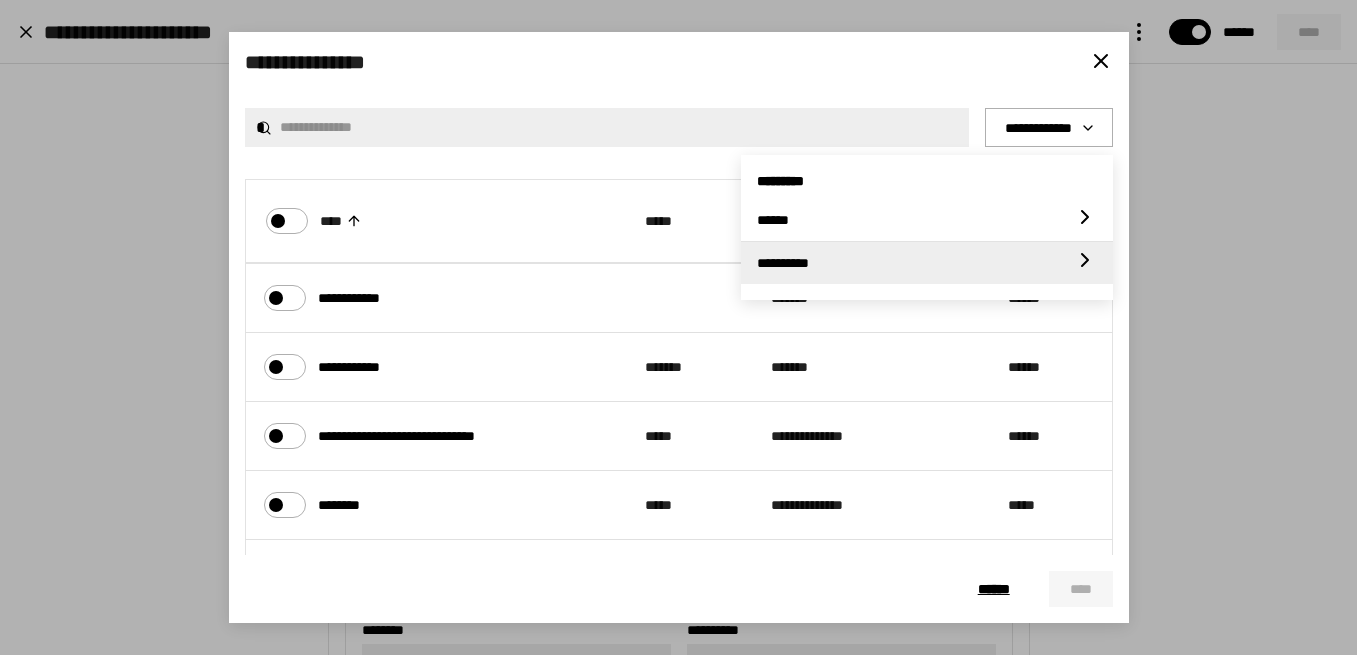 click on "**********" at bounding box center [783, 263] 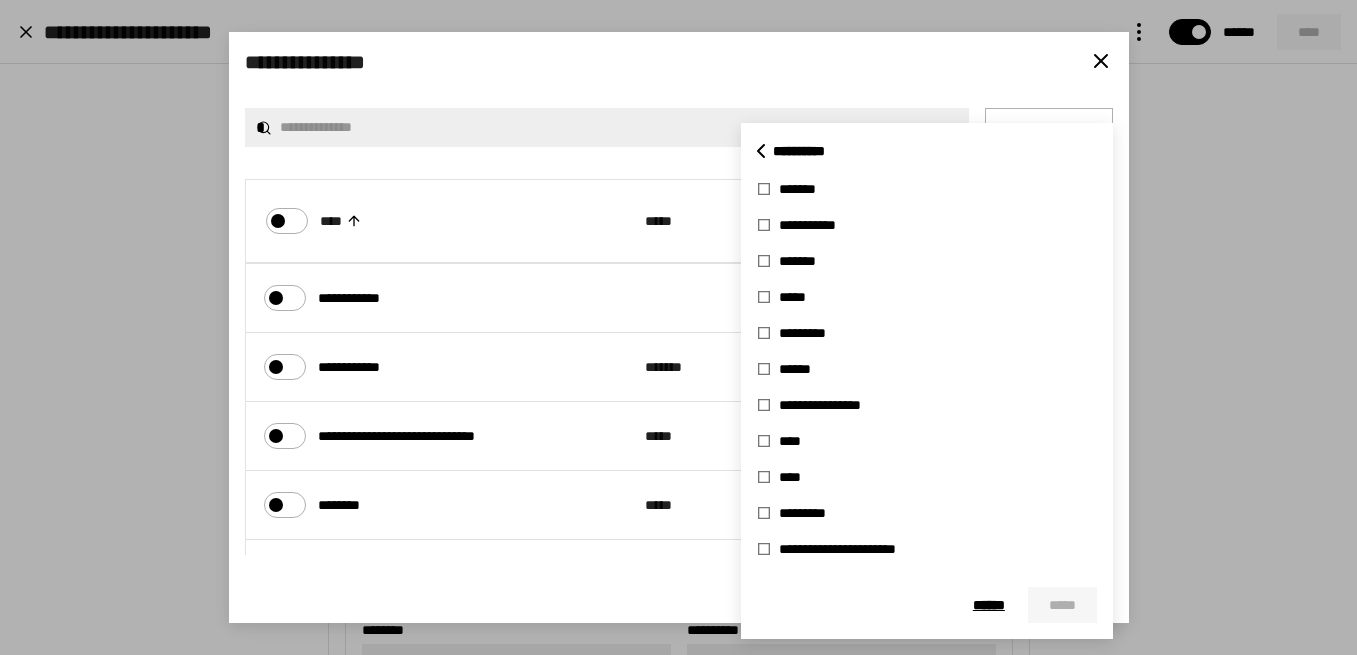 click on "******" at bounding box center (797, 369) 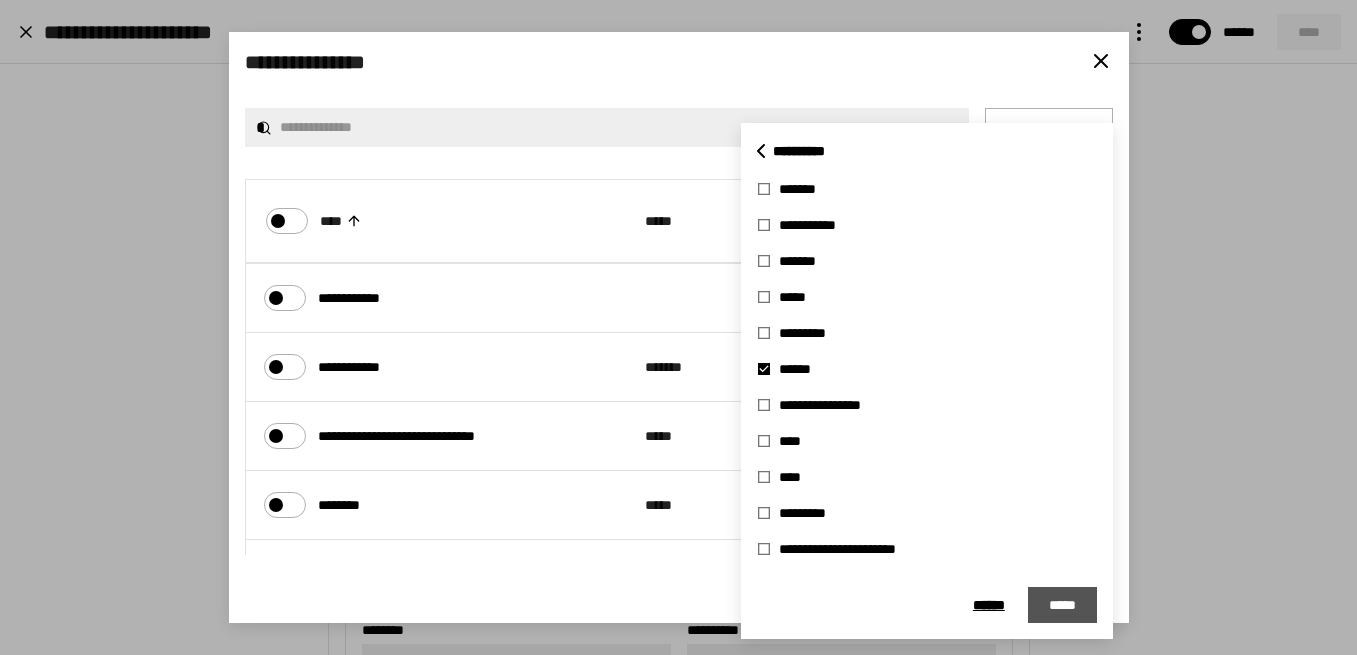 click on "*****" at bounding box center (1062, 605) 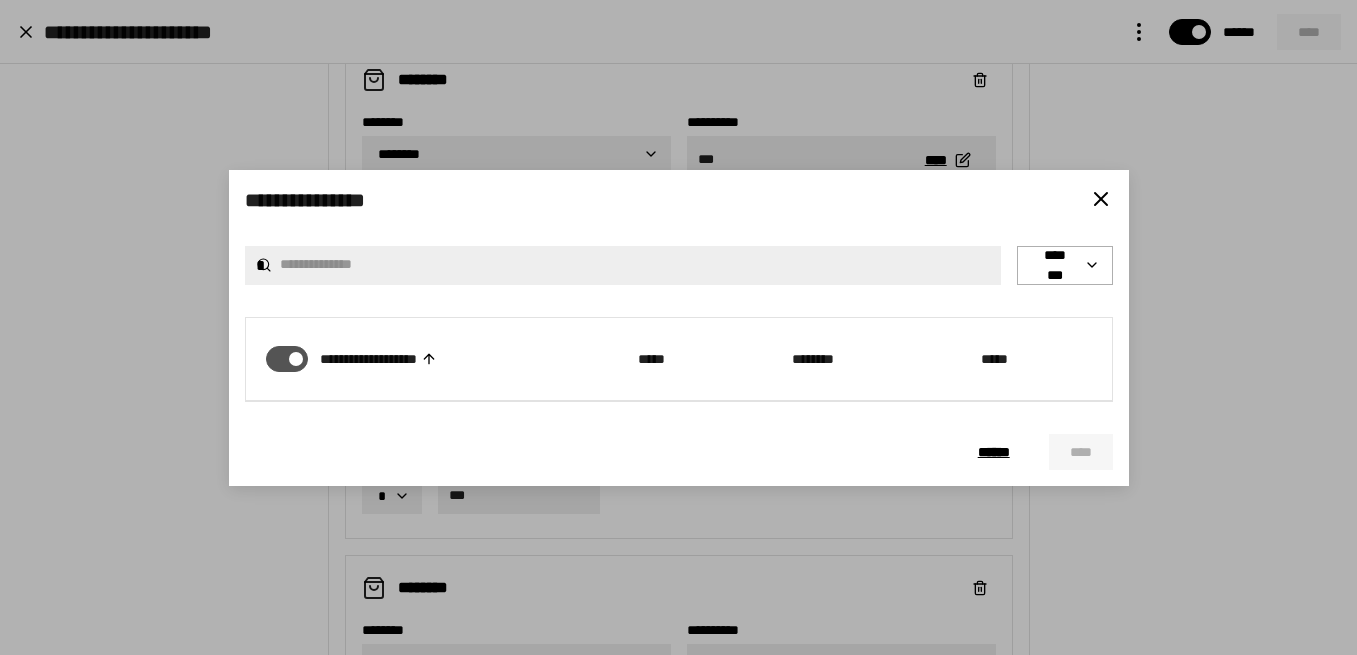 click at bounding box center (293, 354) 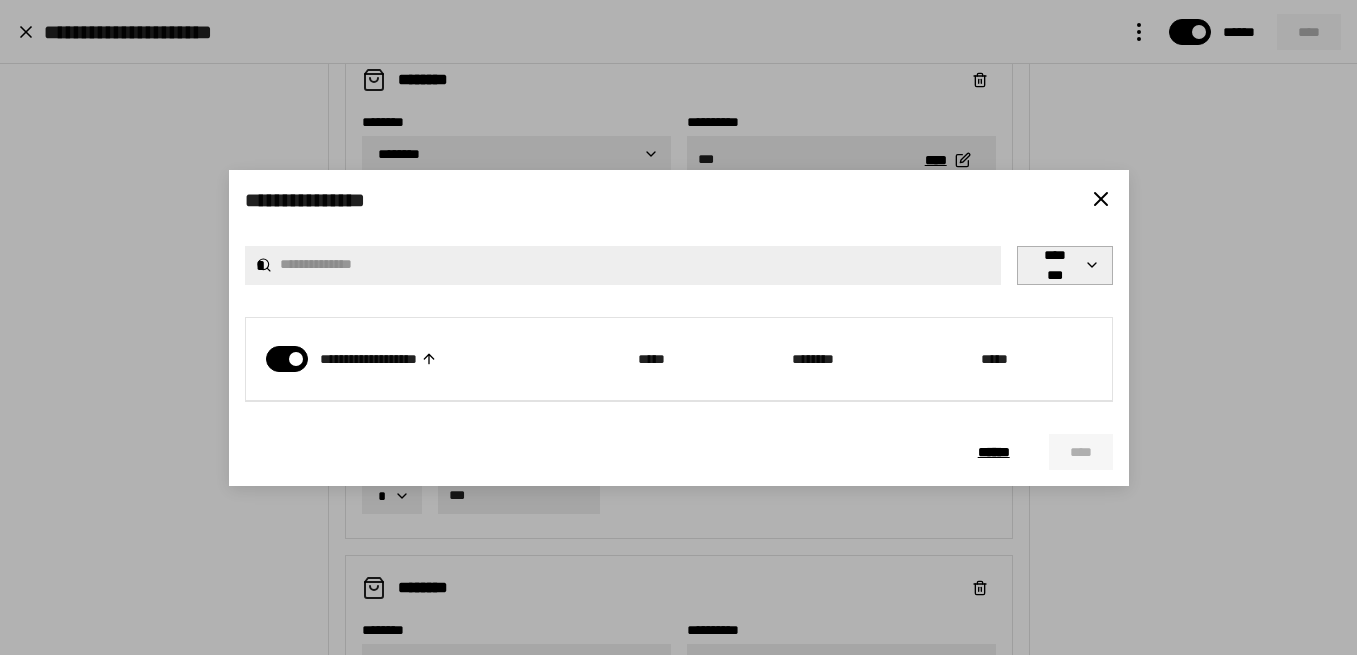 click on "********" at bounding box center (1065, 265) 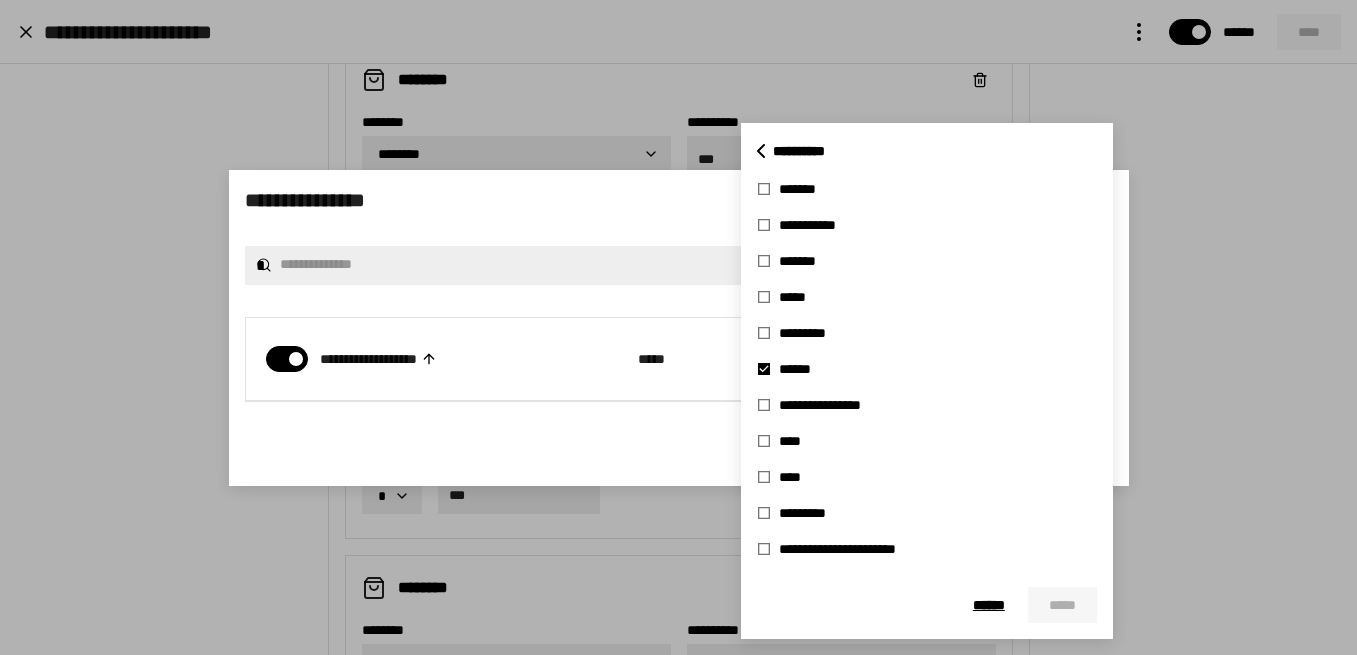 click on "*********" at bounding box center (811, 333) 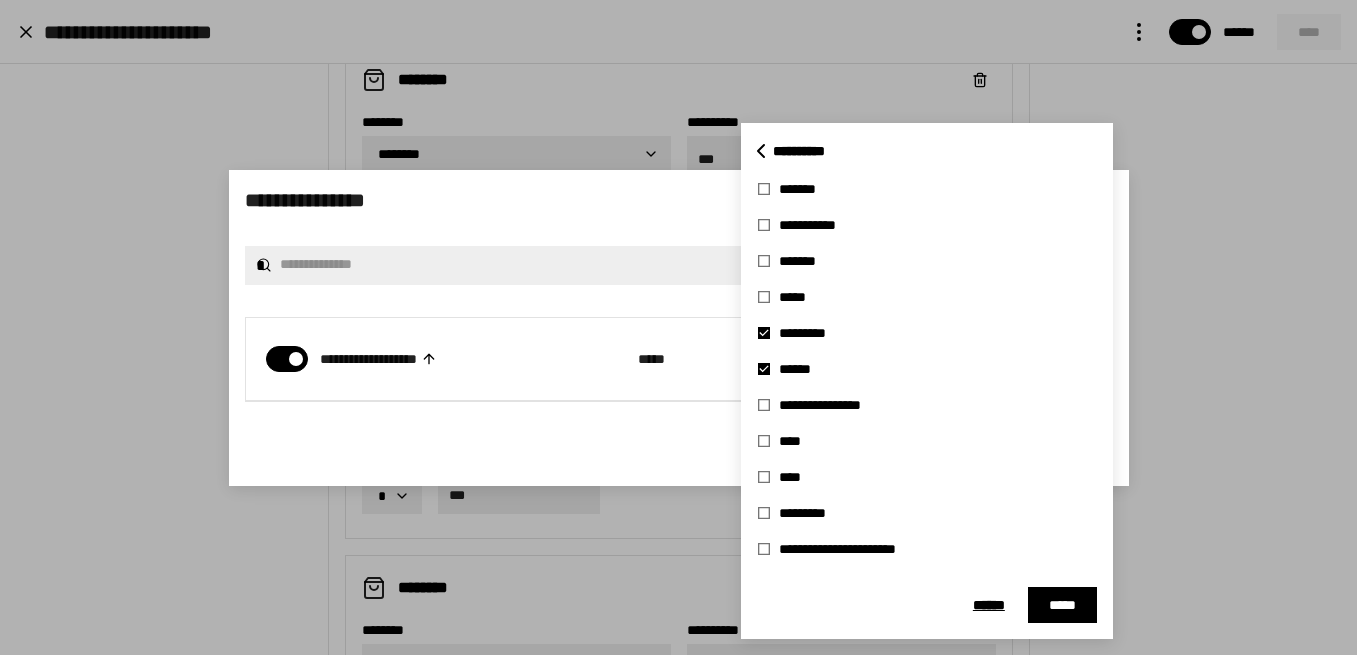 click on "**********" at bounding box center [832, 405] 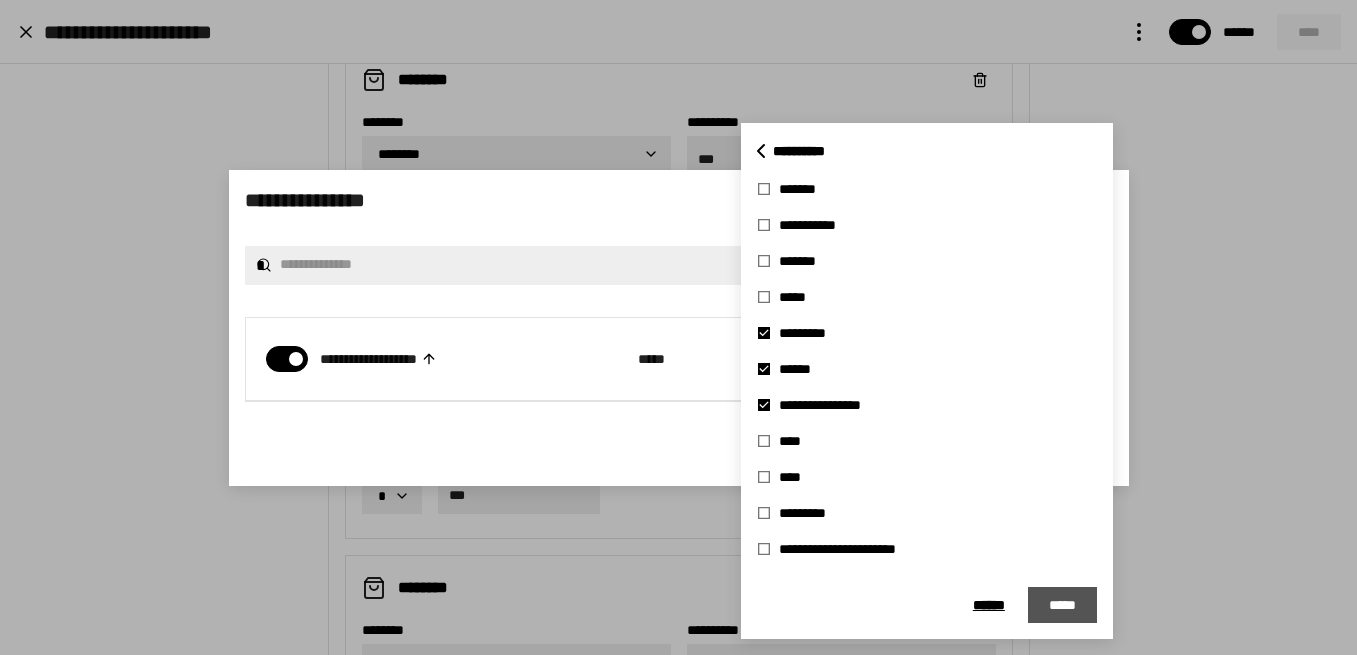 click on "*****" at bounding box center [1062, 605] 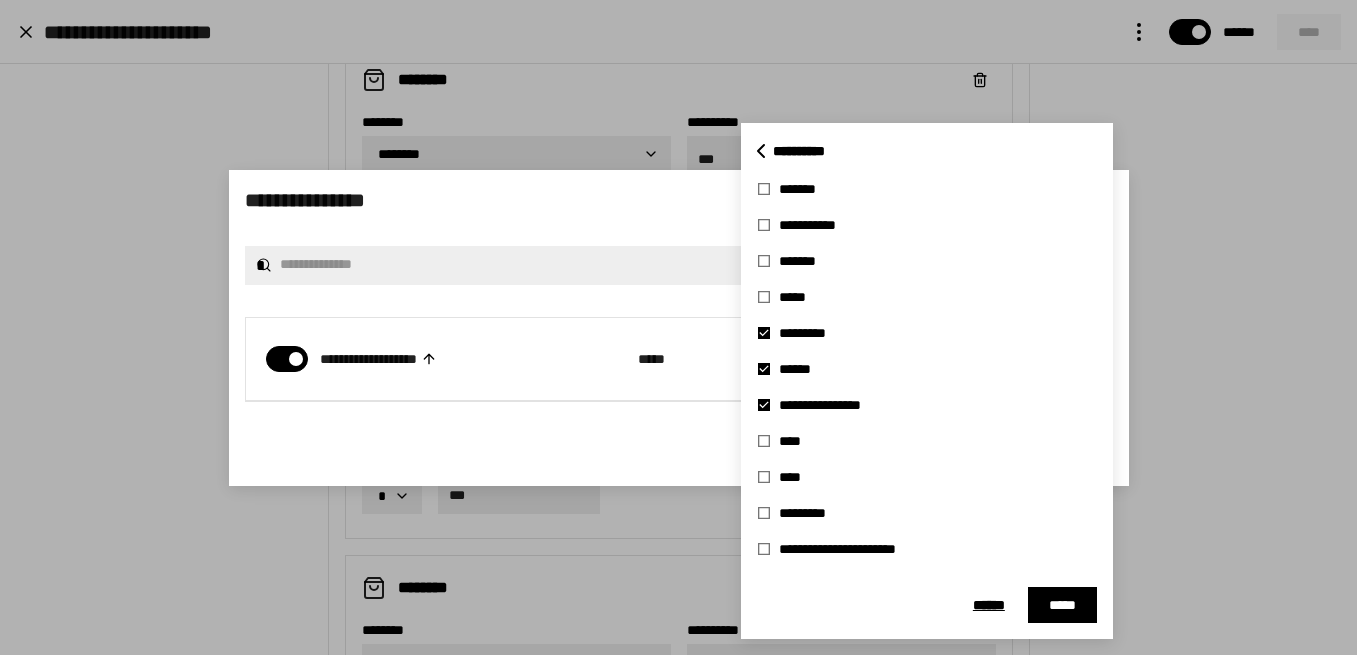 checkbox on "*****" 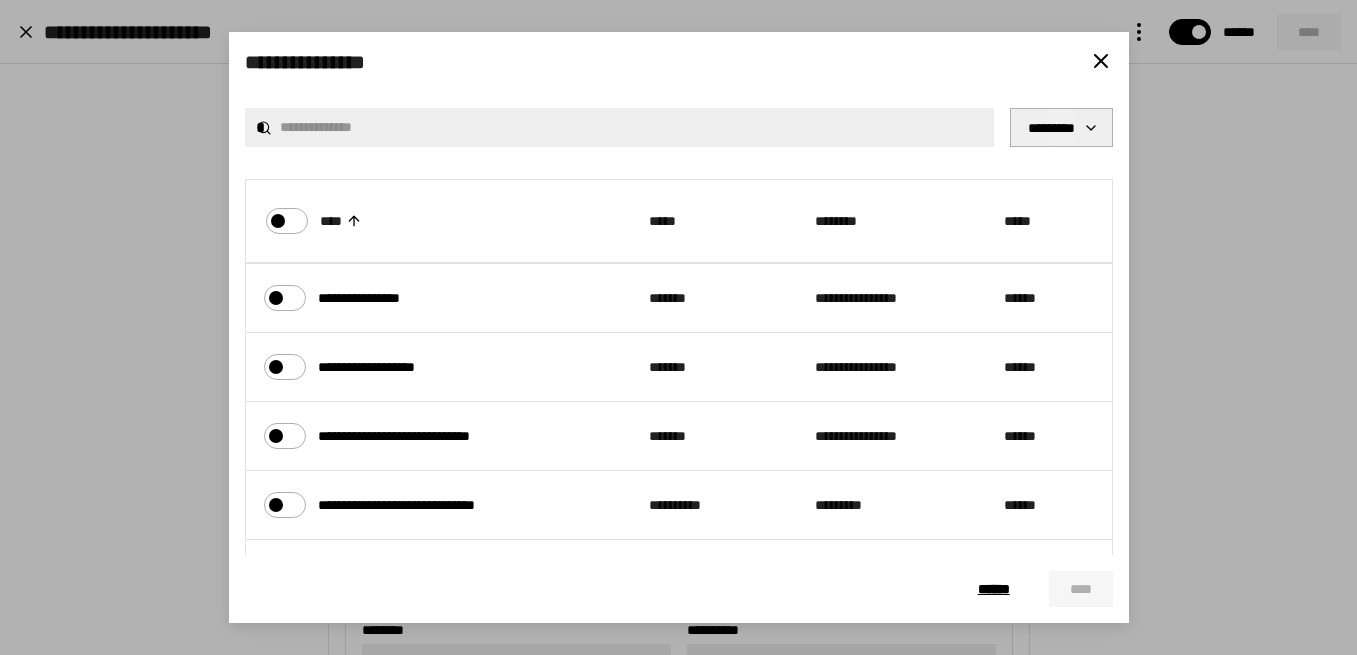 click on "*********" at bounding box center [1061, 127] 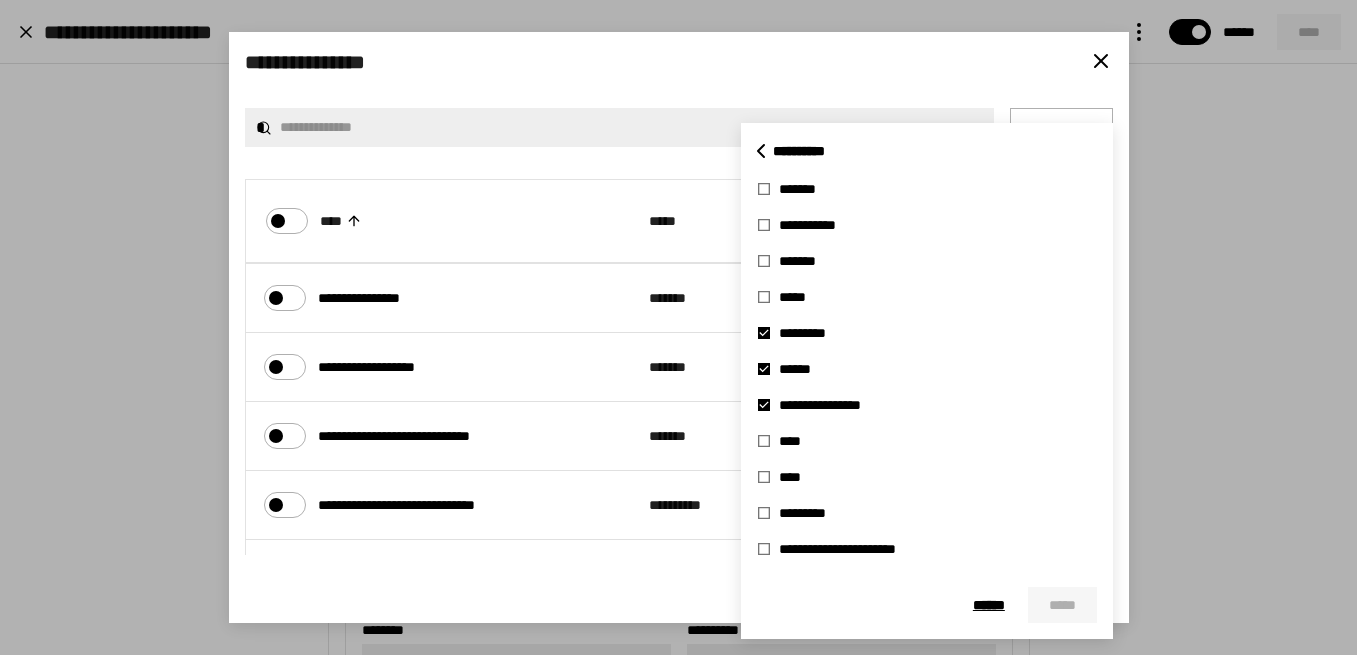 click on "******" at bounding box center [797, 369] 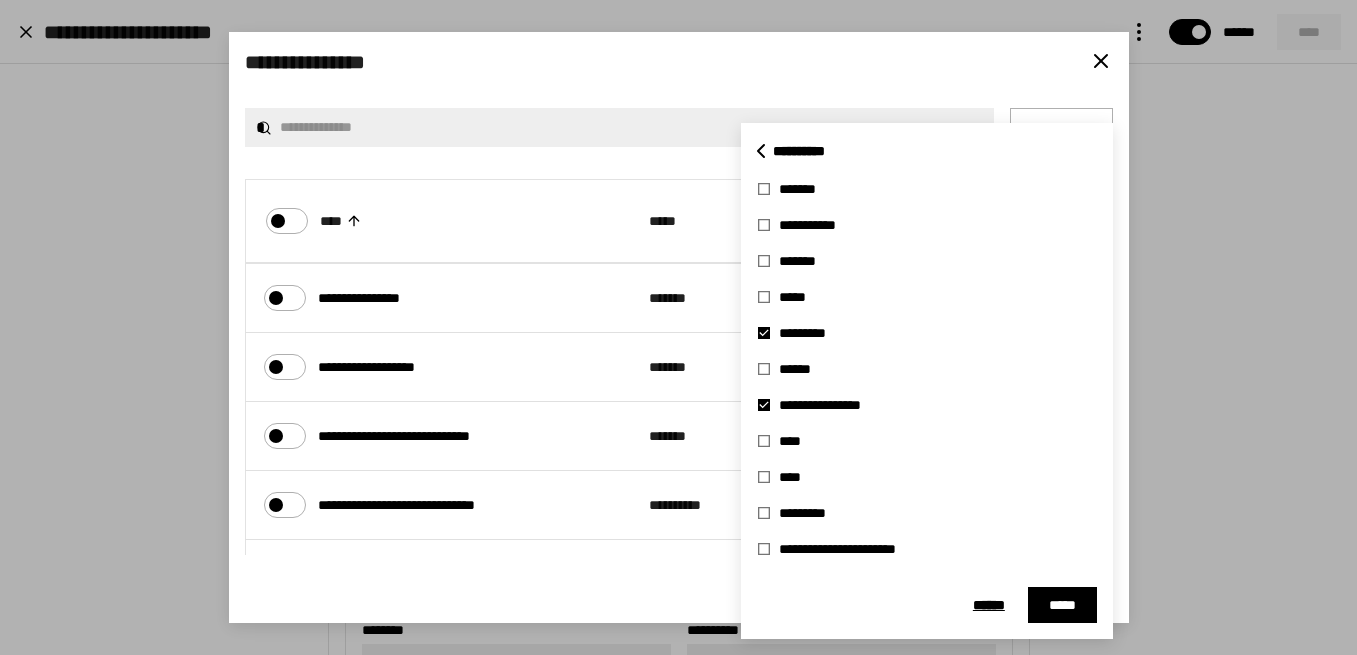 click on "**********" at bounding box center [832, 405] 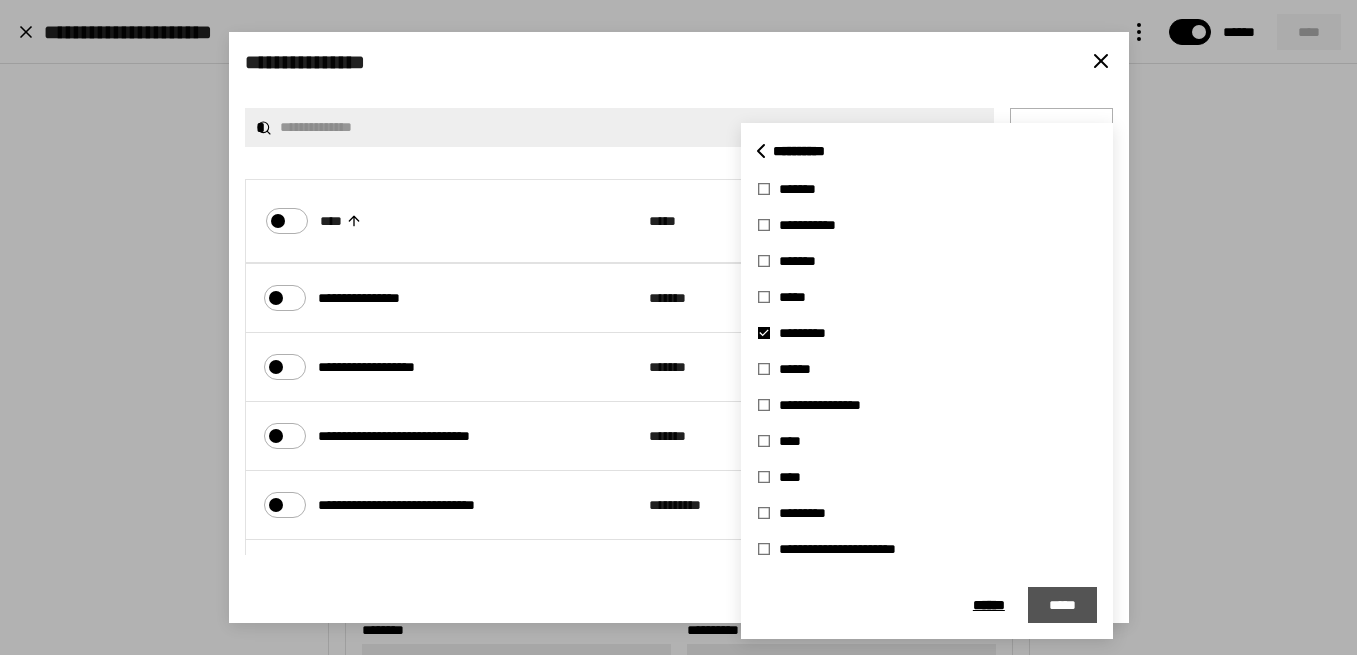 click on "*****" at bounding box center (1062, 605) 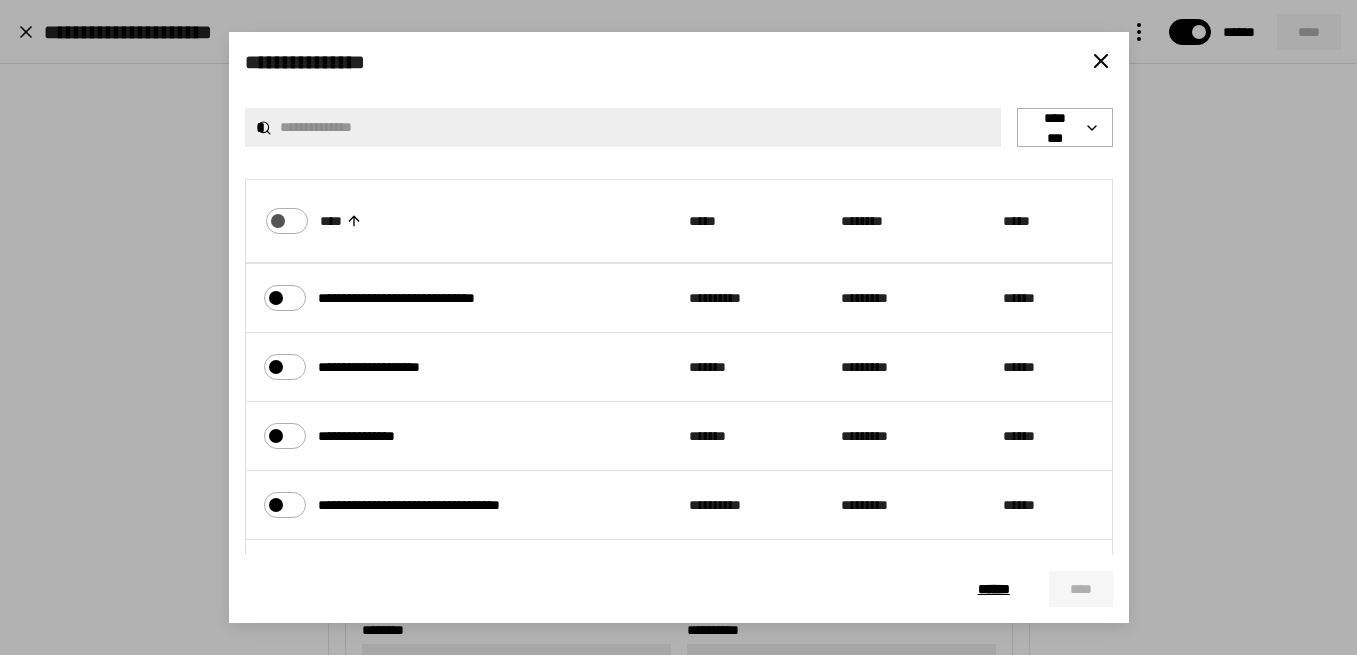 click at bounding box center (275, 216) 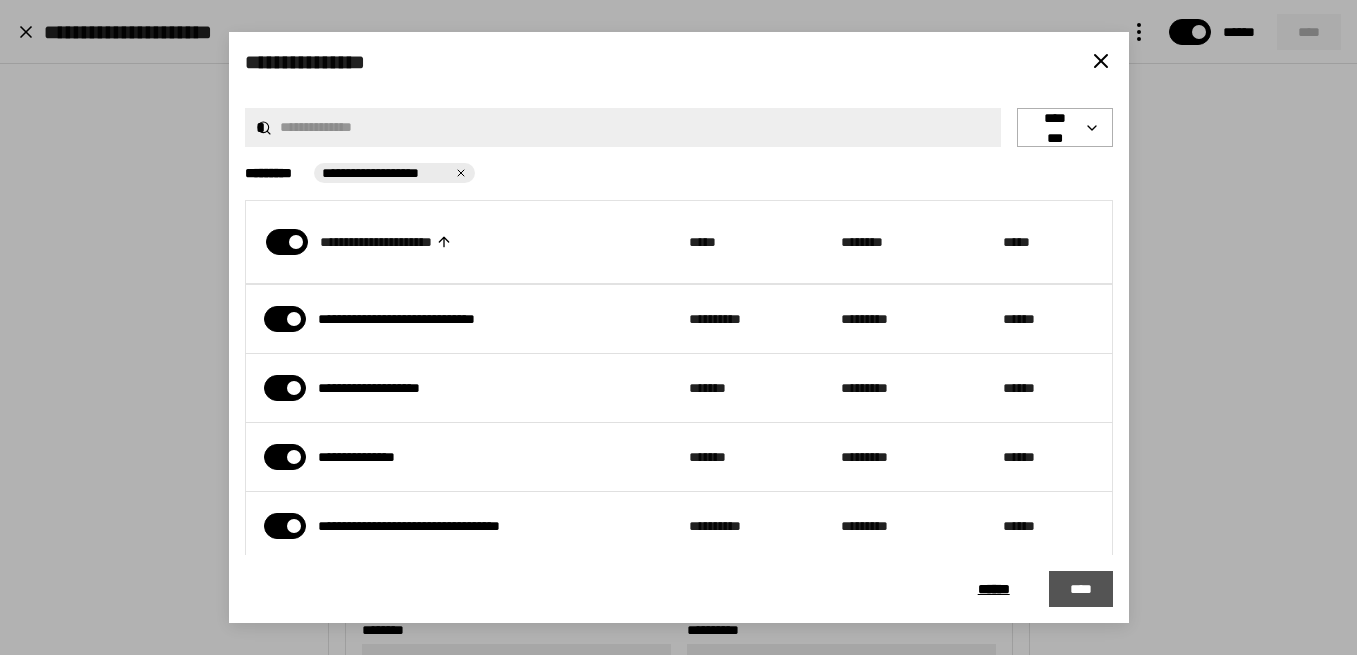 click on "****" at bounding box center [1081, 589] 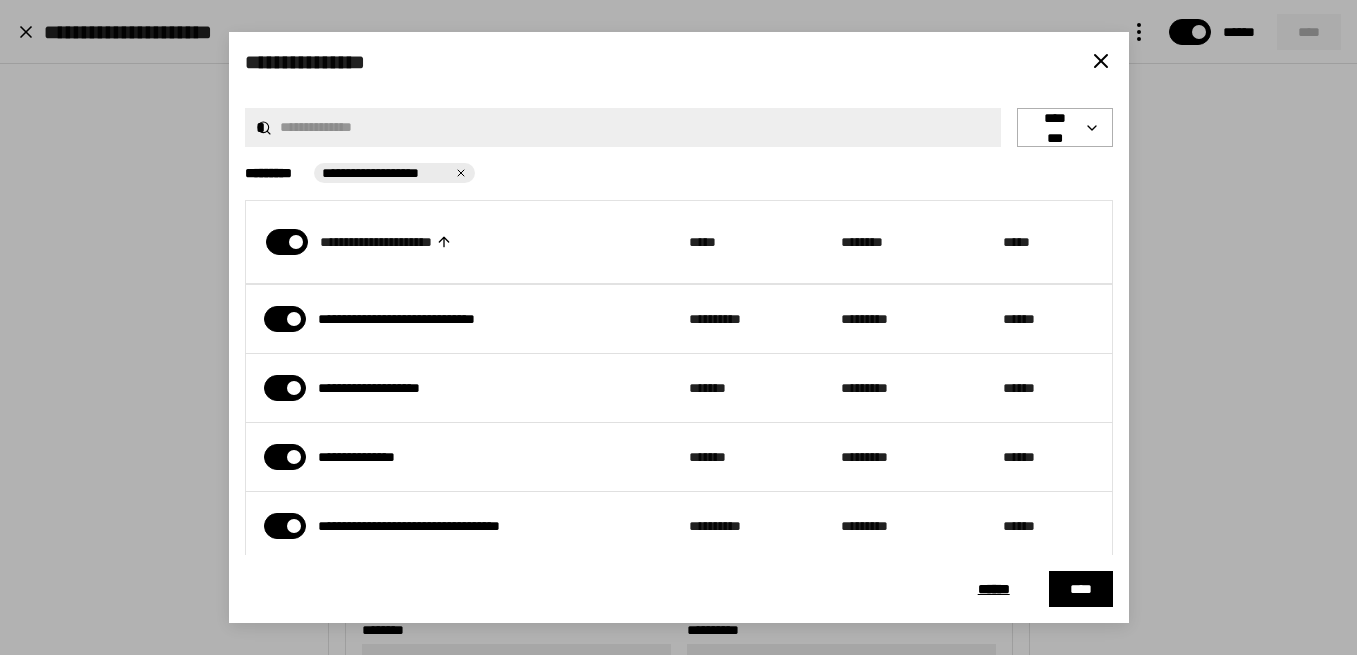 type on "*********" 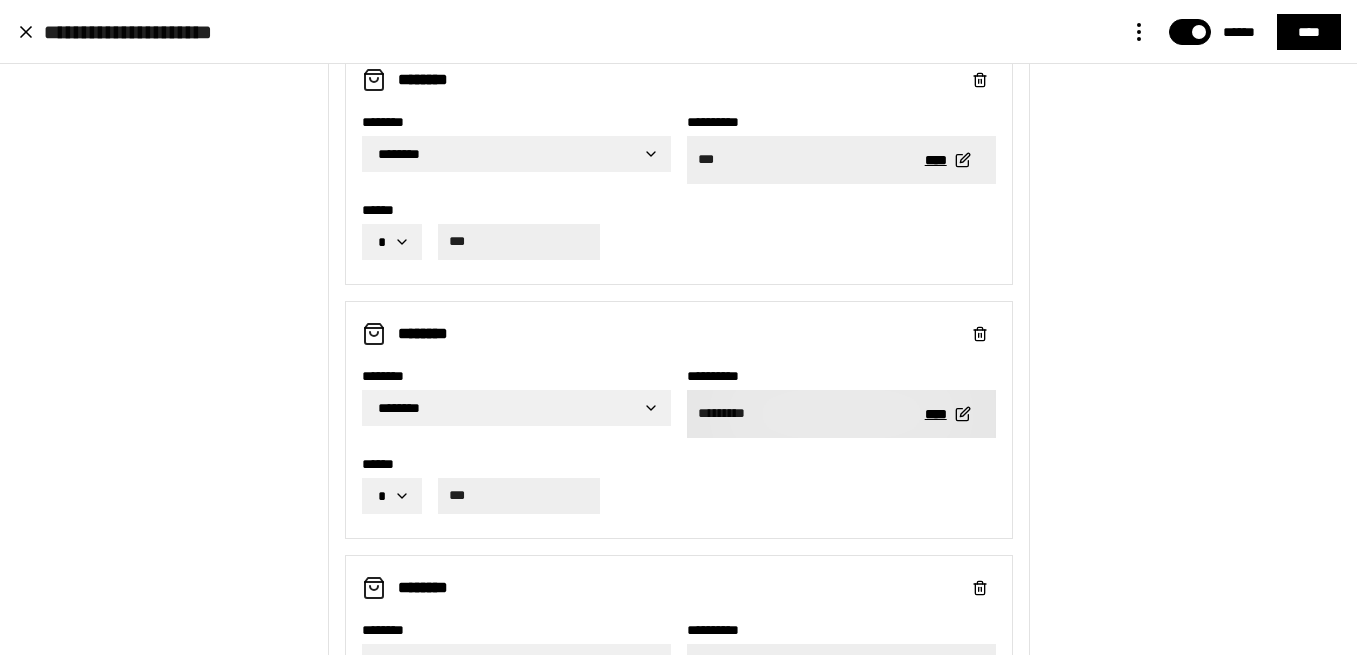 click on "*********" at bounding box center [798, 414] 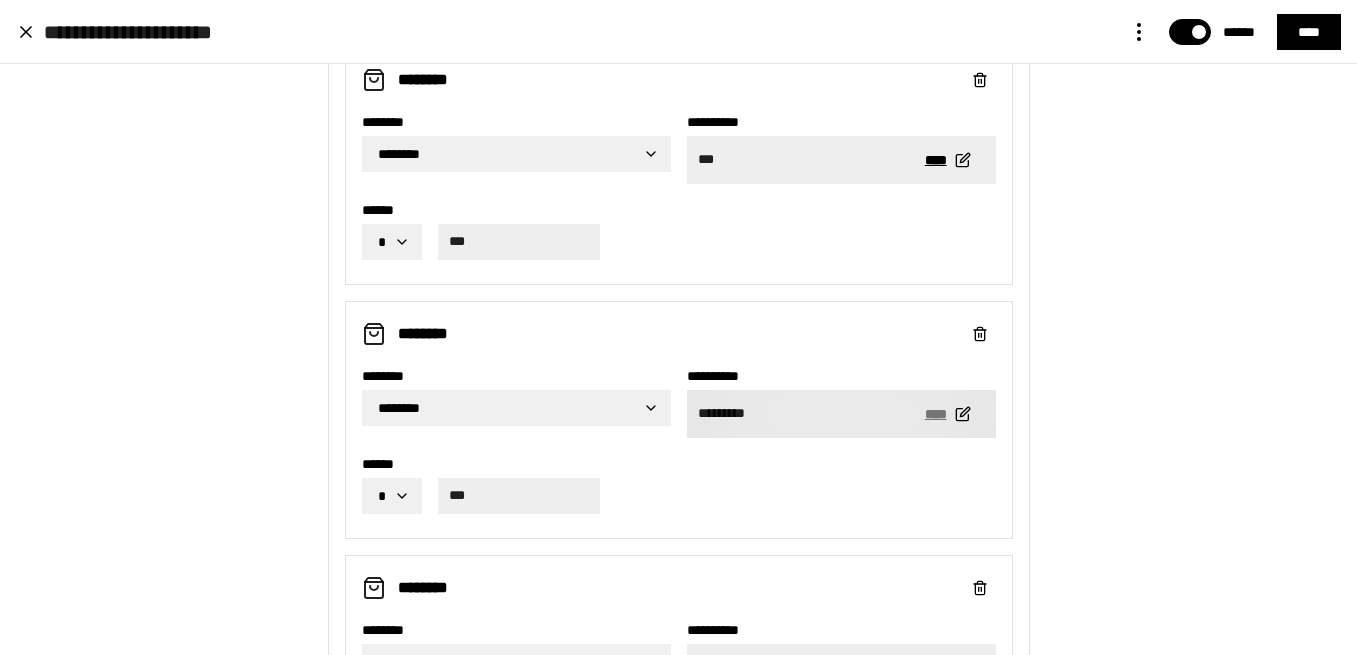 click on "****" at bounding box center (946, 414) 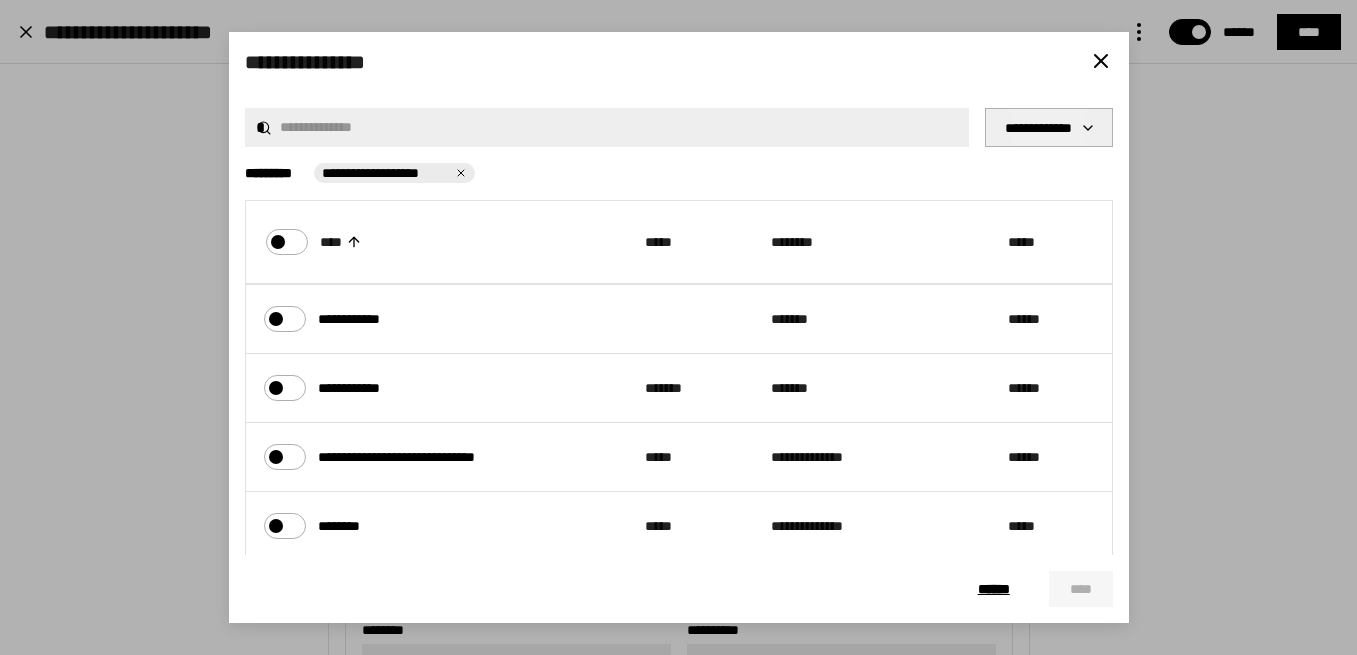 click on "**********" at bounding box center [1049, 127] 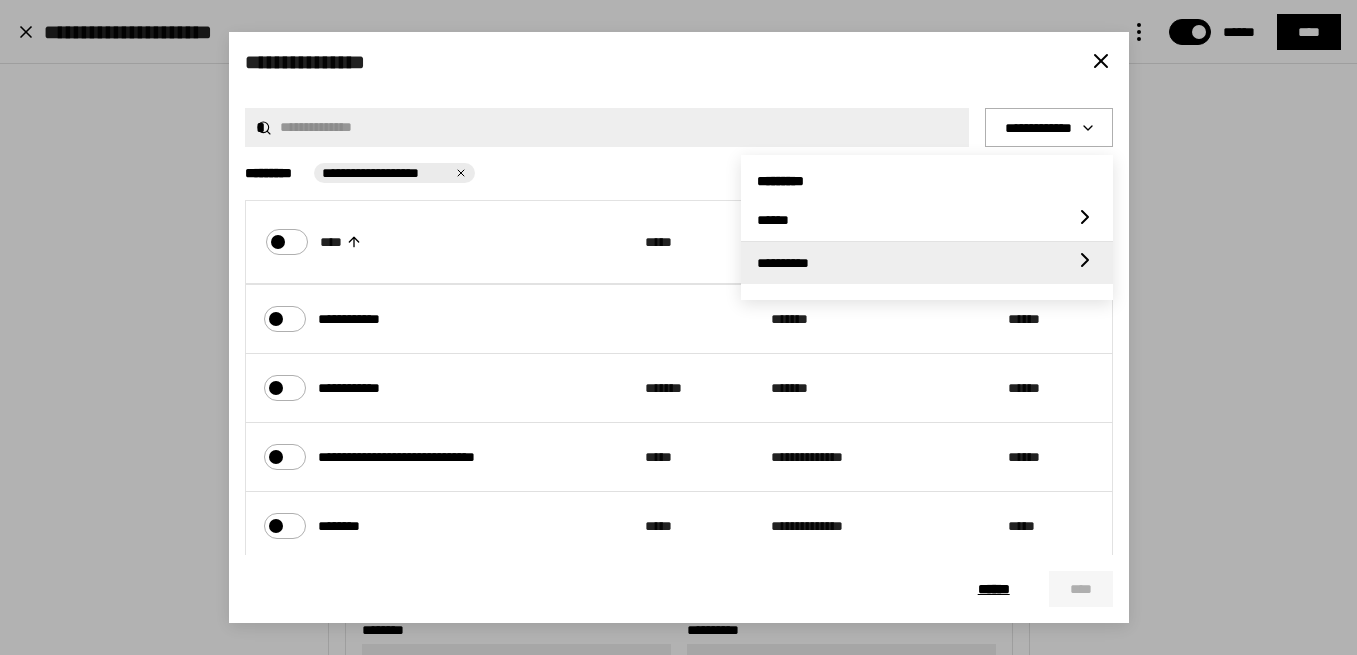 click on "**********" at bounding box center (915, 263) 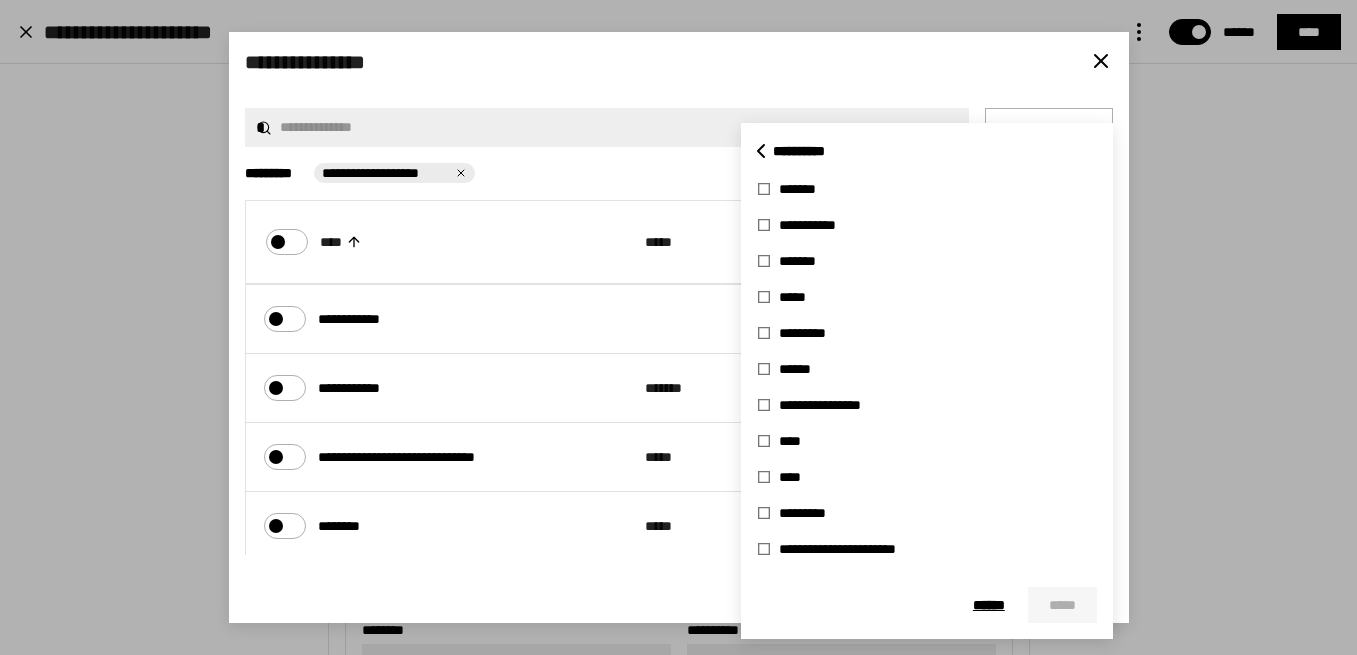 click on "*******" at bounding box center [801, 261] 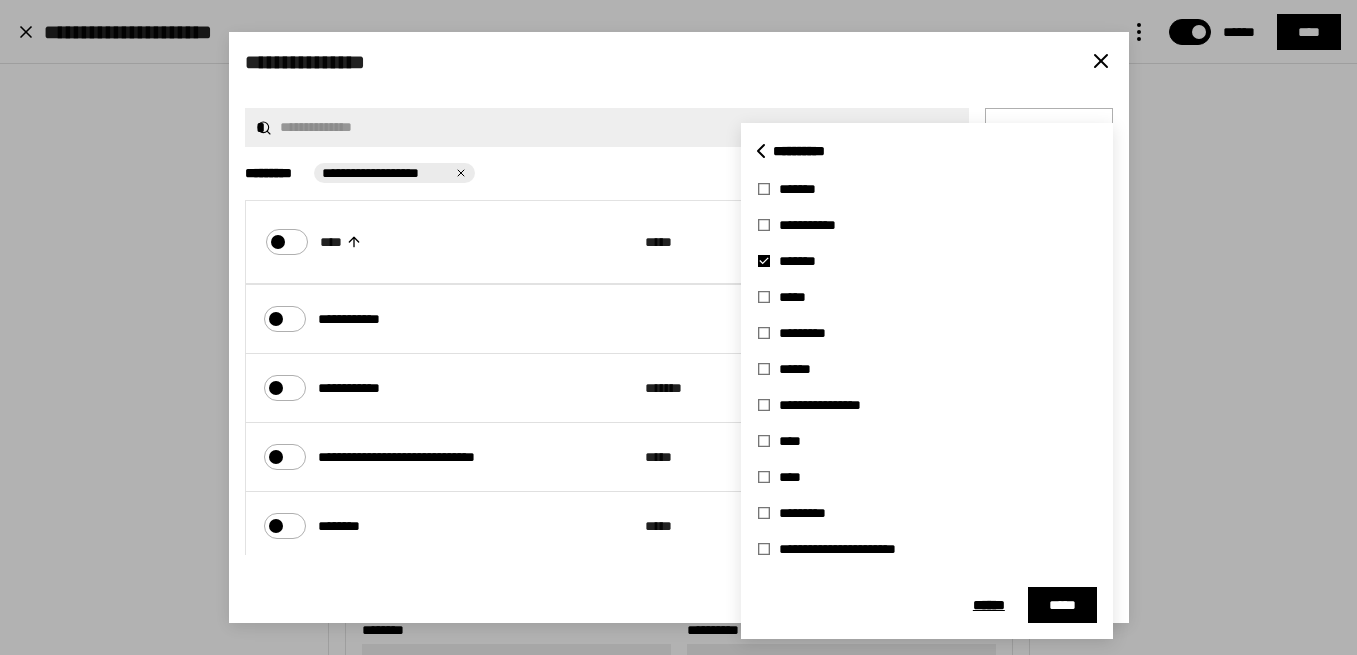 click on "*****" at bounding box center [1062, 605] 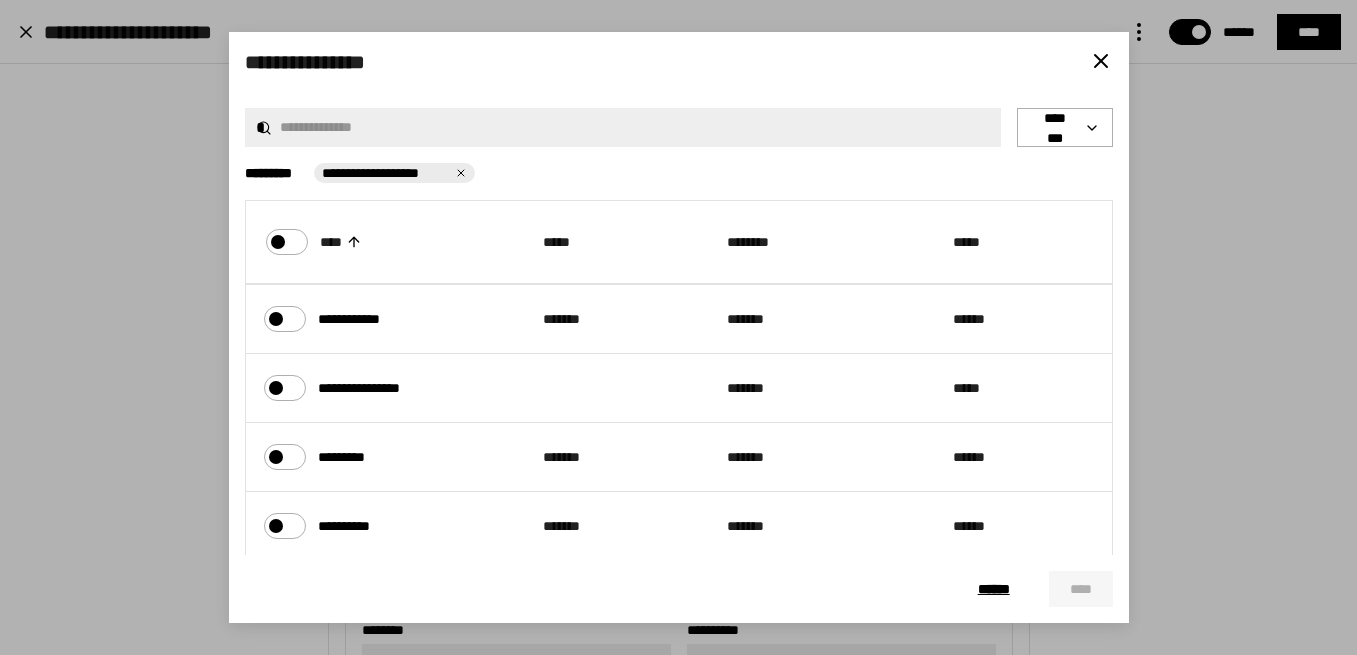 click on "*********" at bounding box center [350, 457] 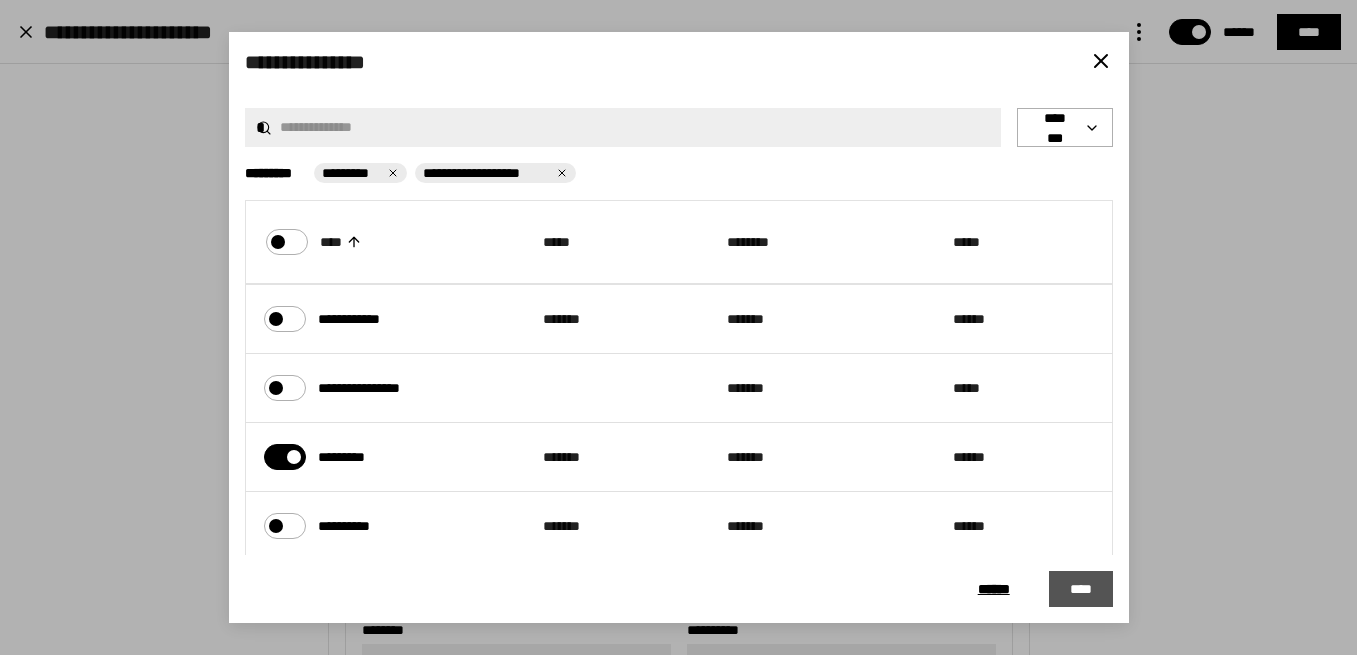 click on "****" at bounding box center [1081, 589] 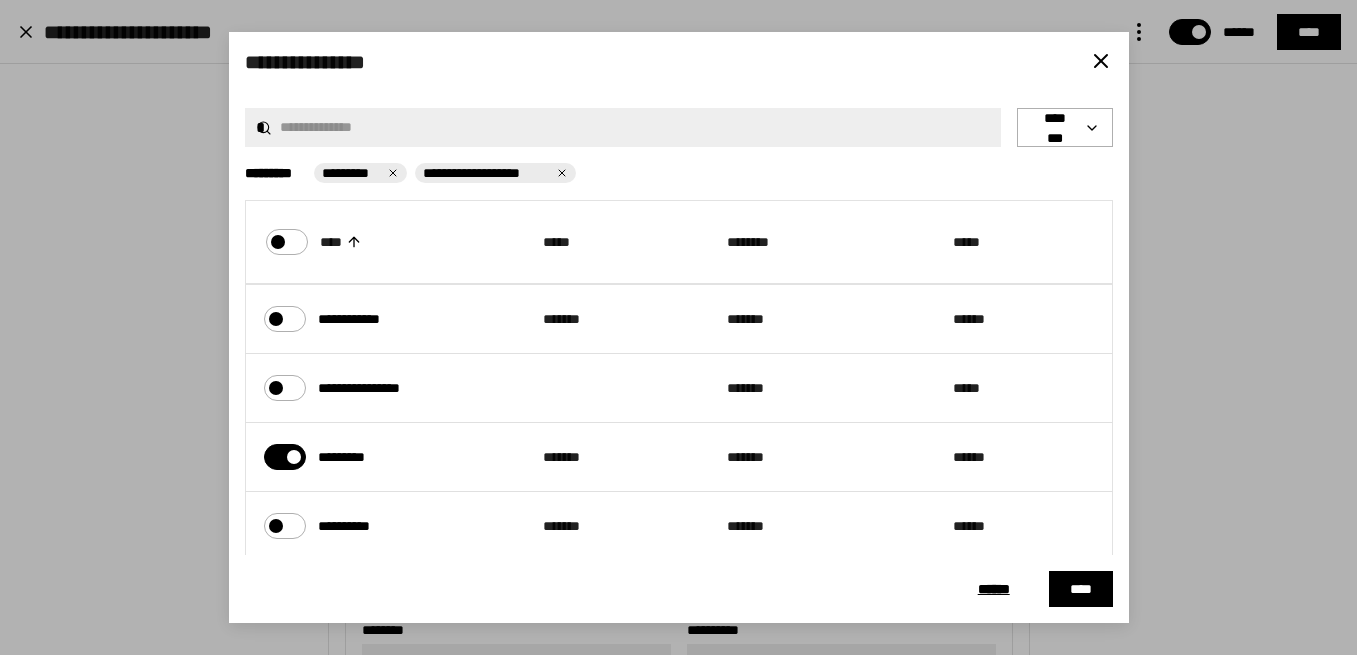type on "**********" 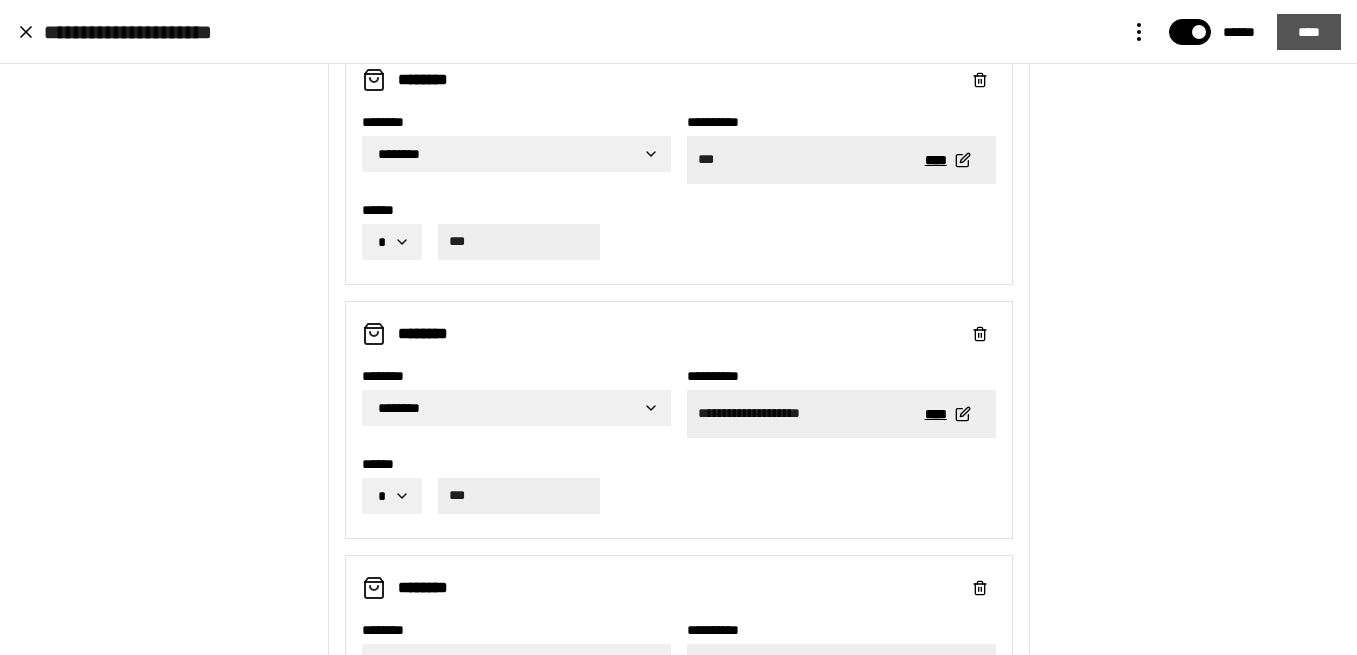 click on "****" at bounding box center (1309, 32) 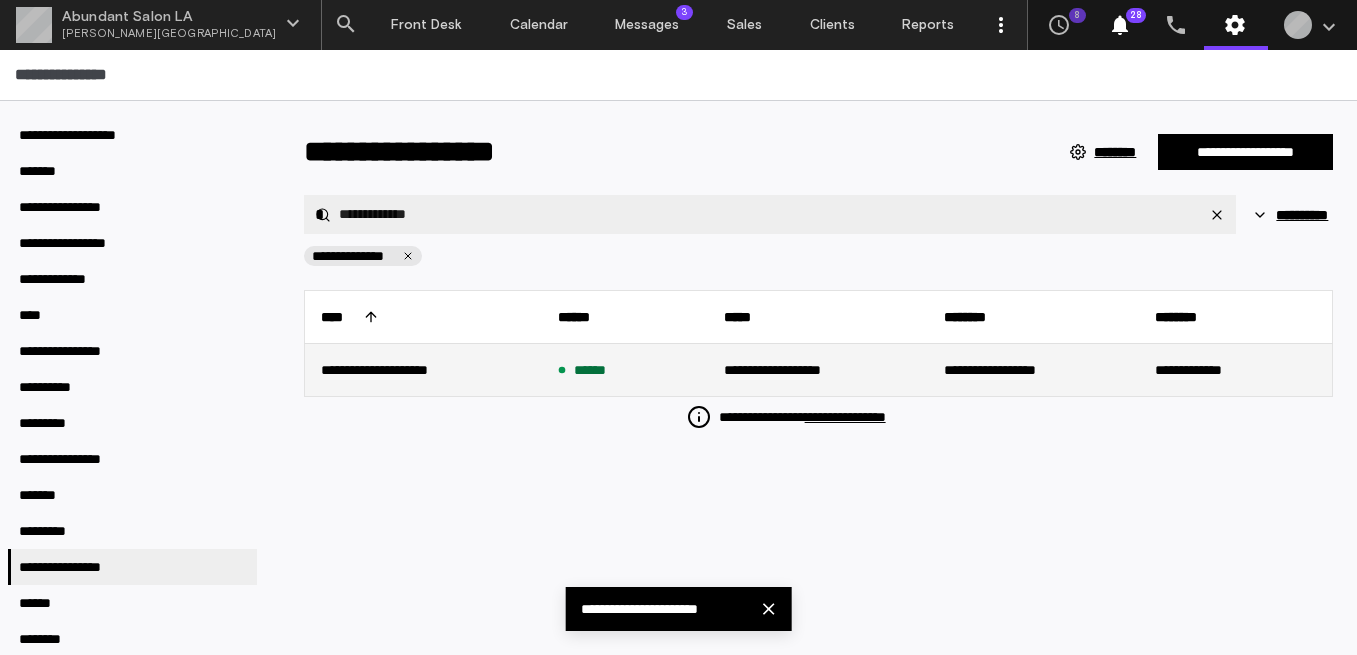click on "**********" at bounding box center (424, 370) 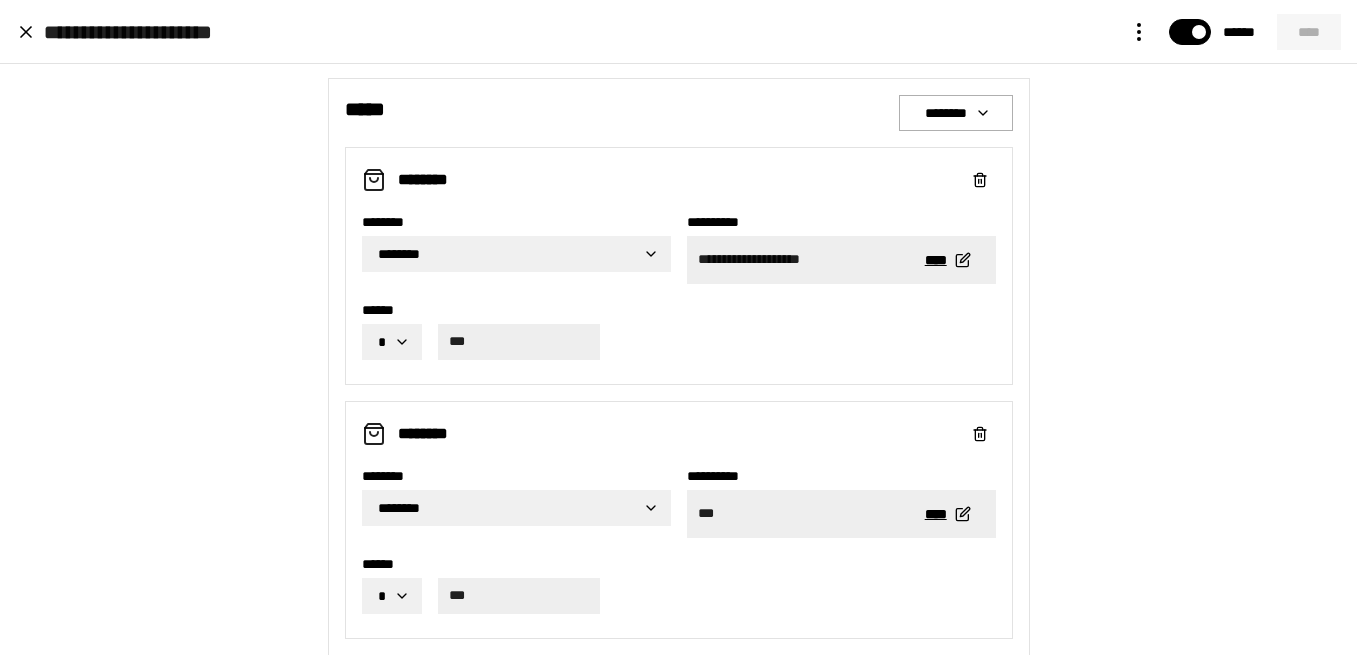 scroll, scrollTop: 1103, scrollLeft: 0, axis: vertical 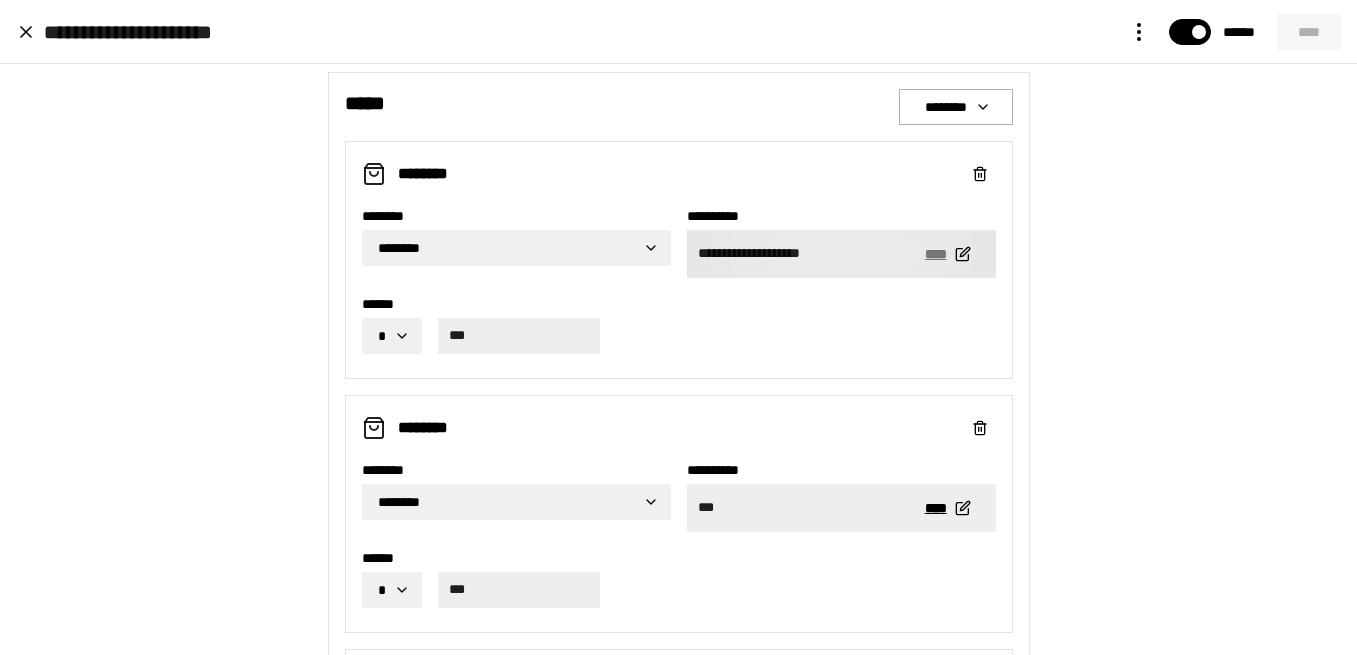 click on "****" at bounding box center [946, 254] 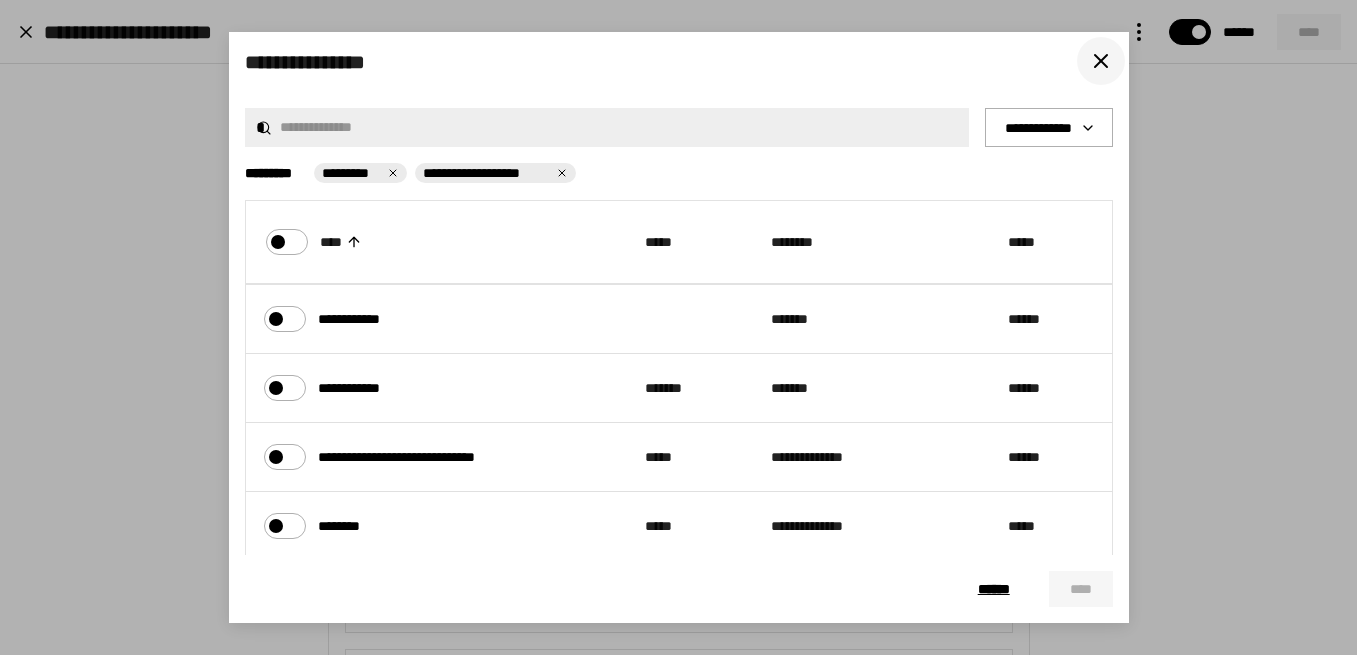 click 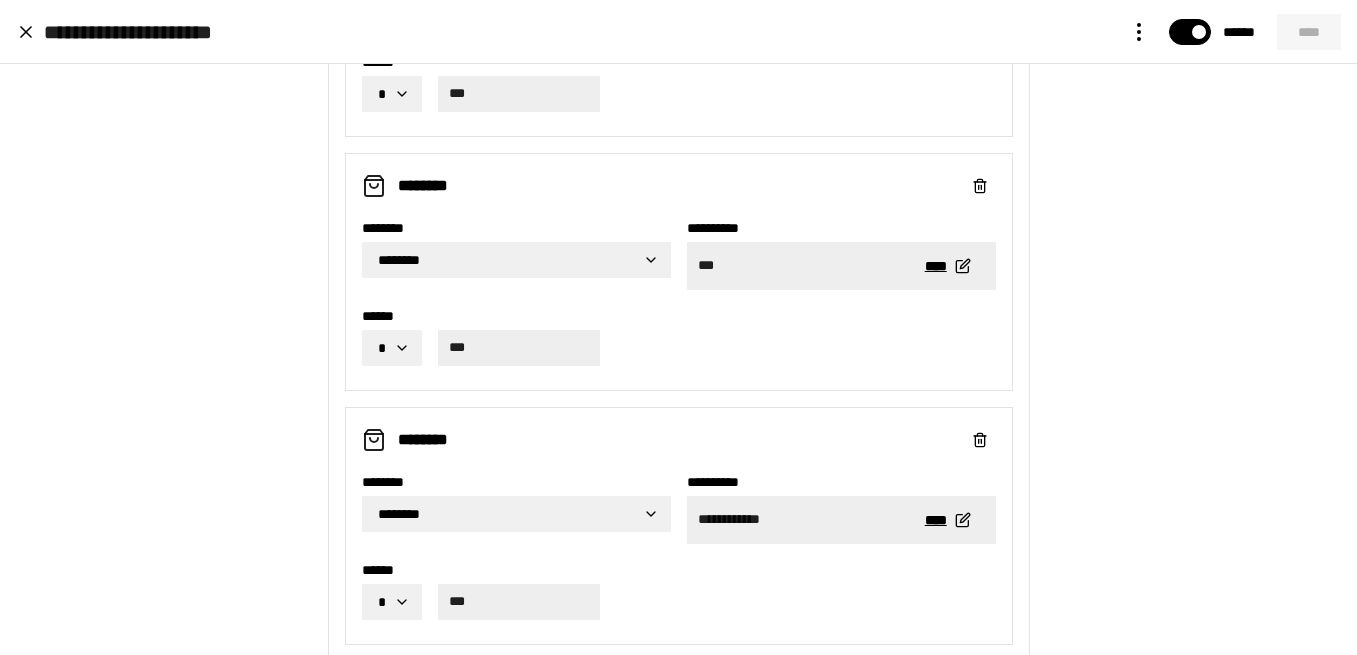 scroll, scrollTop: 2142, scrollLeft: 0, axis: vertical 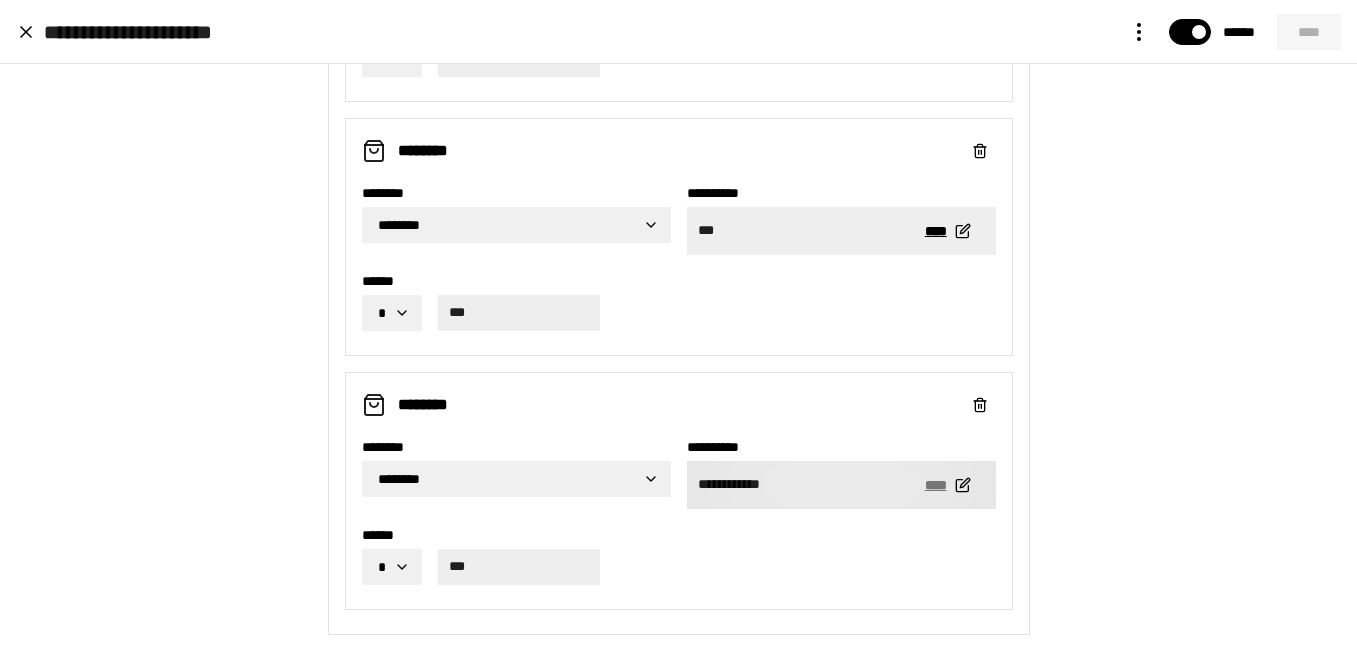 click on "****" at bounding box center [946, 485] 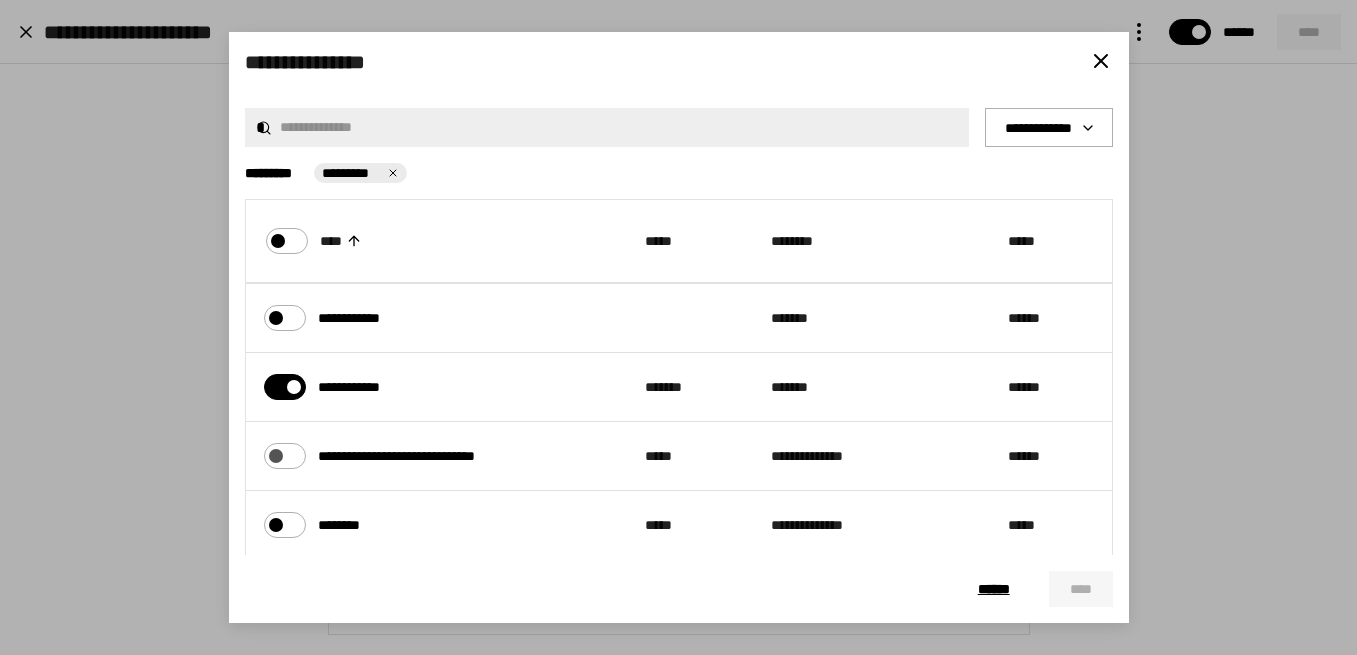 click on "**********" at bounding box center (273, 451) 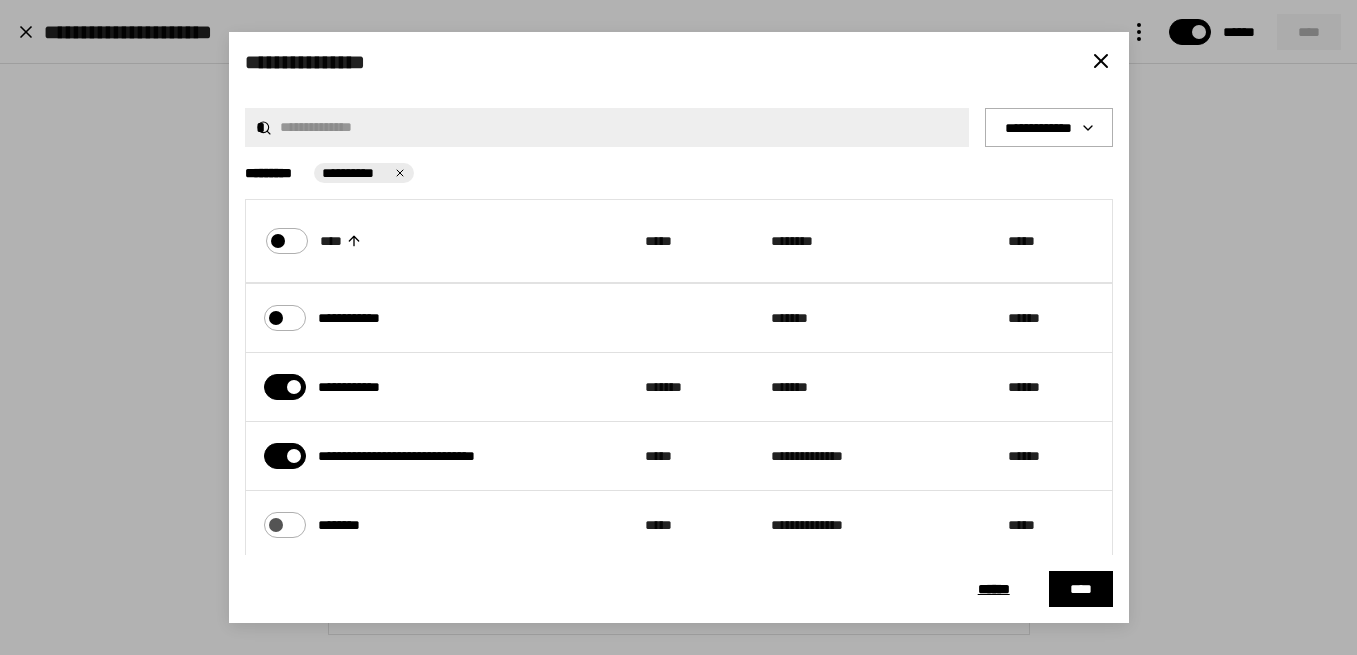 click on "********" at bounding box center [273, 520] 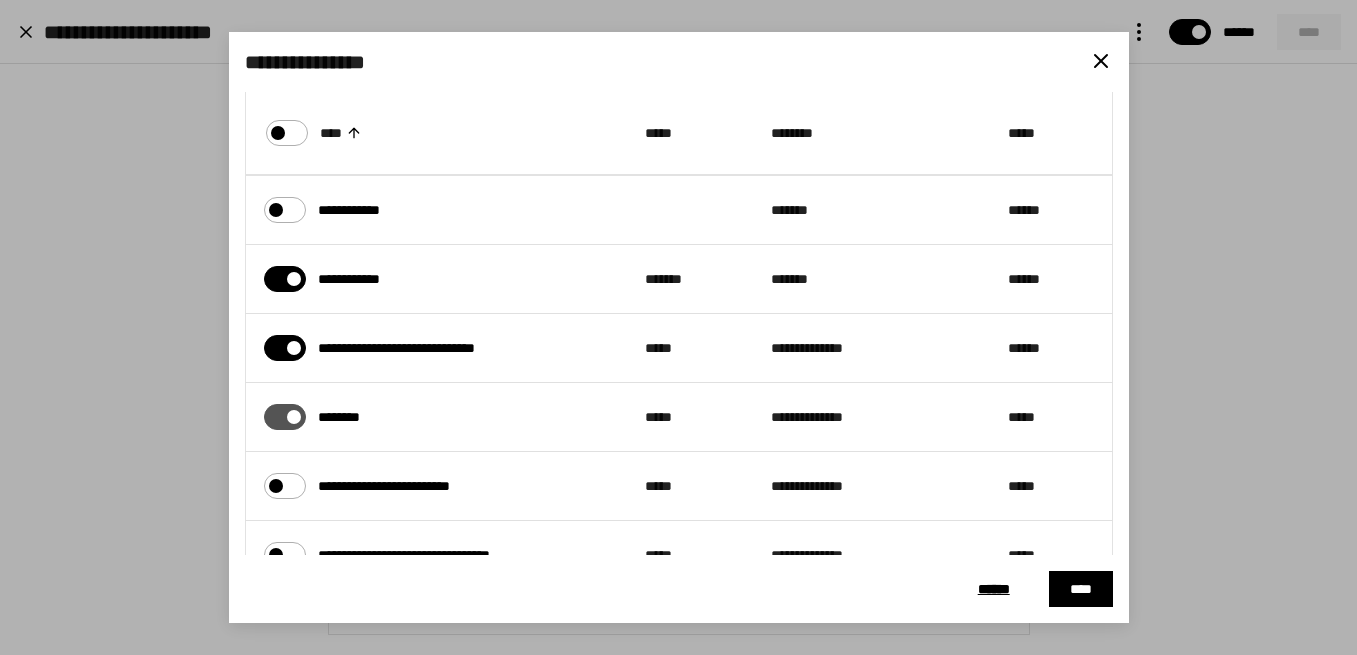 scroll, scrollTop: 127, scrollLeft: 0, axis: vertical 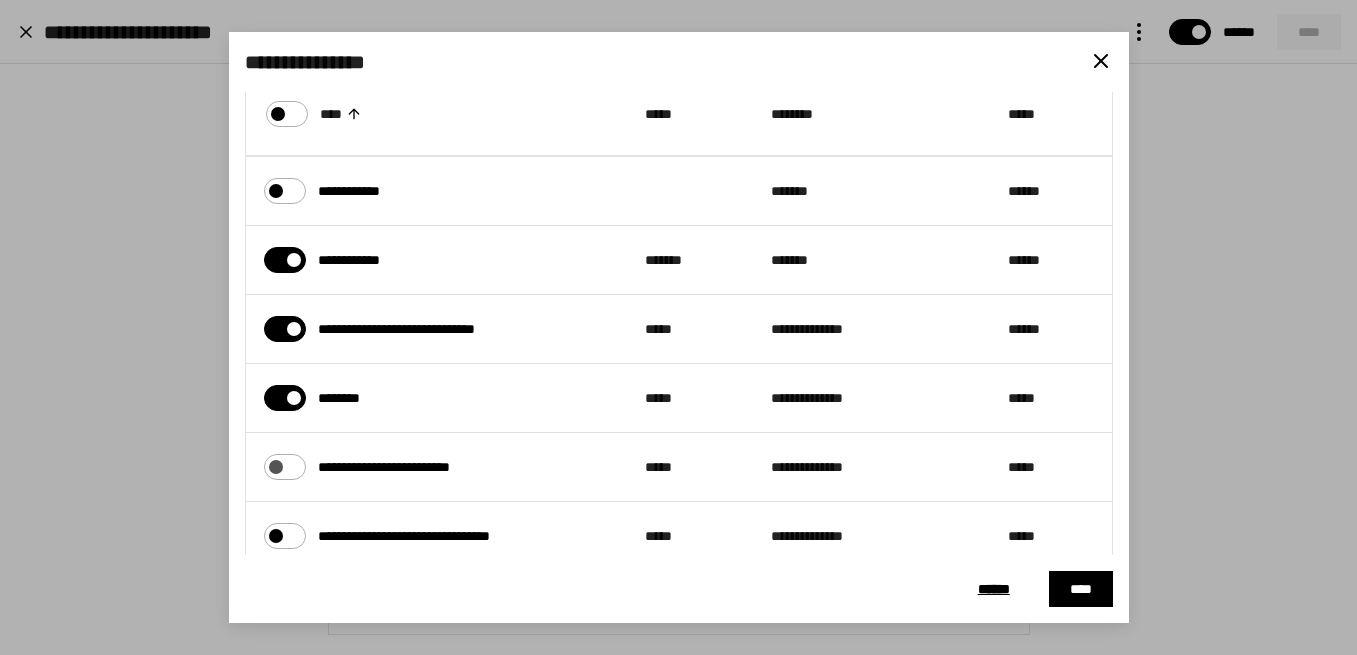 click on "**********" at bounding box center (273, 462) 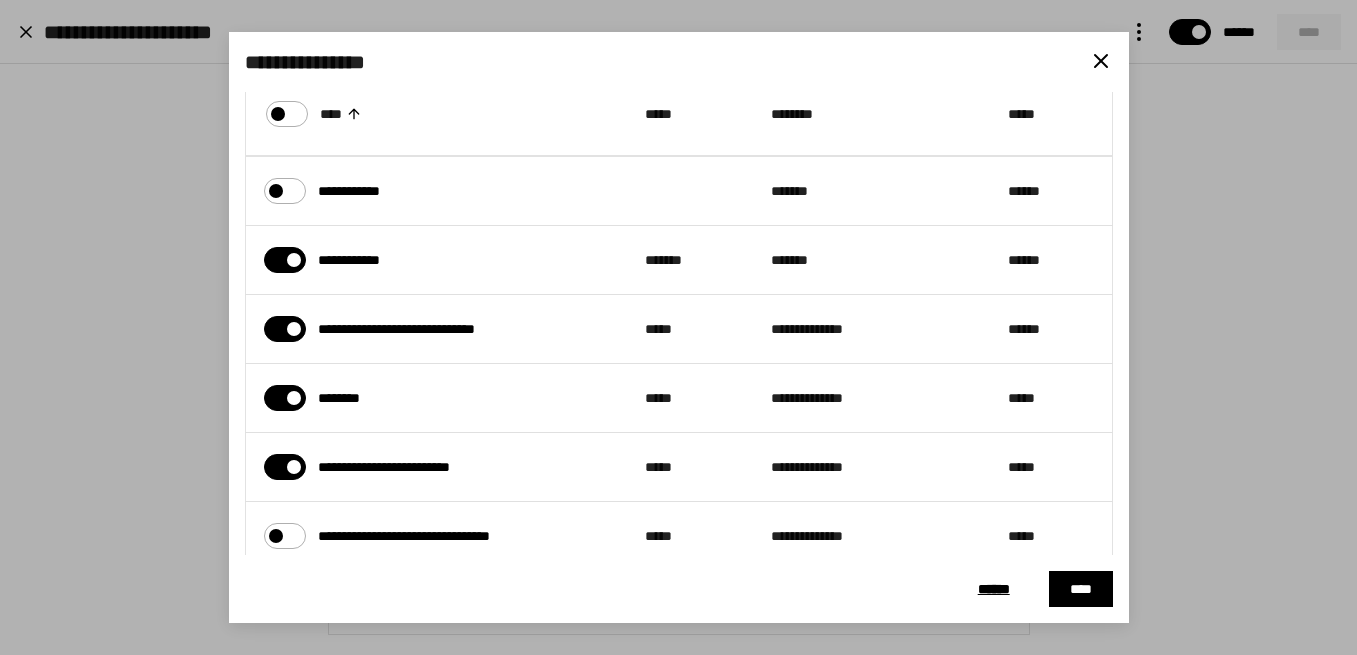 click on "****" at bounding box center [1081, 589] 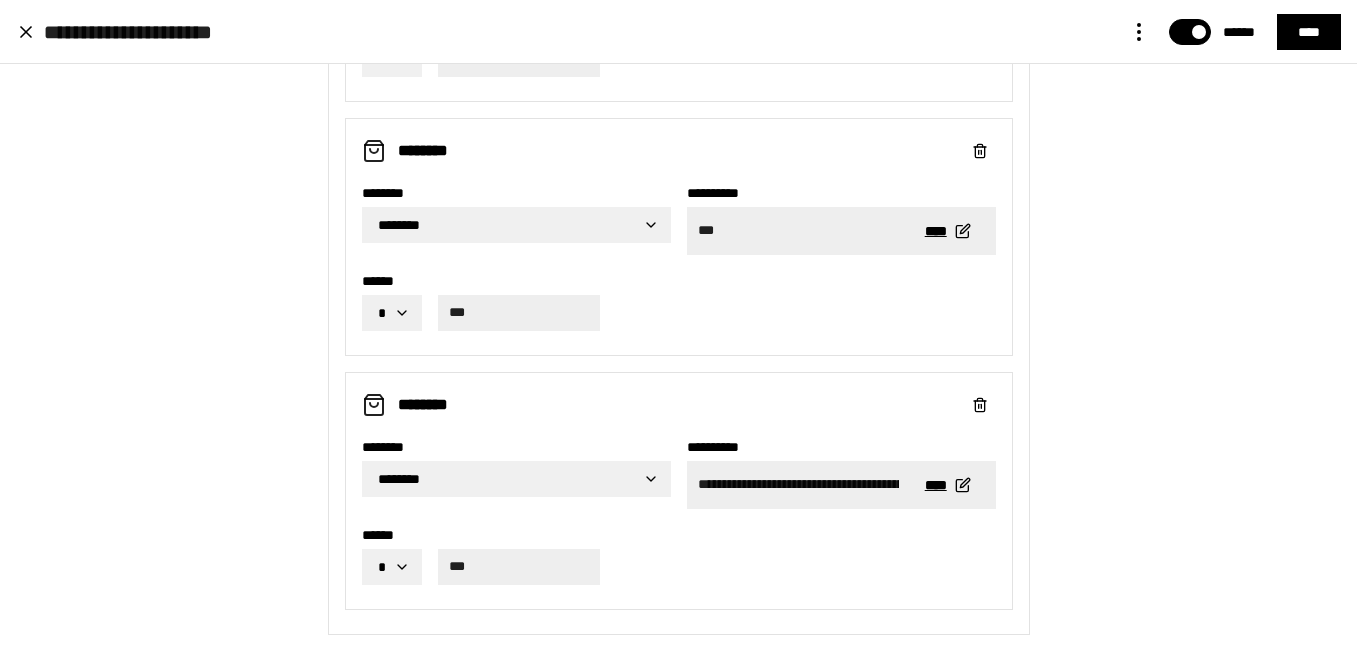 scroll, scrollTop: 107, scrollLeft: 0, axis: vertical 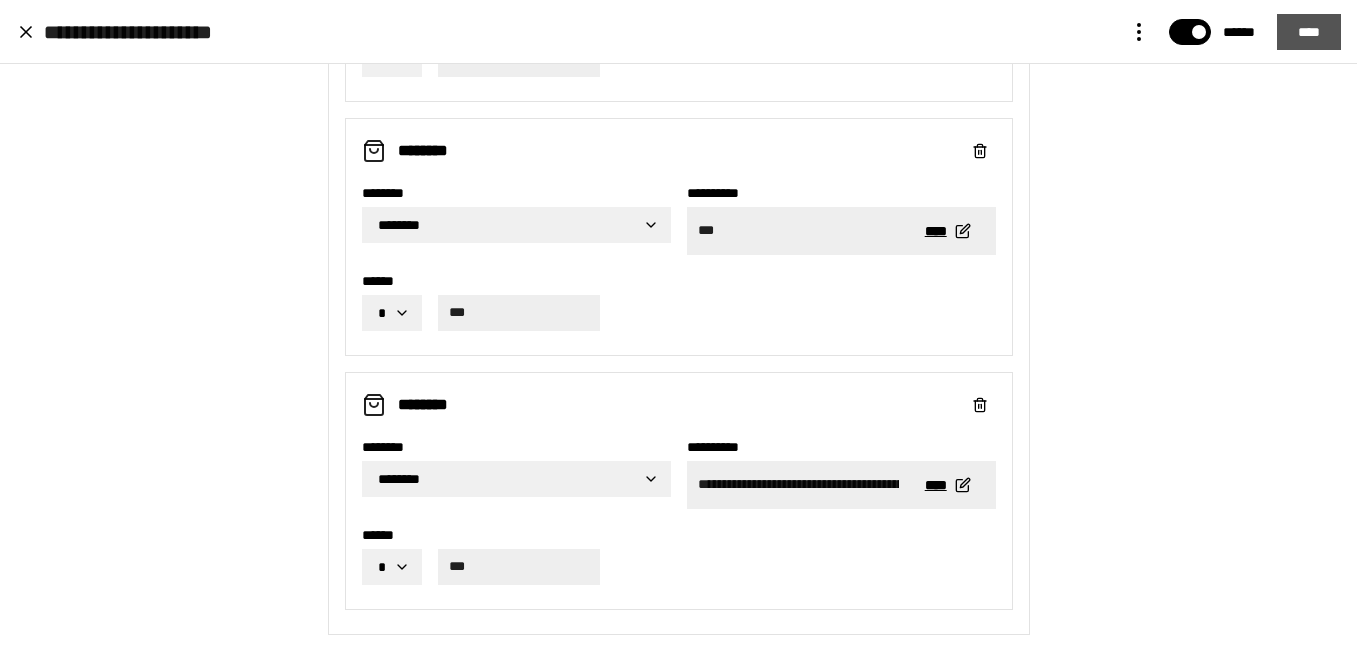 click on "****" at bounding box center [1309, 32] 